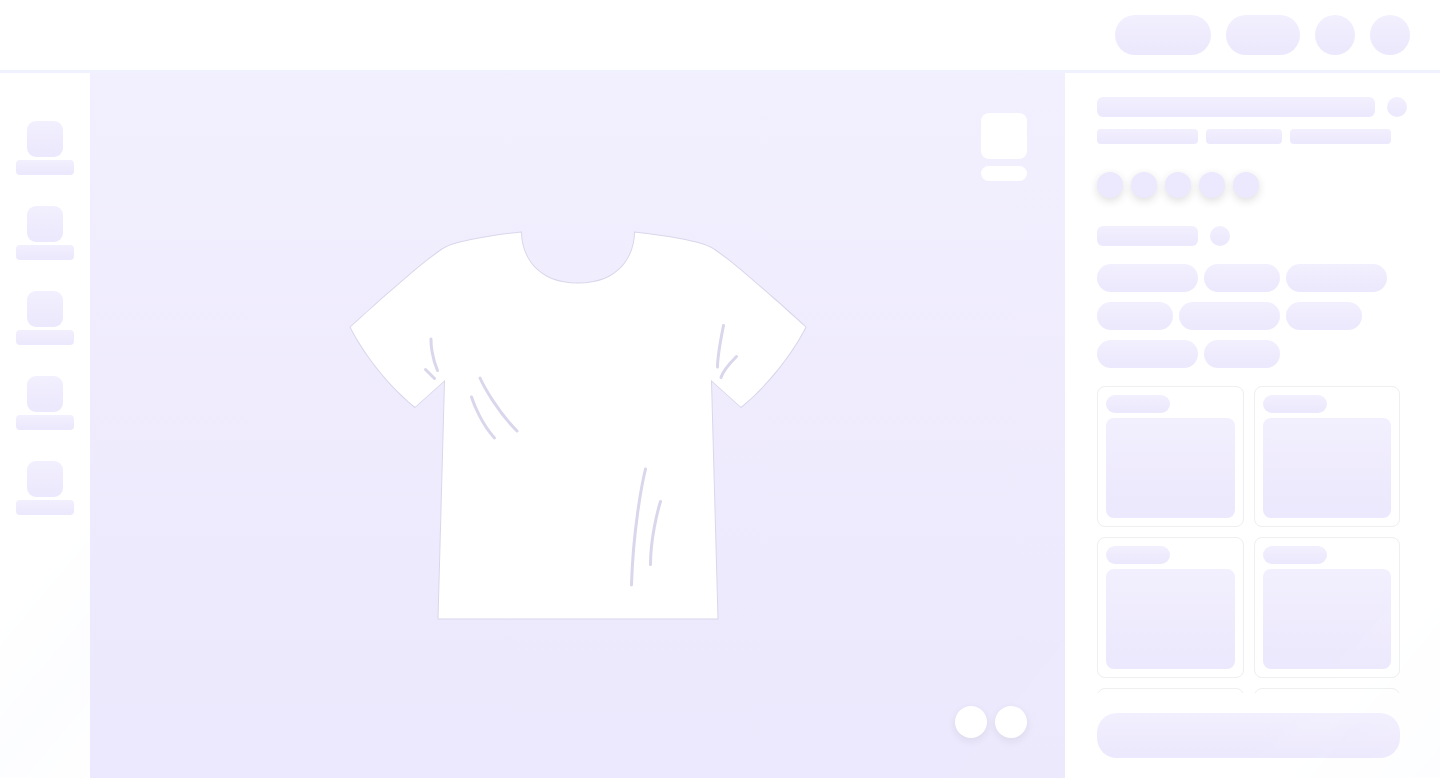 scroll, scrollTop: 0, scrollLeft: 0, axis: both 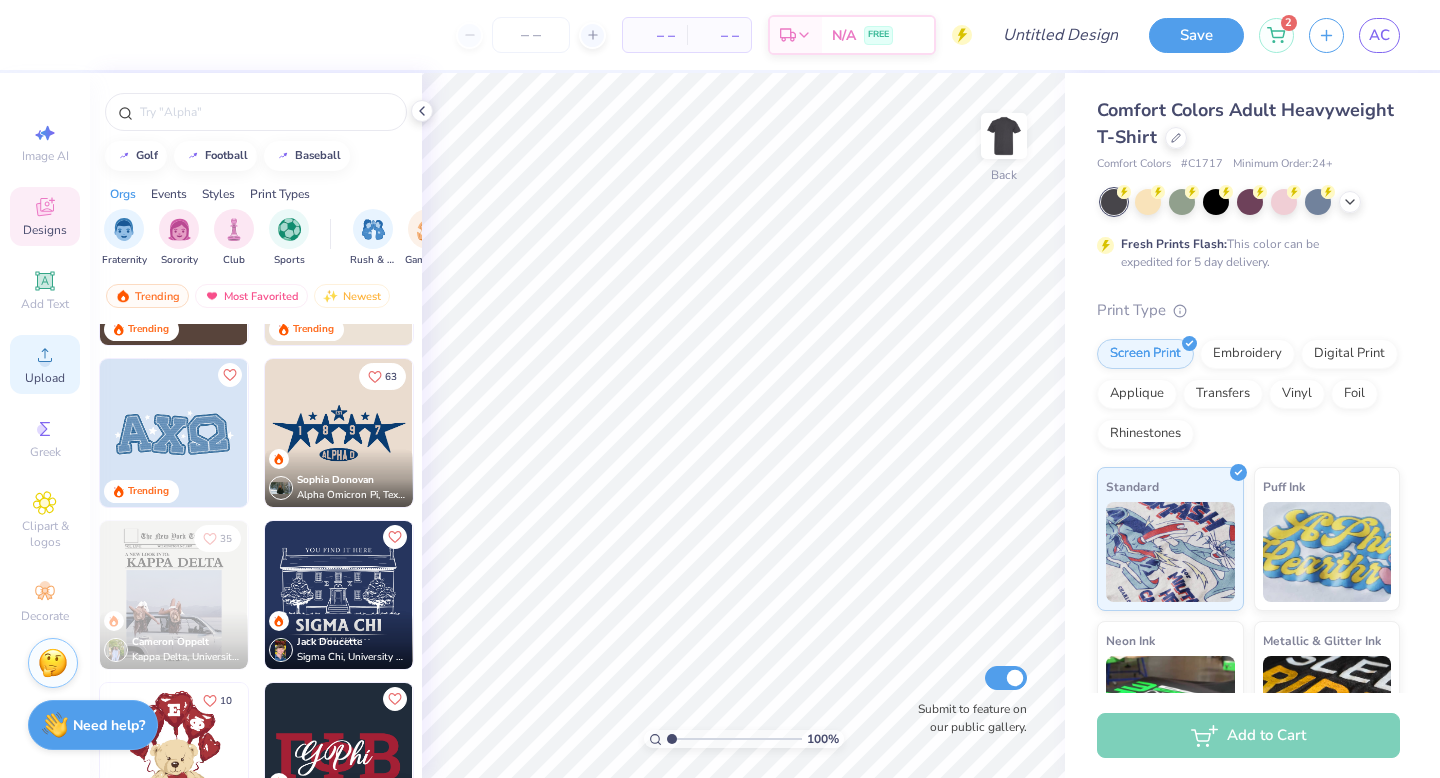 click 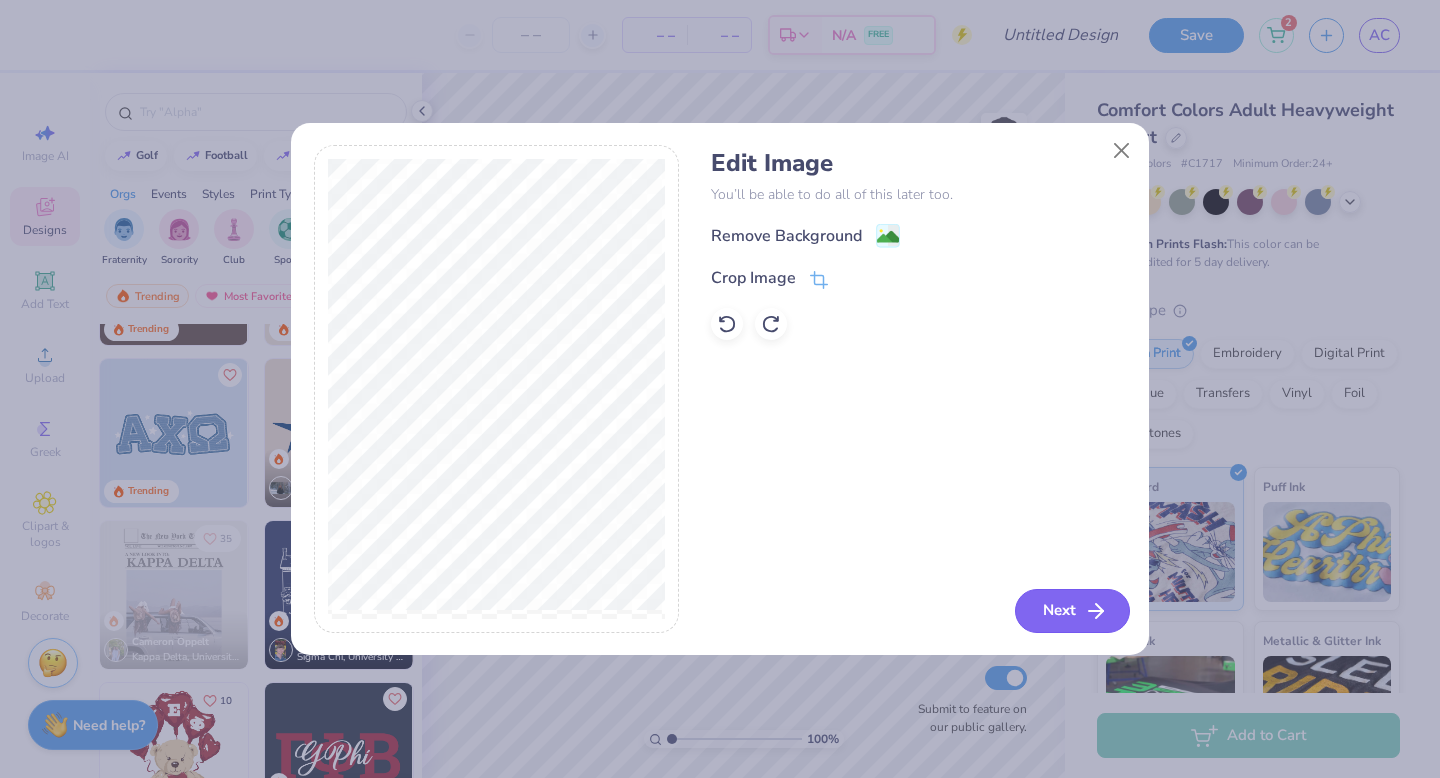 click on "Next" at bounding box center [1072, 611] 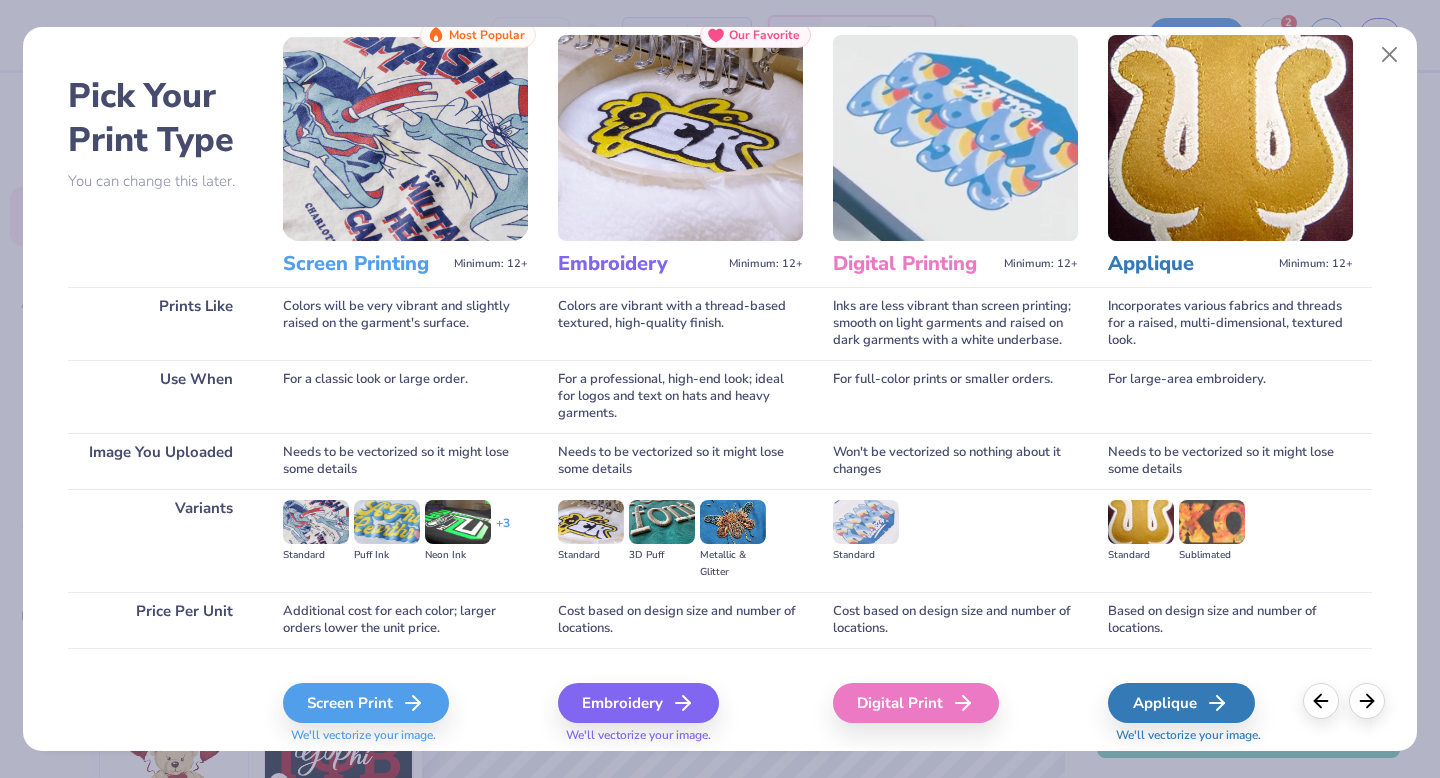 scroll, scrollTop: 87, scrollLeft: 0, axis: vertical 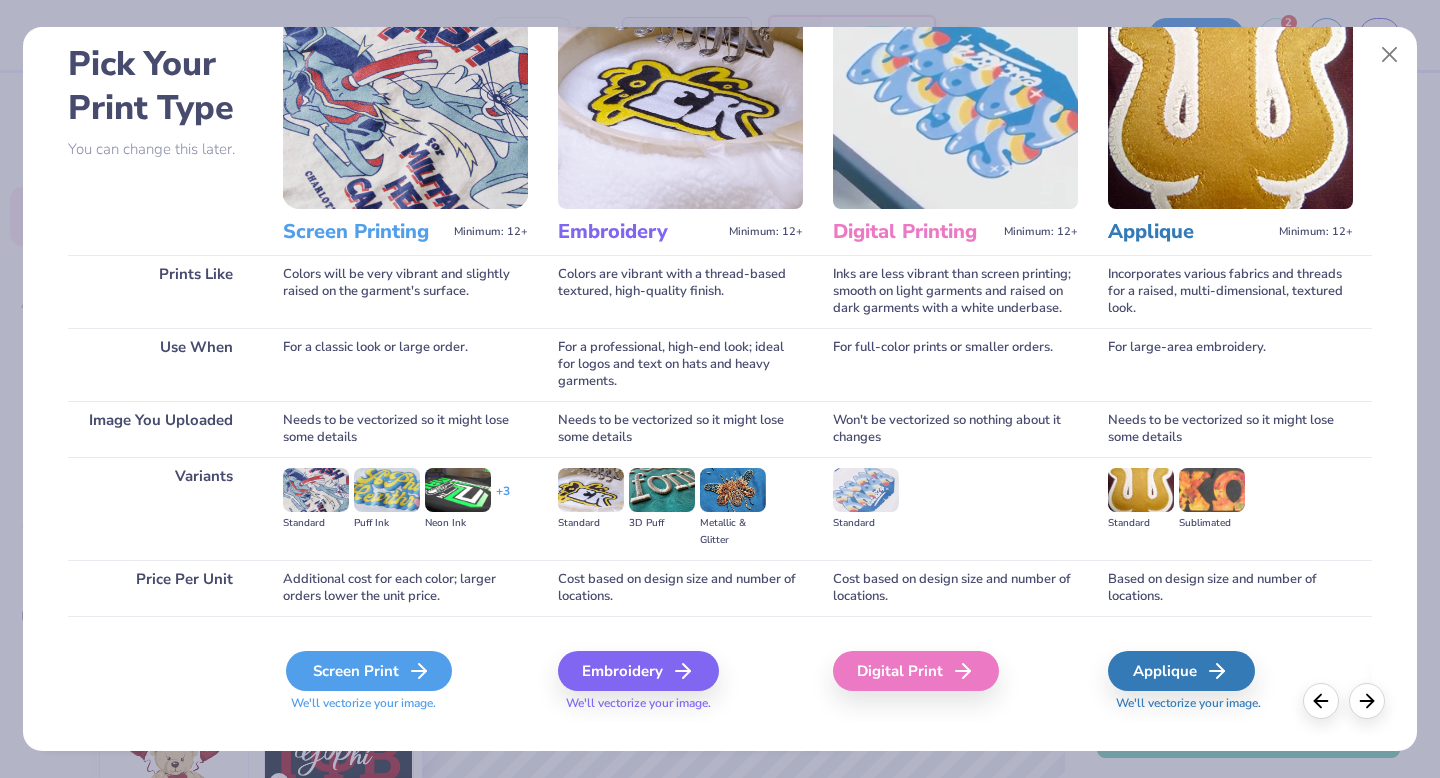 click 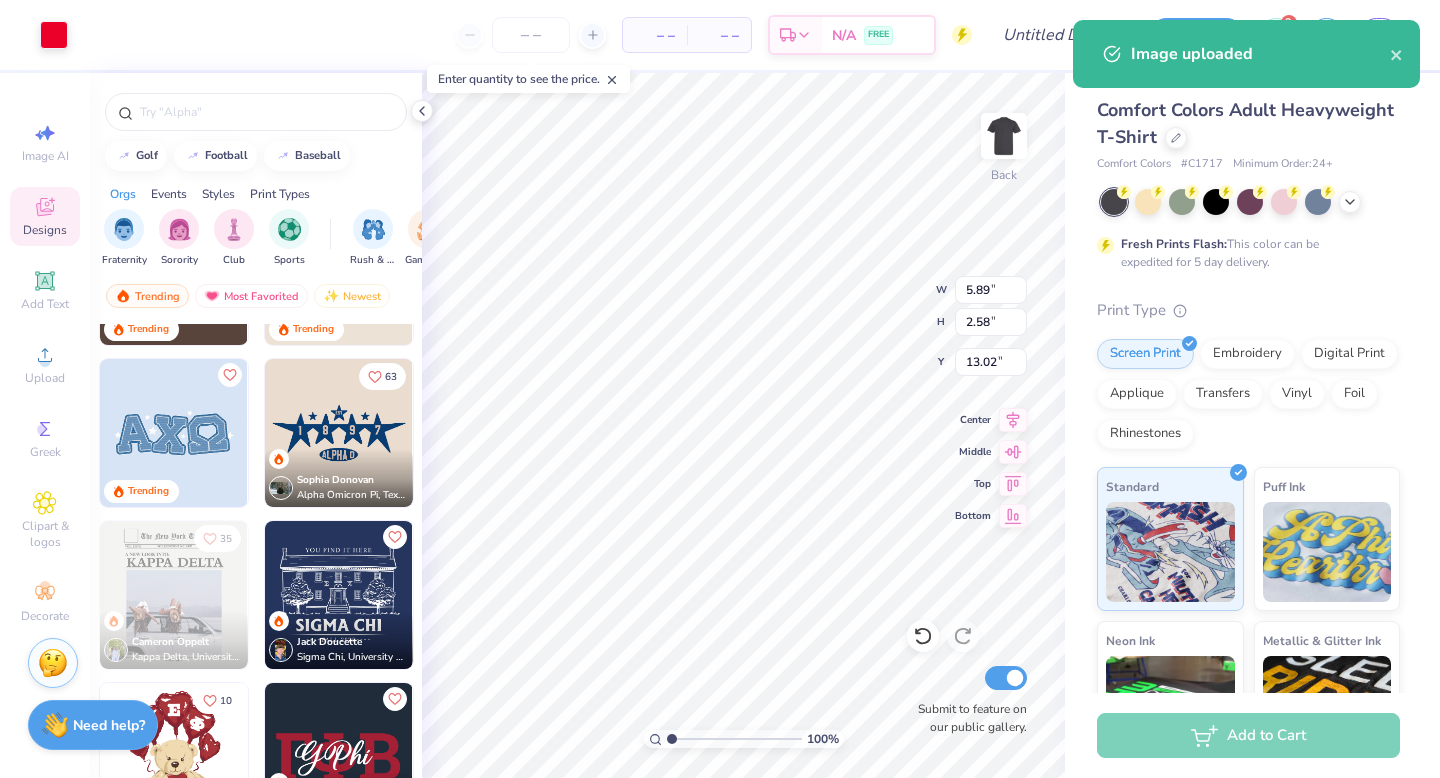 type on "5.89" 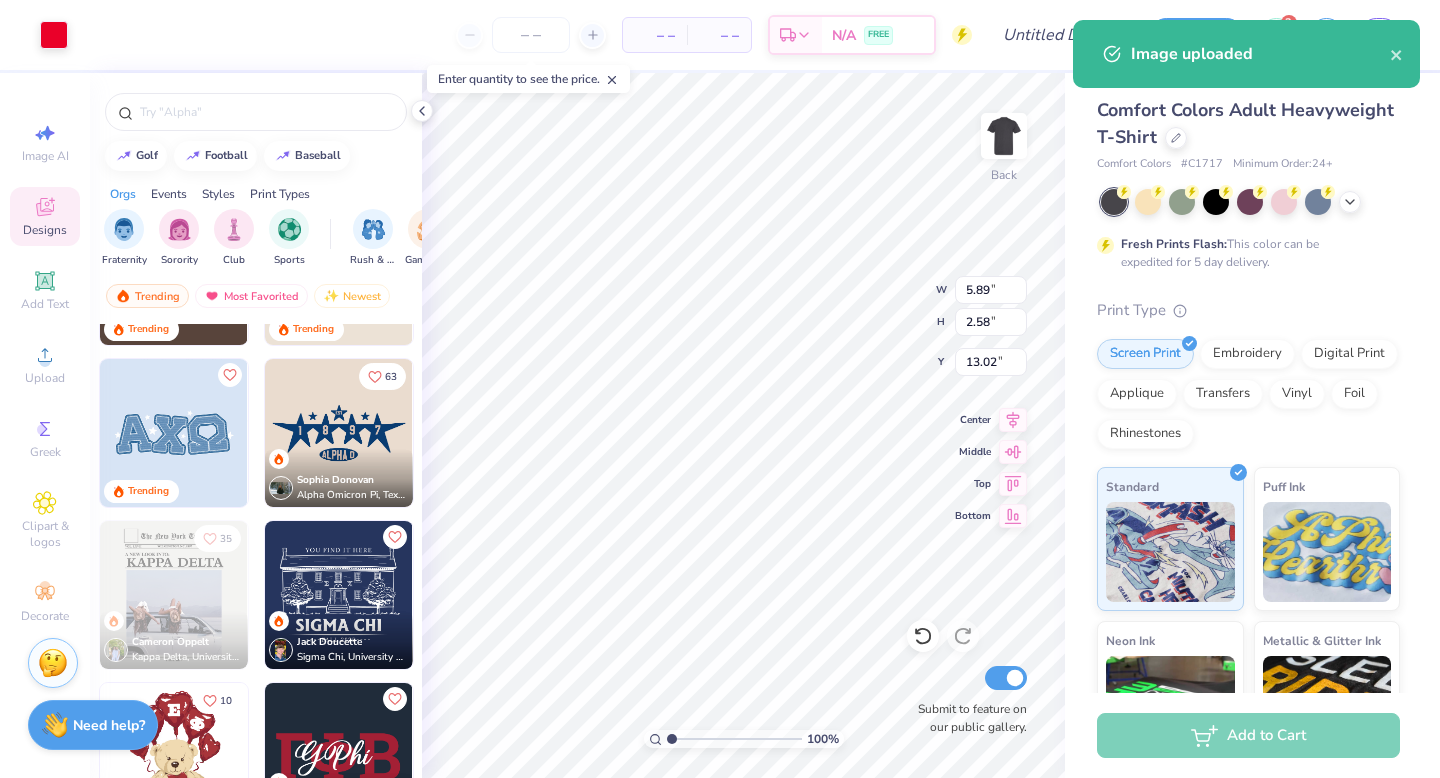 type on "2.58" 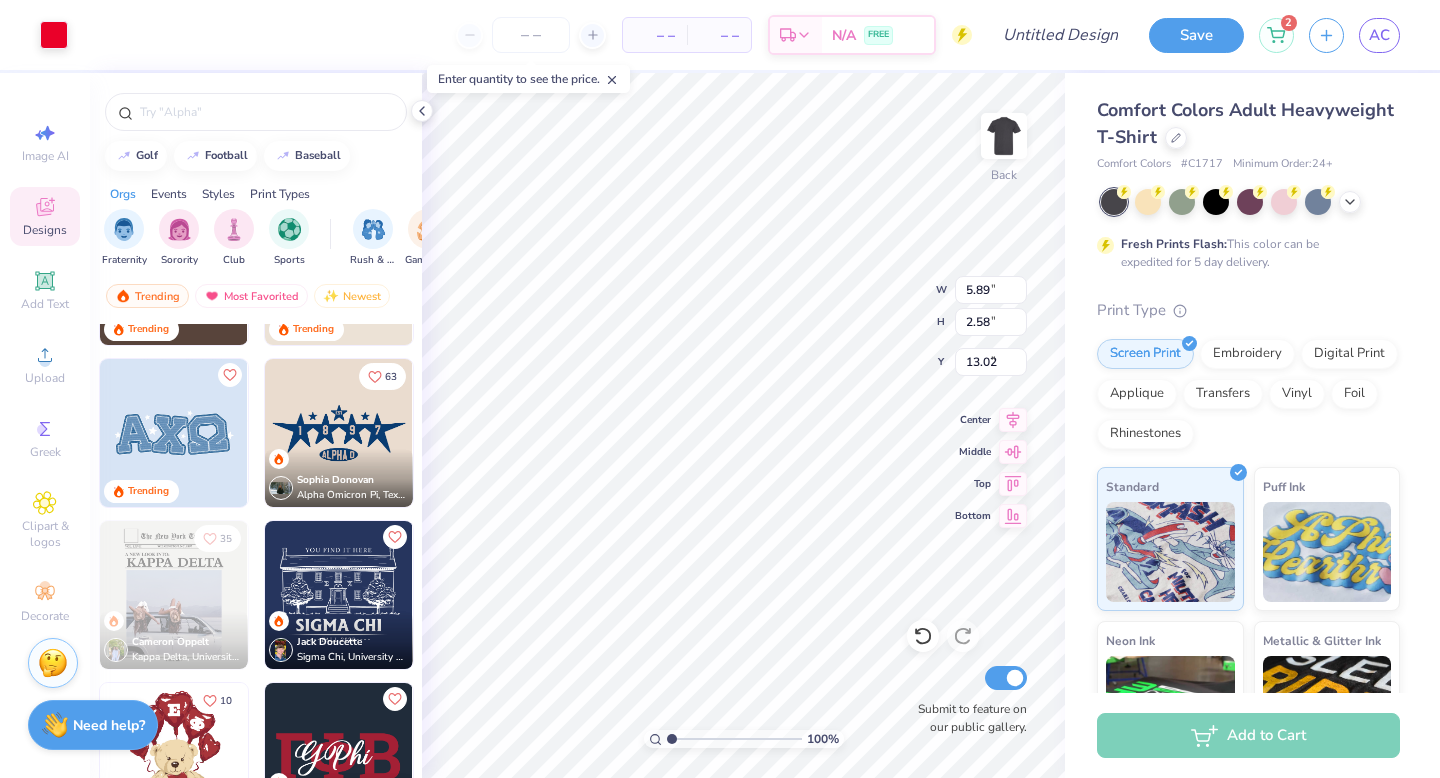 type on "5.68" 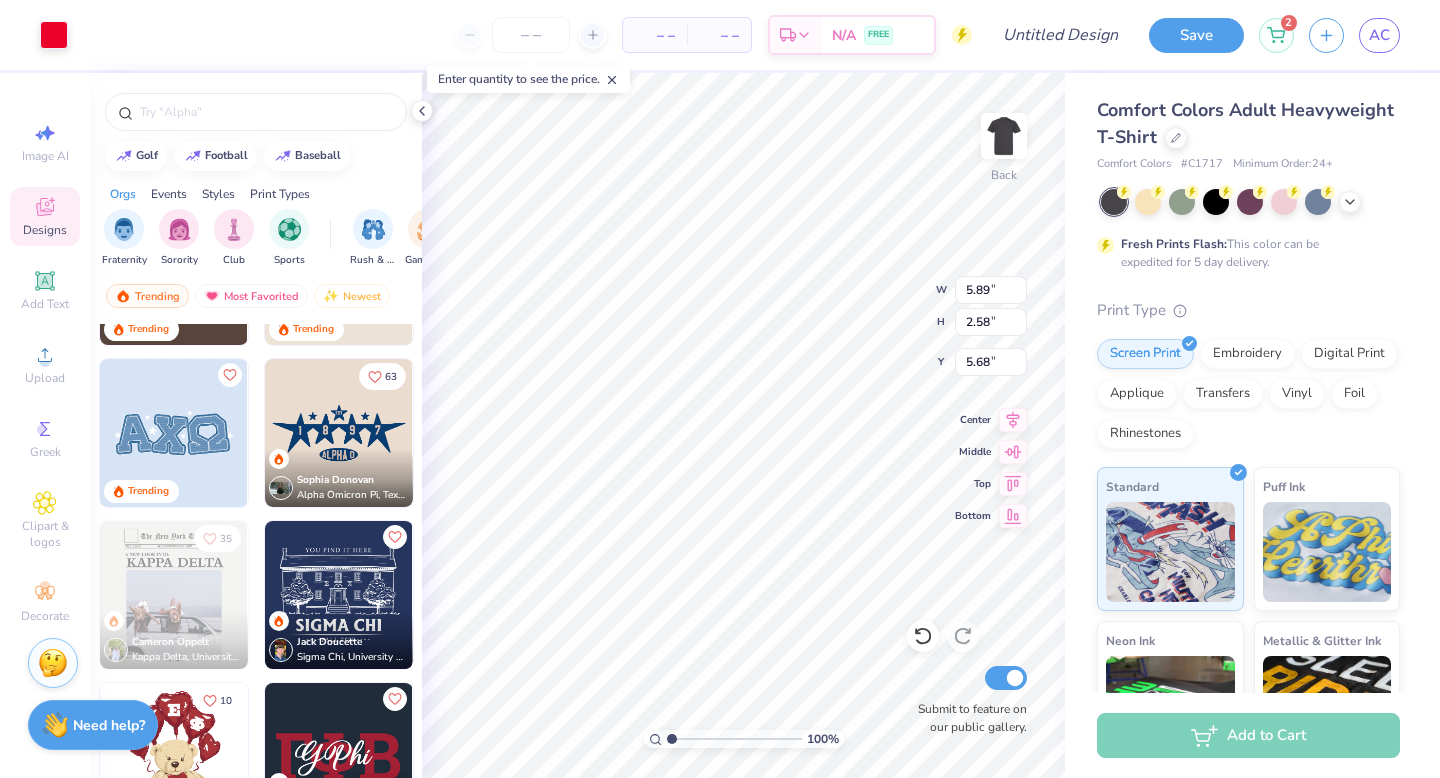 type on "5.58" 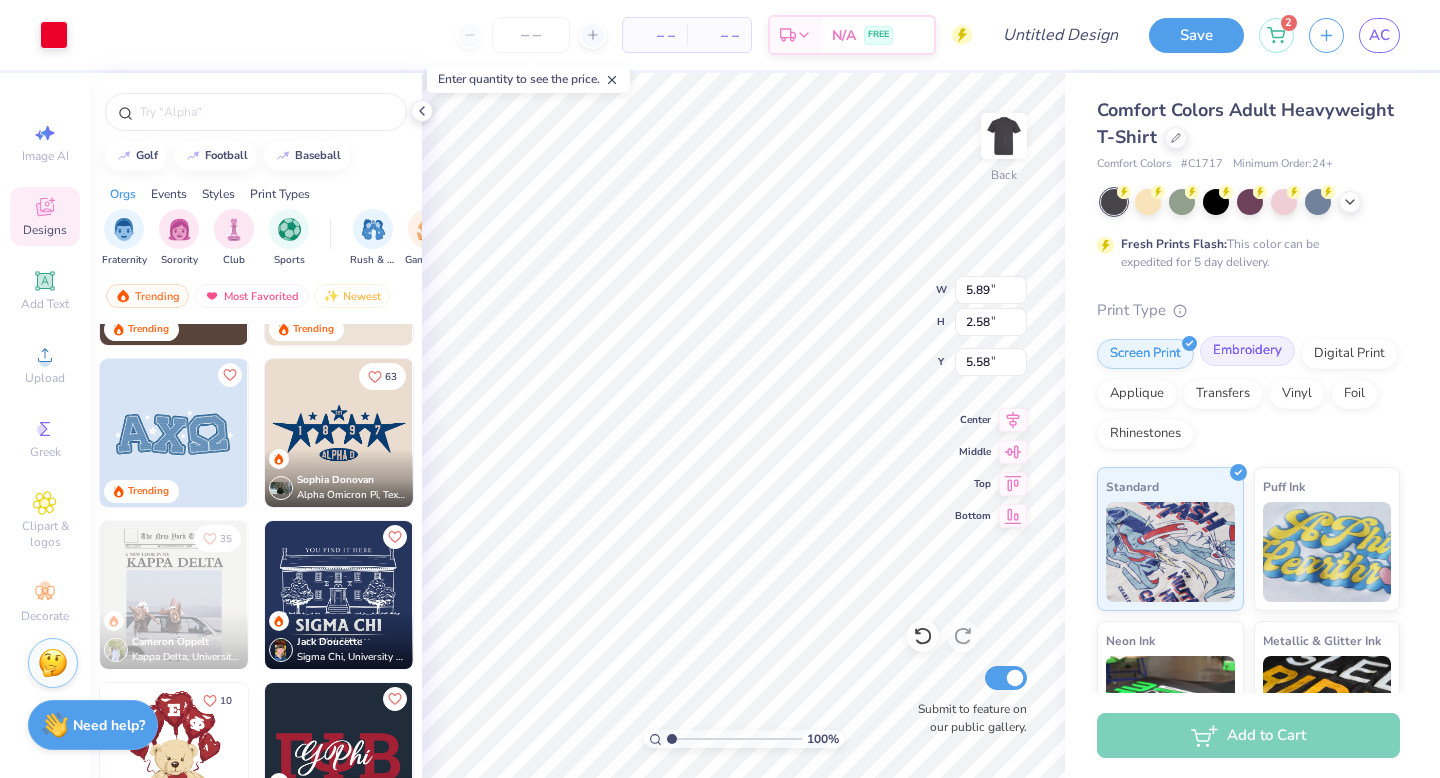 click on "Embroidery" at bounding box center [1247, 351] 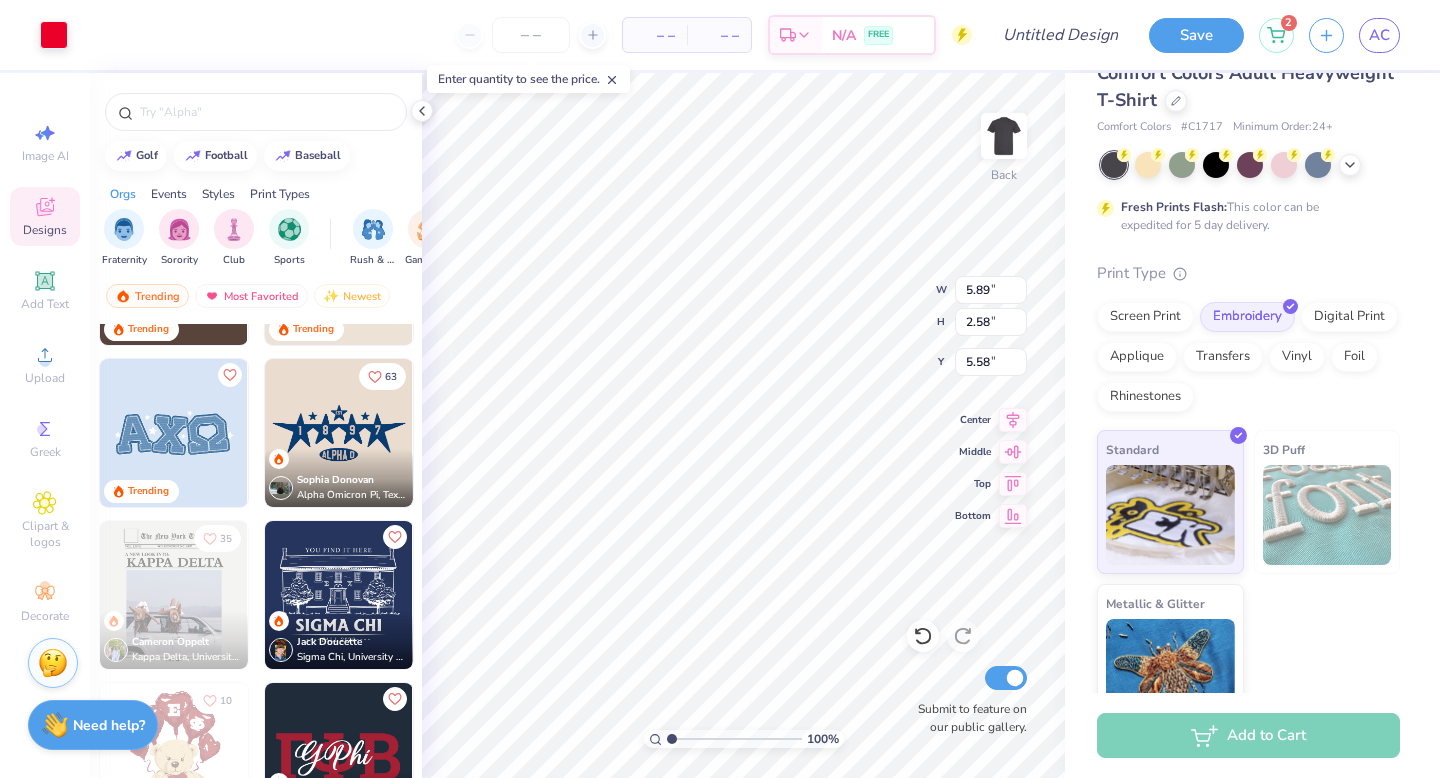 scroll, scrollTop: 72, scrollLeft: 0, axis: vertical 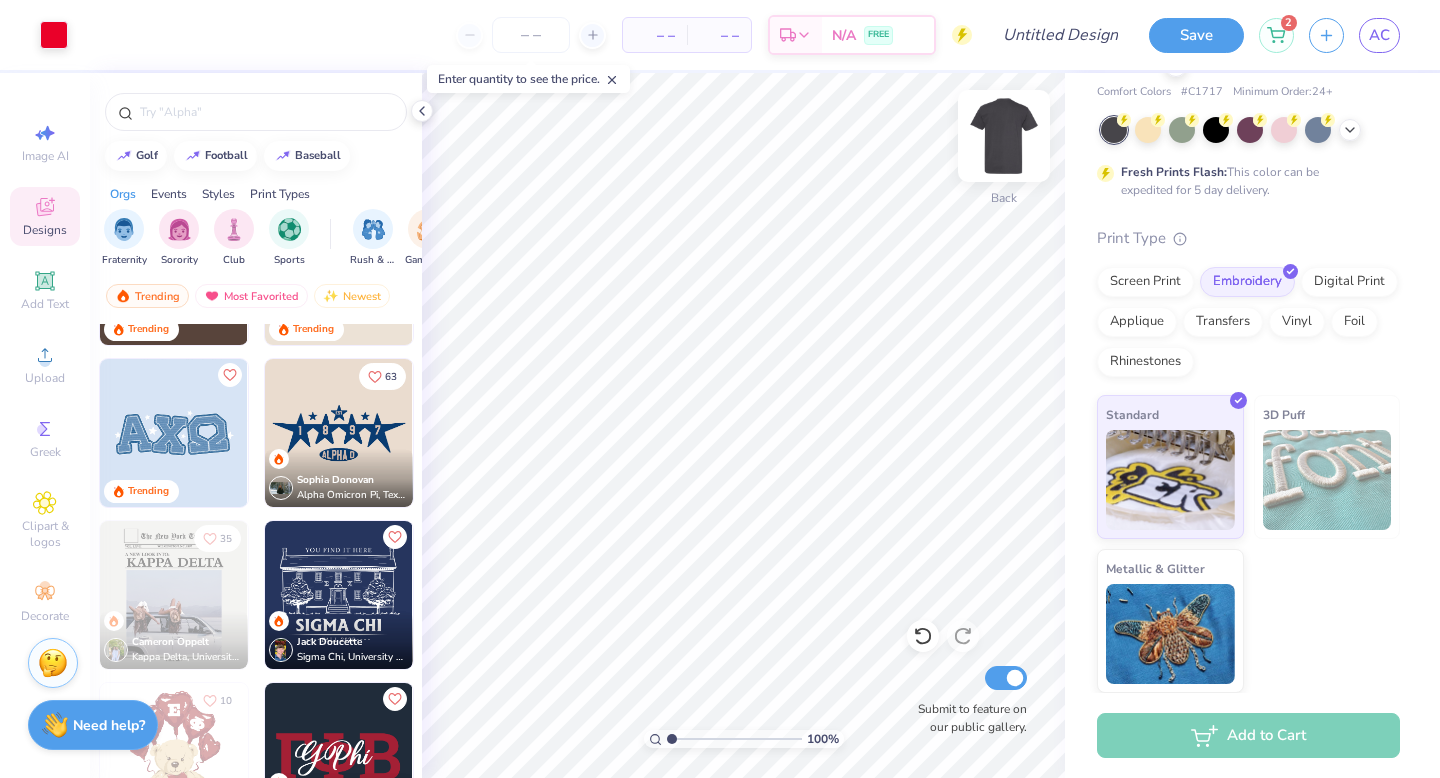 click at bounding box center [1004, 136] 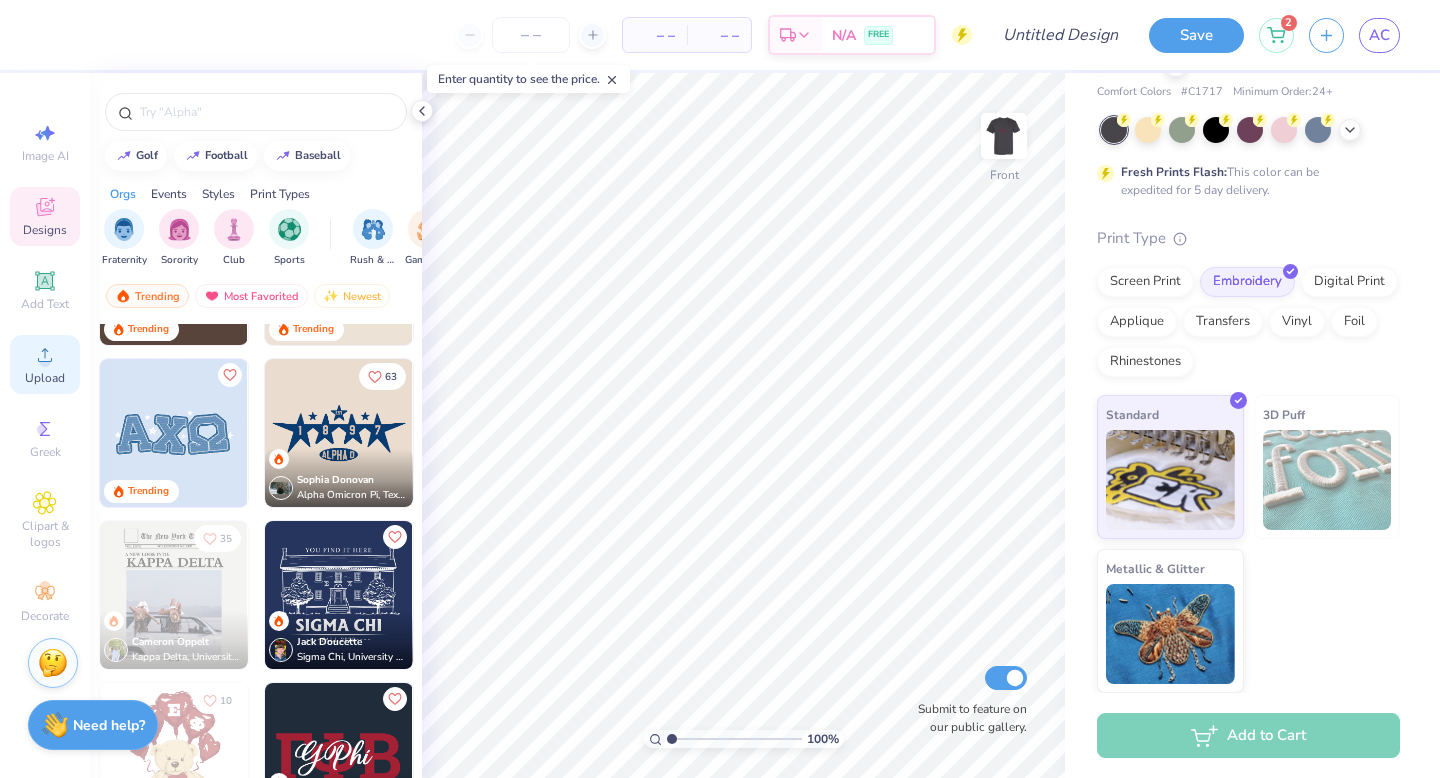 click on "Upload" at bounding box center (45, 364) 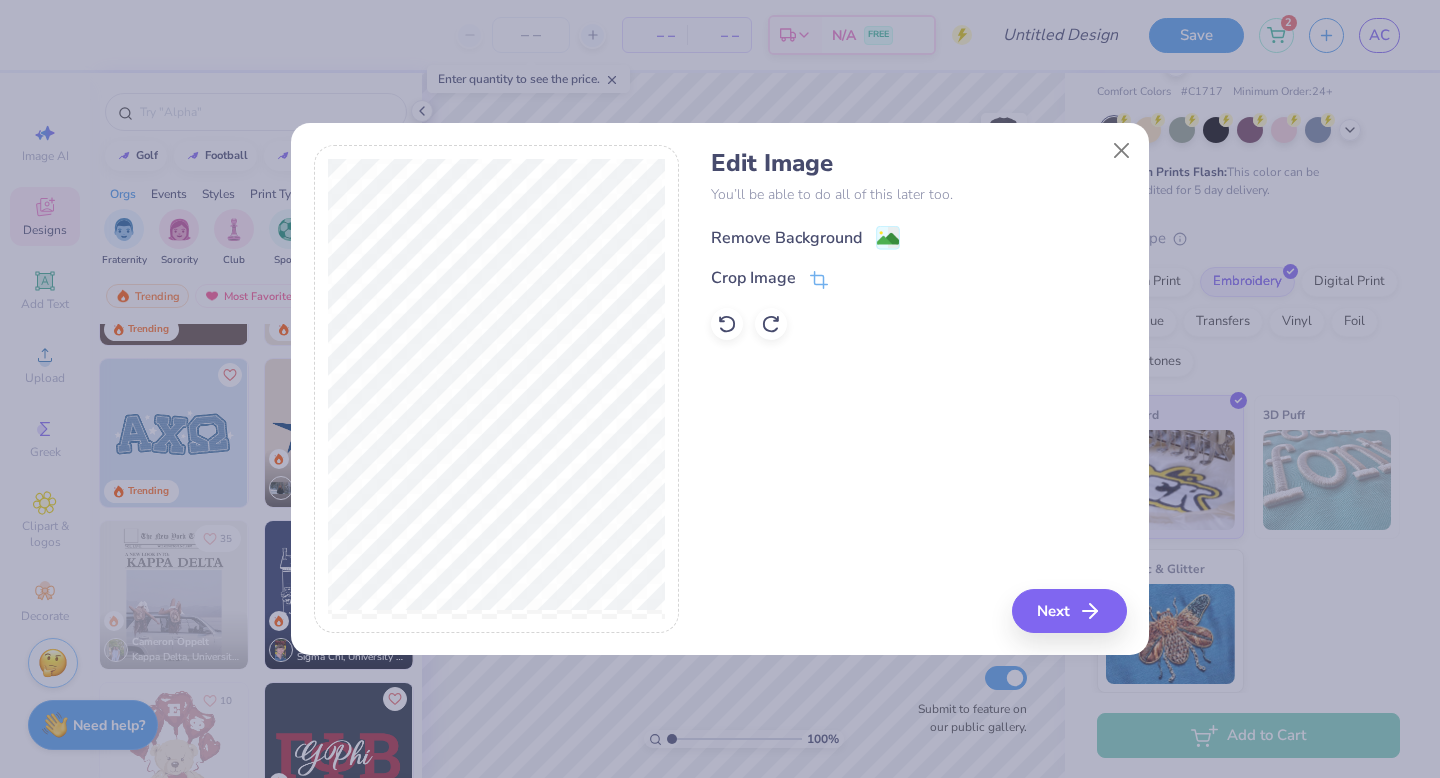 click 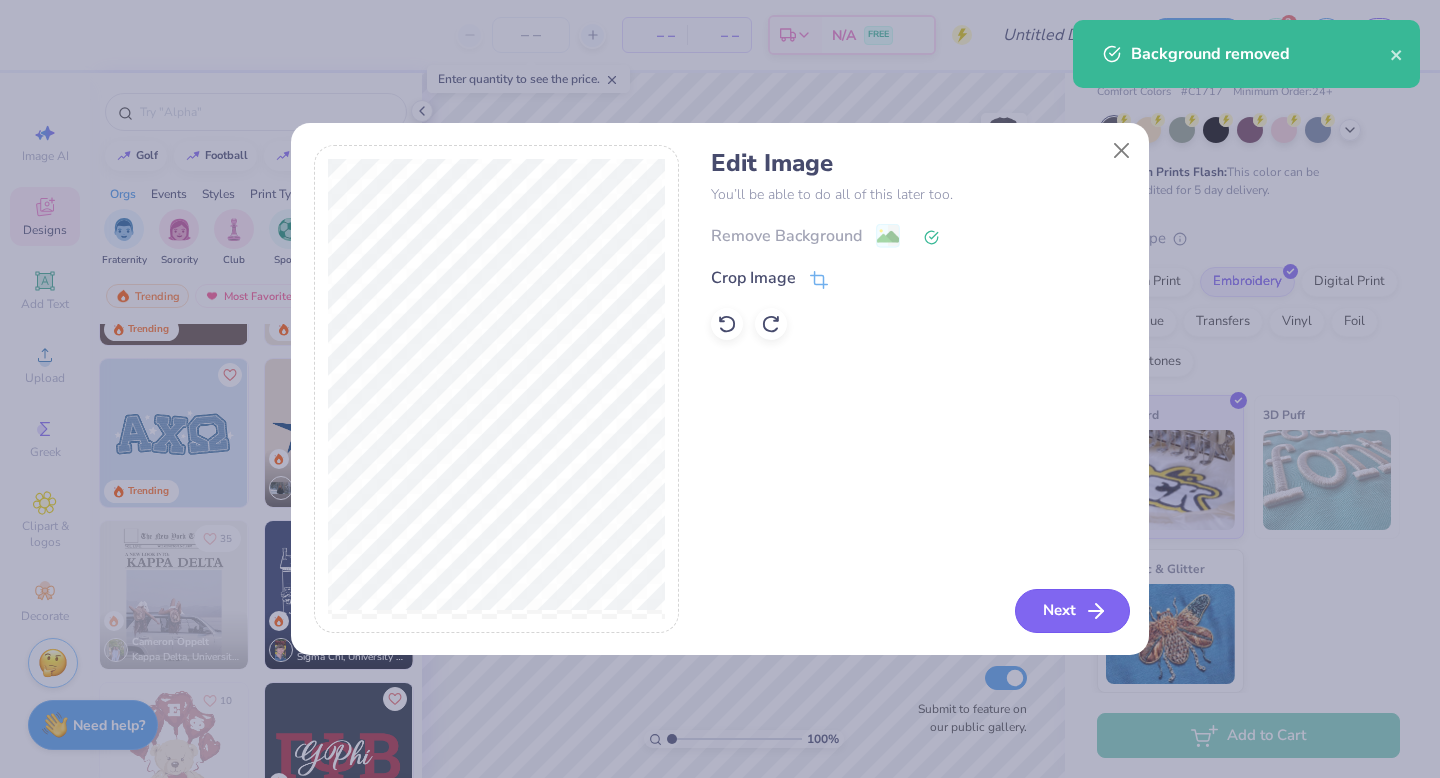 click on "Next" at bounding box center [1072, 611] 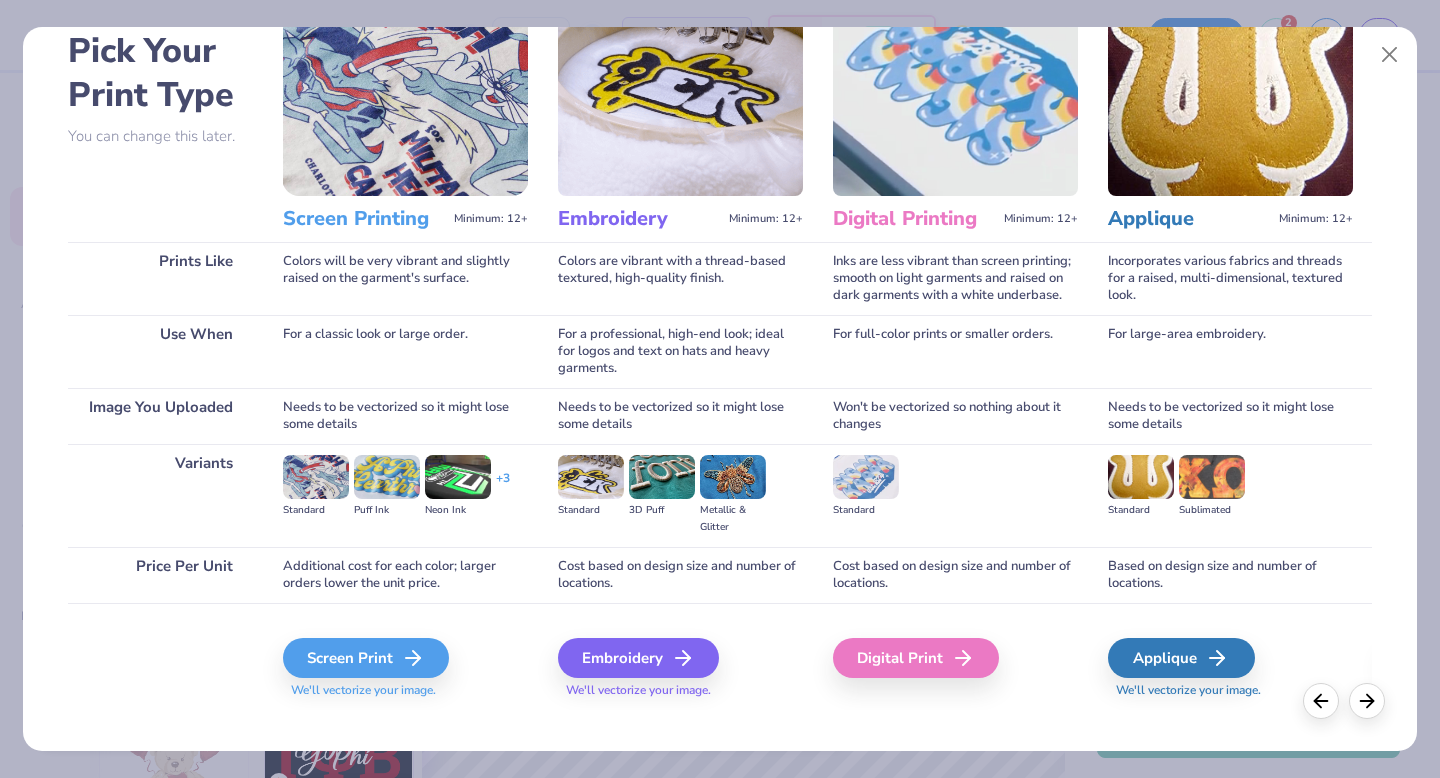 scroll, scrollTop: 85, scrollLeft: 0, axis: vertical 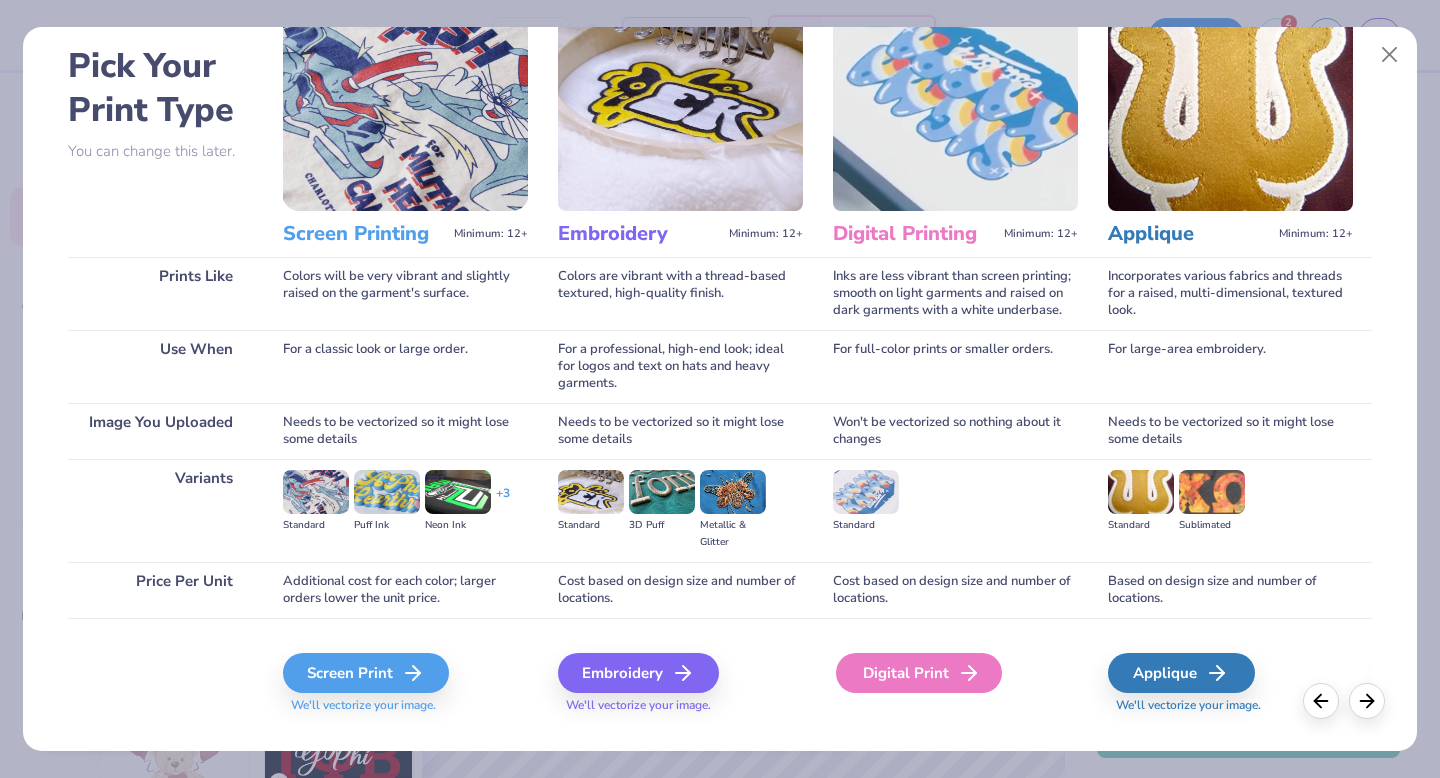 click on "Digital Print" at bounding box center (919, 673) 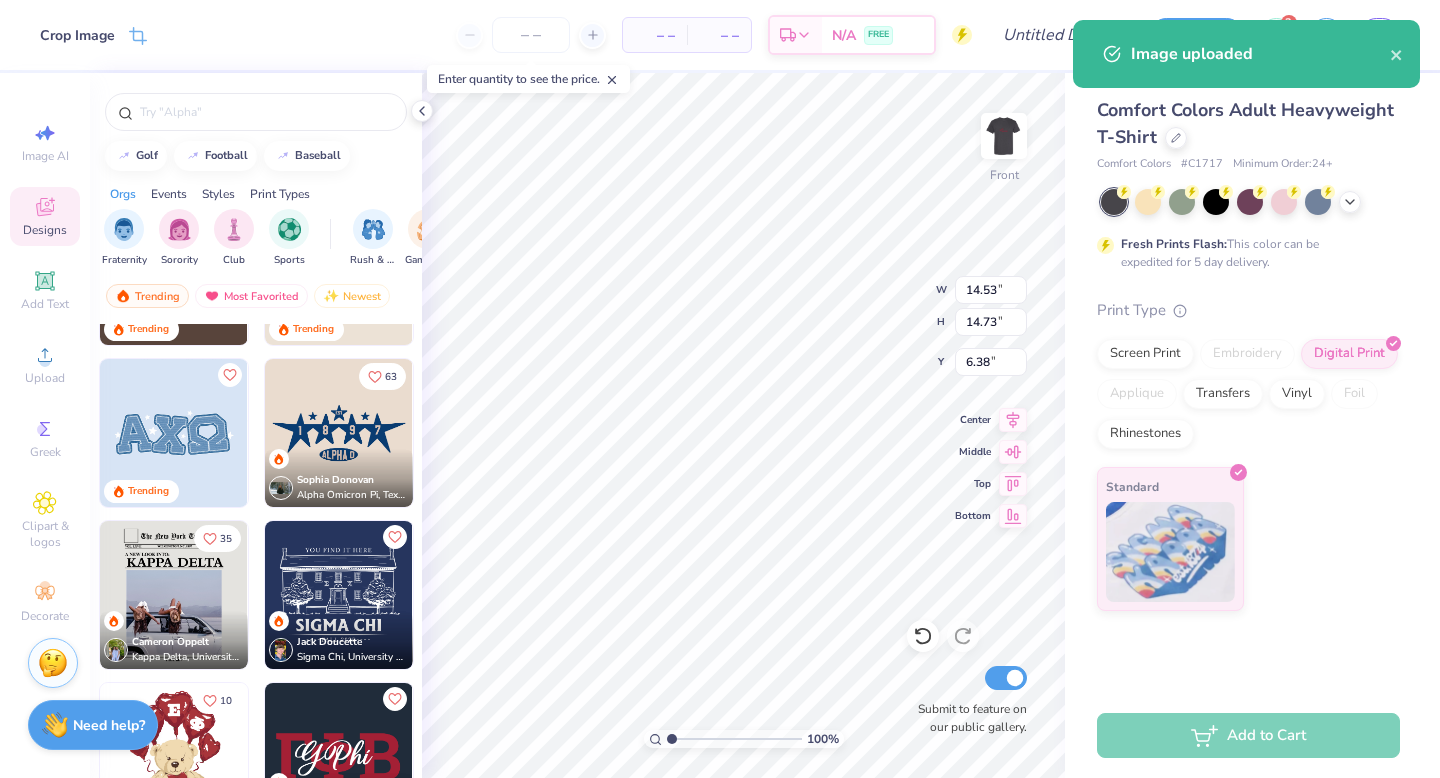 scroll, scrollTop: 0, scrollLeft: 0, axis: both 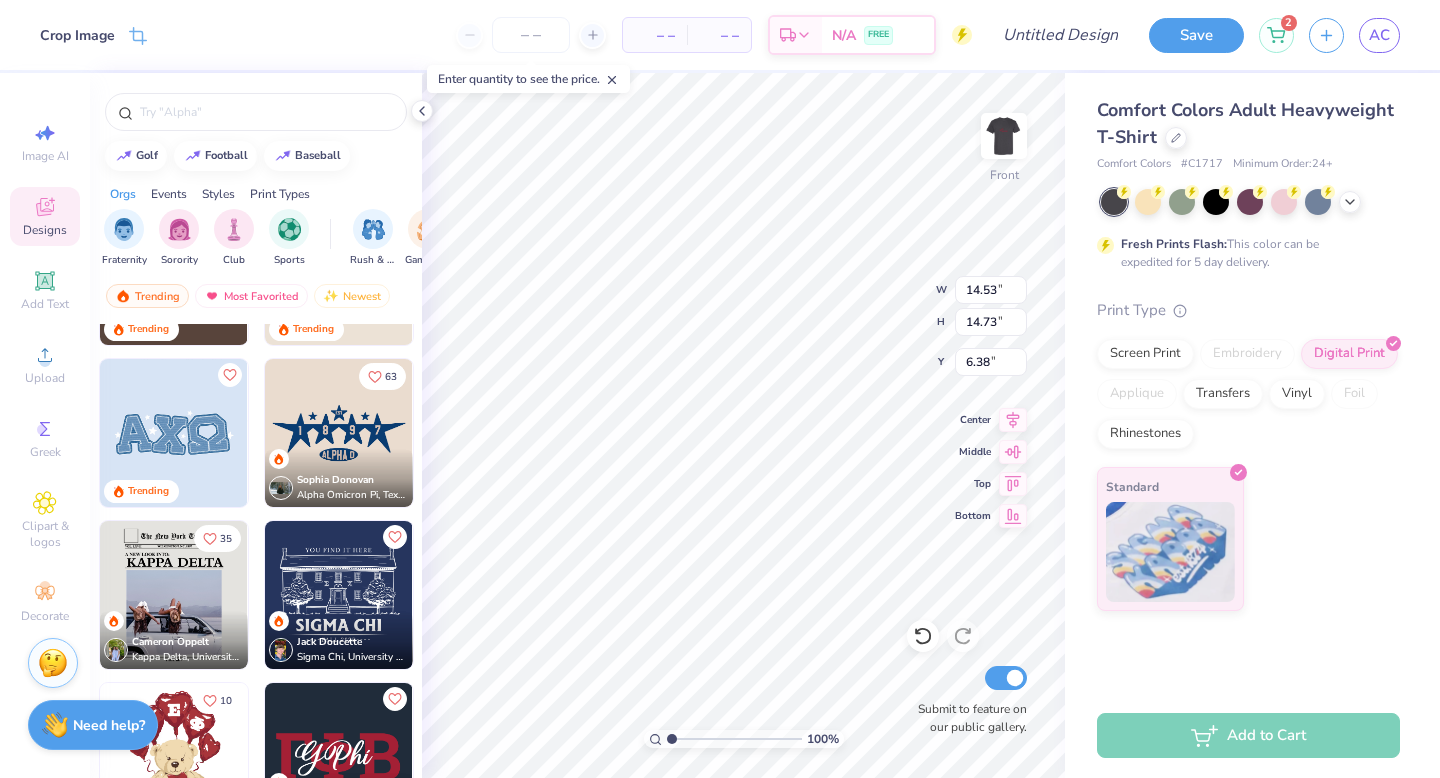type on "9.64" 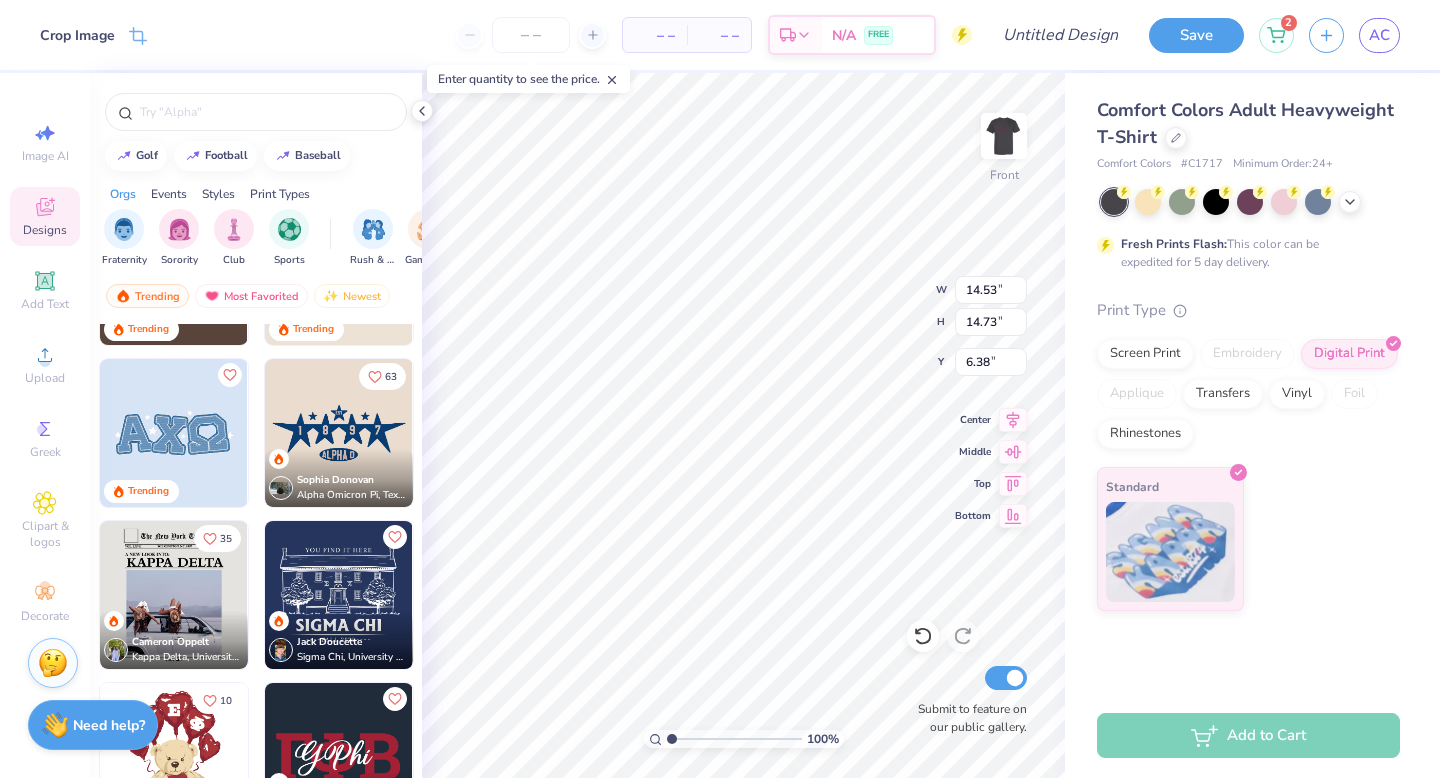 type on "9.77" 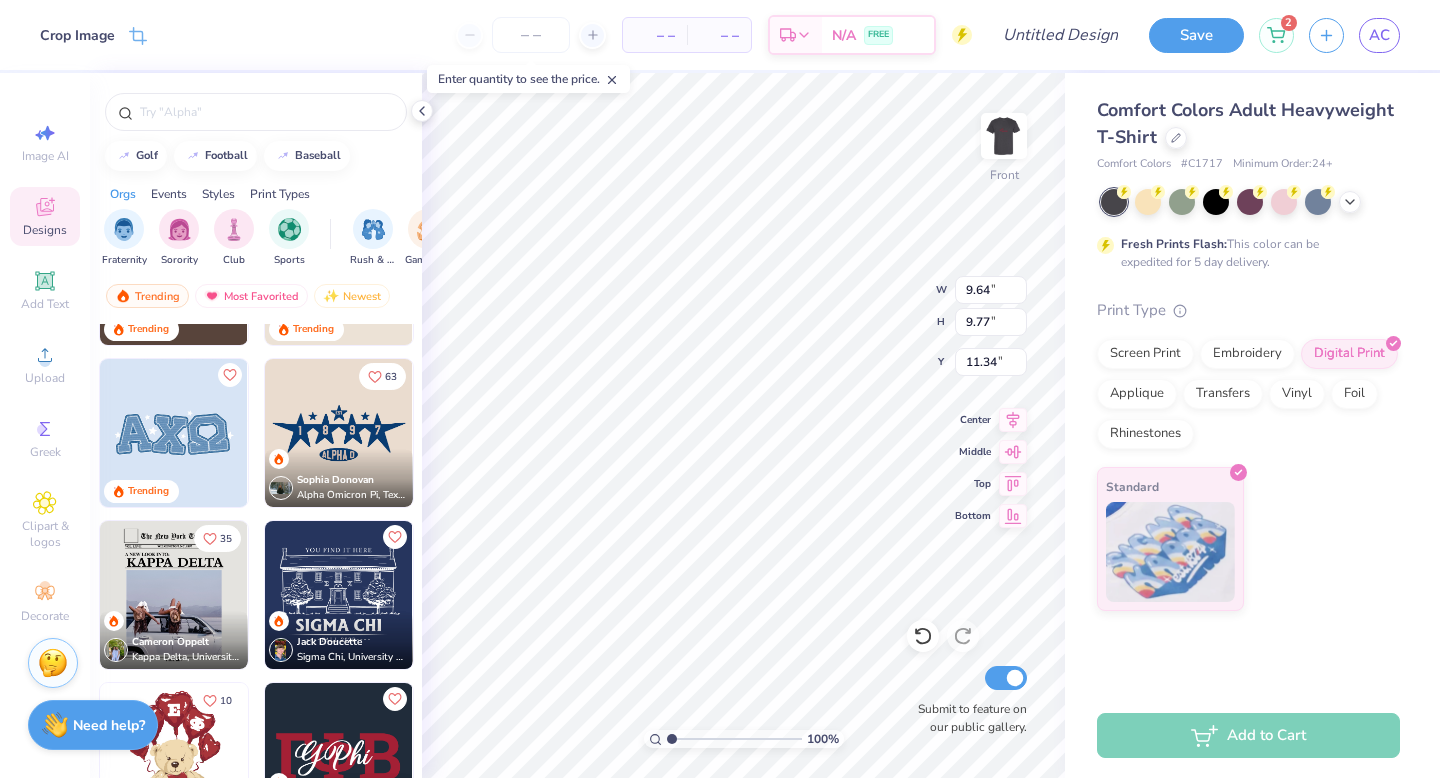 type on "5.14" 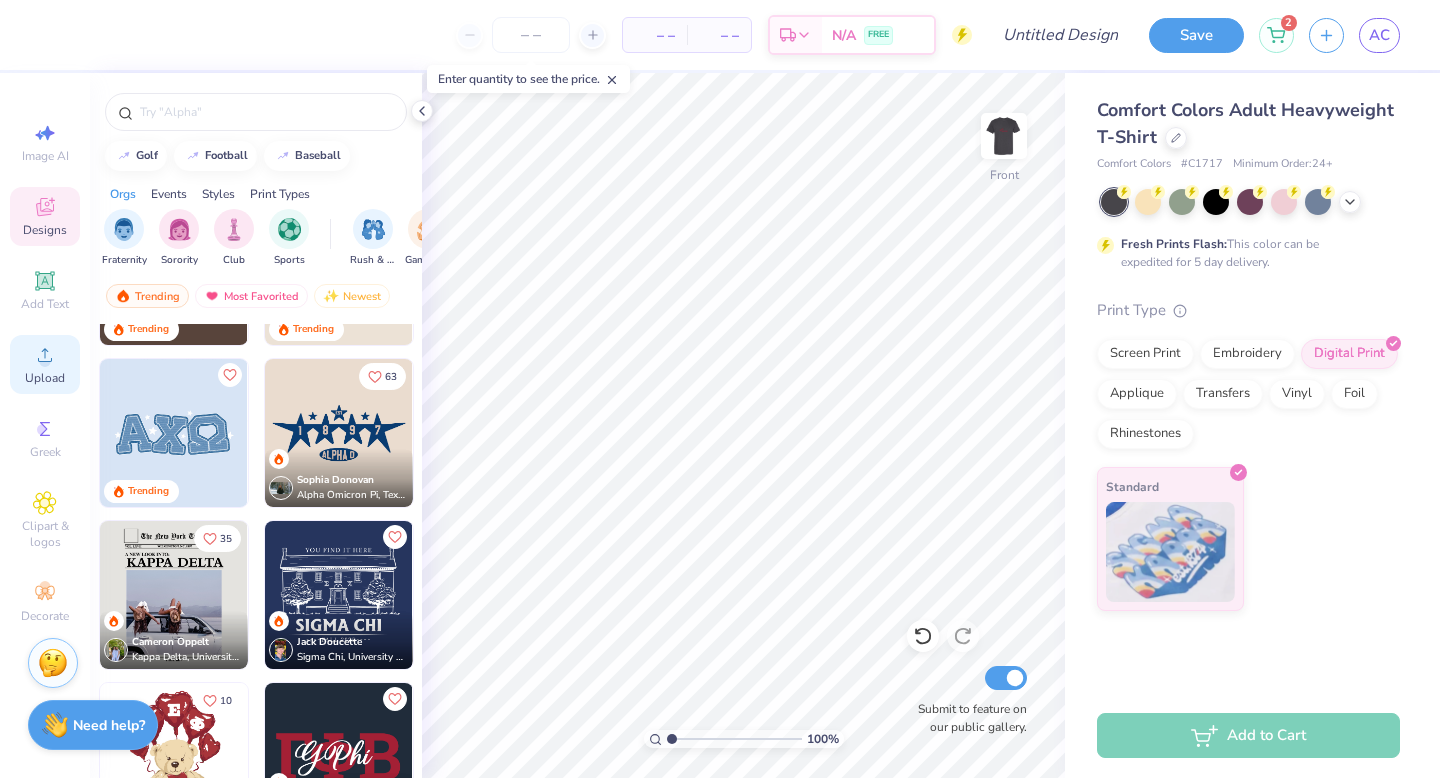 click on "Upload" at bounding box center (45, 364) 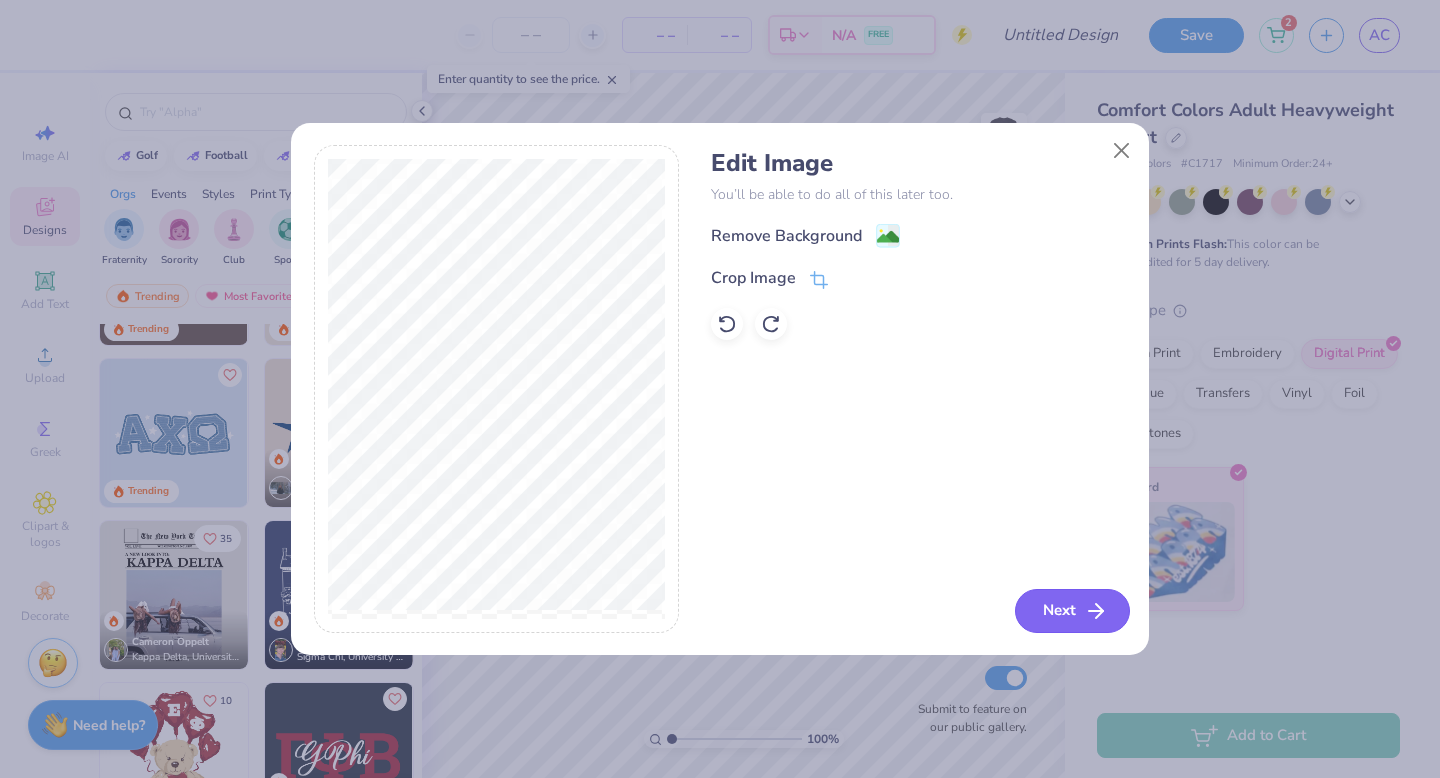 click on "Next" at bounding box center (1072, 611) 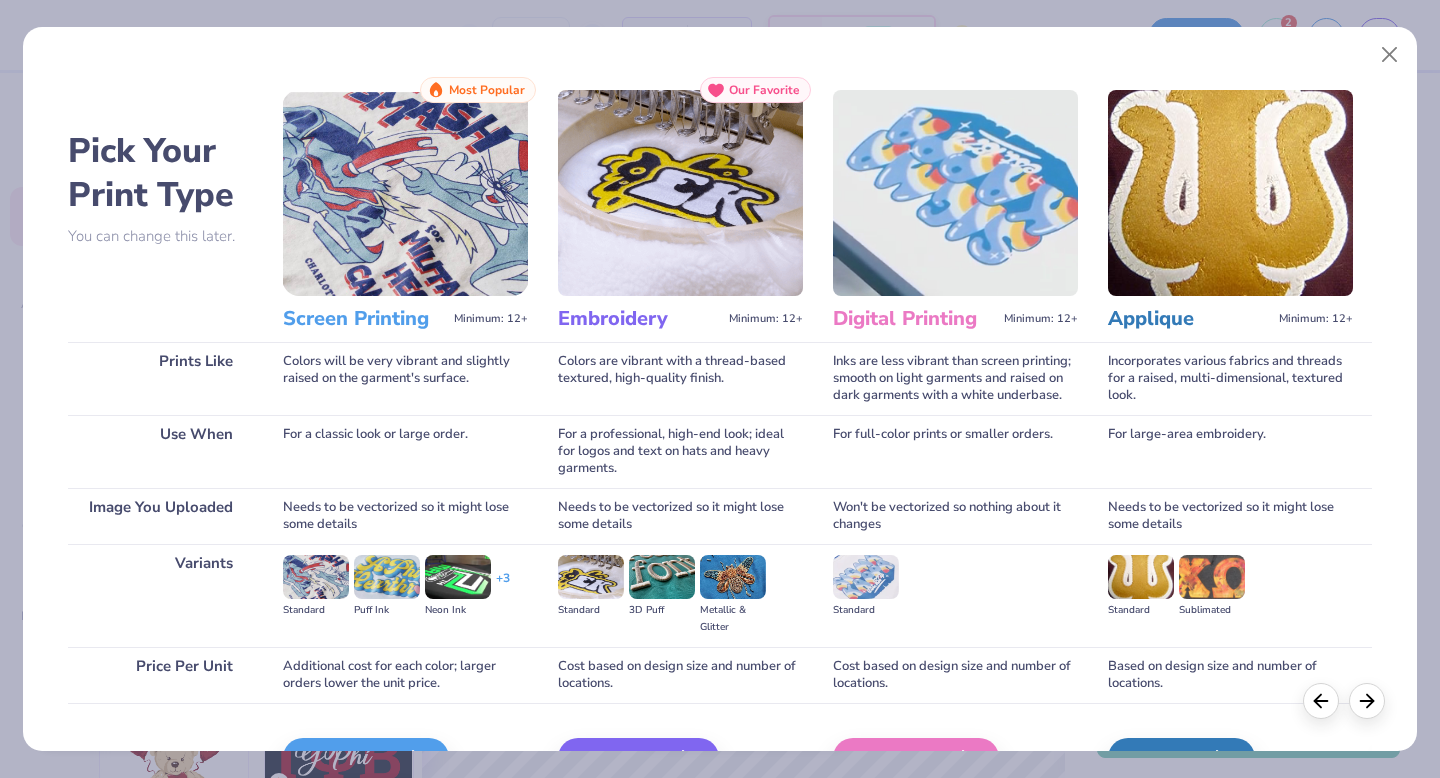 scroll, scrollTop: 119, scrollLeft: 0, axis: vertical 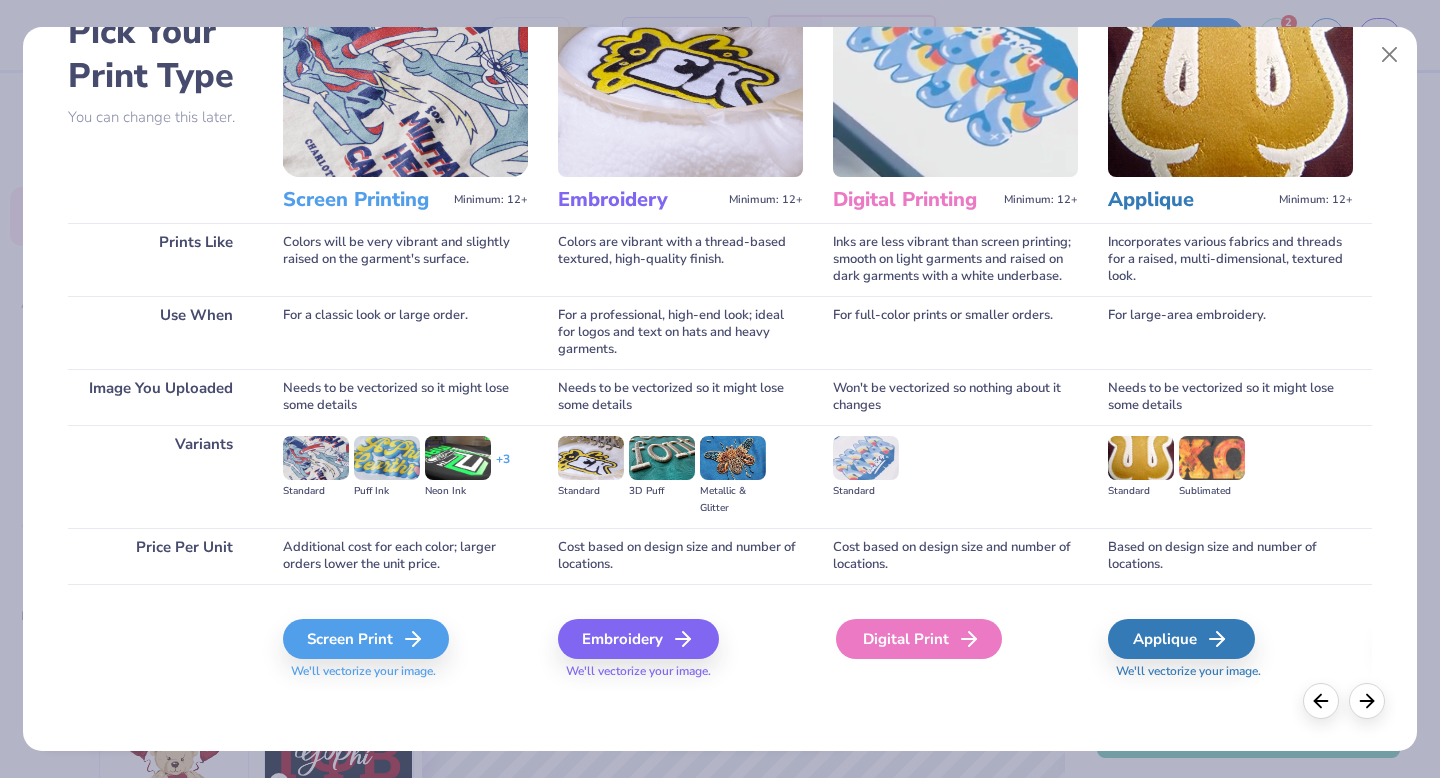 click on "Digital Print" at bounding box center (919, 639) 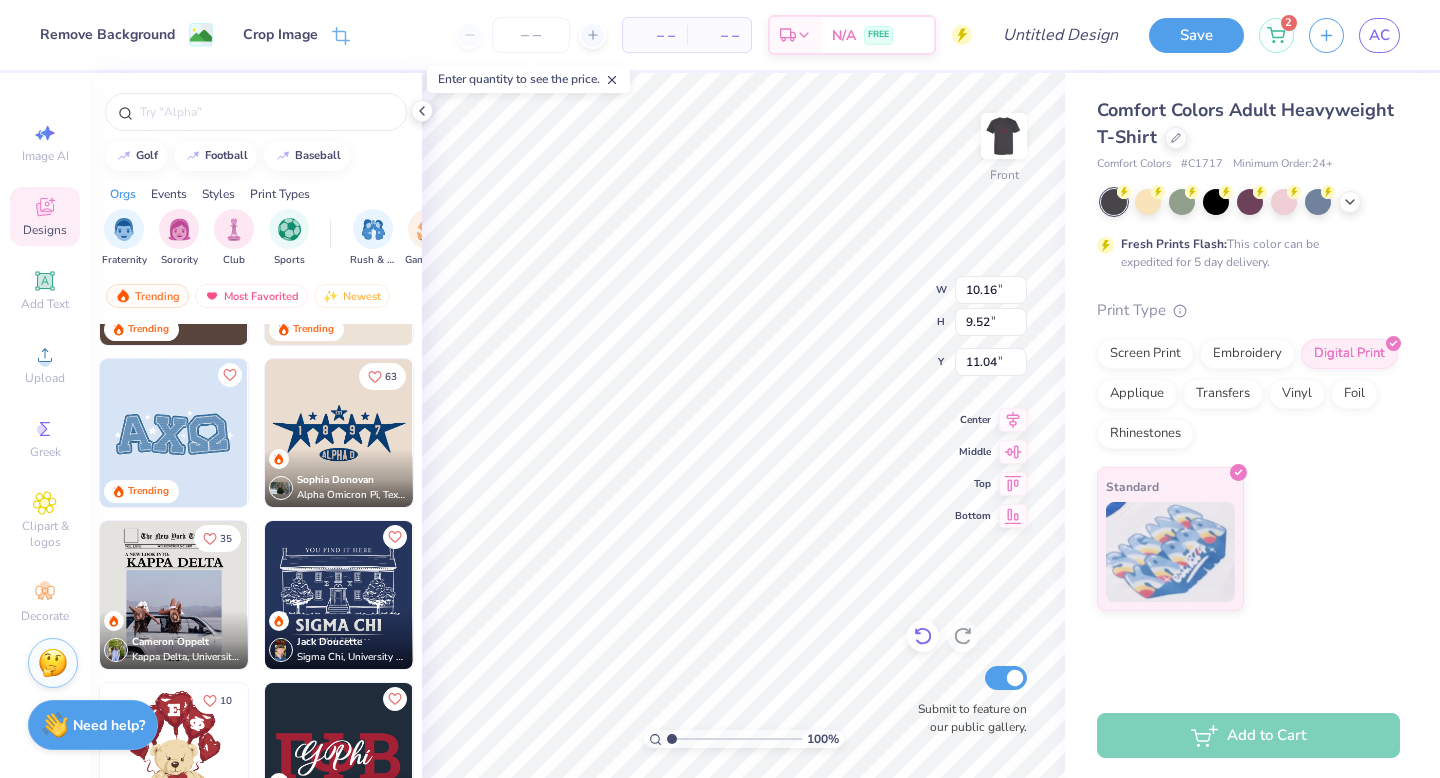 type on "10.16" 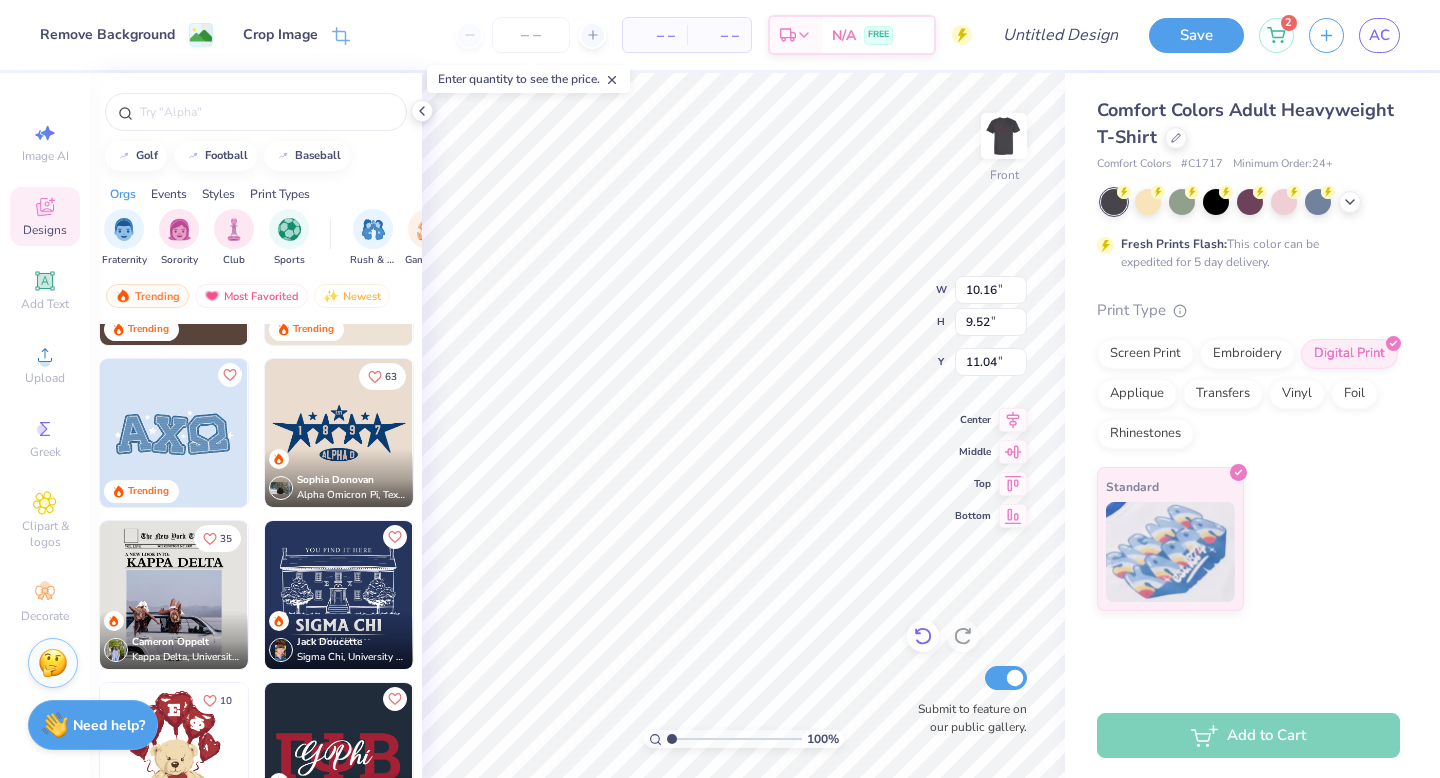 type on "9.52" 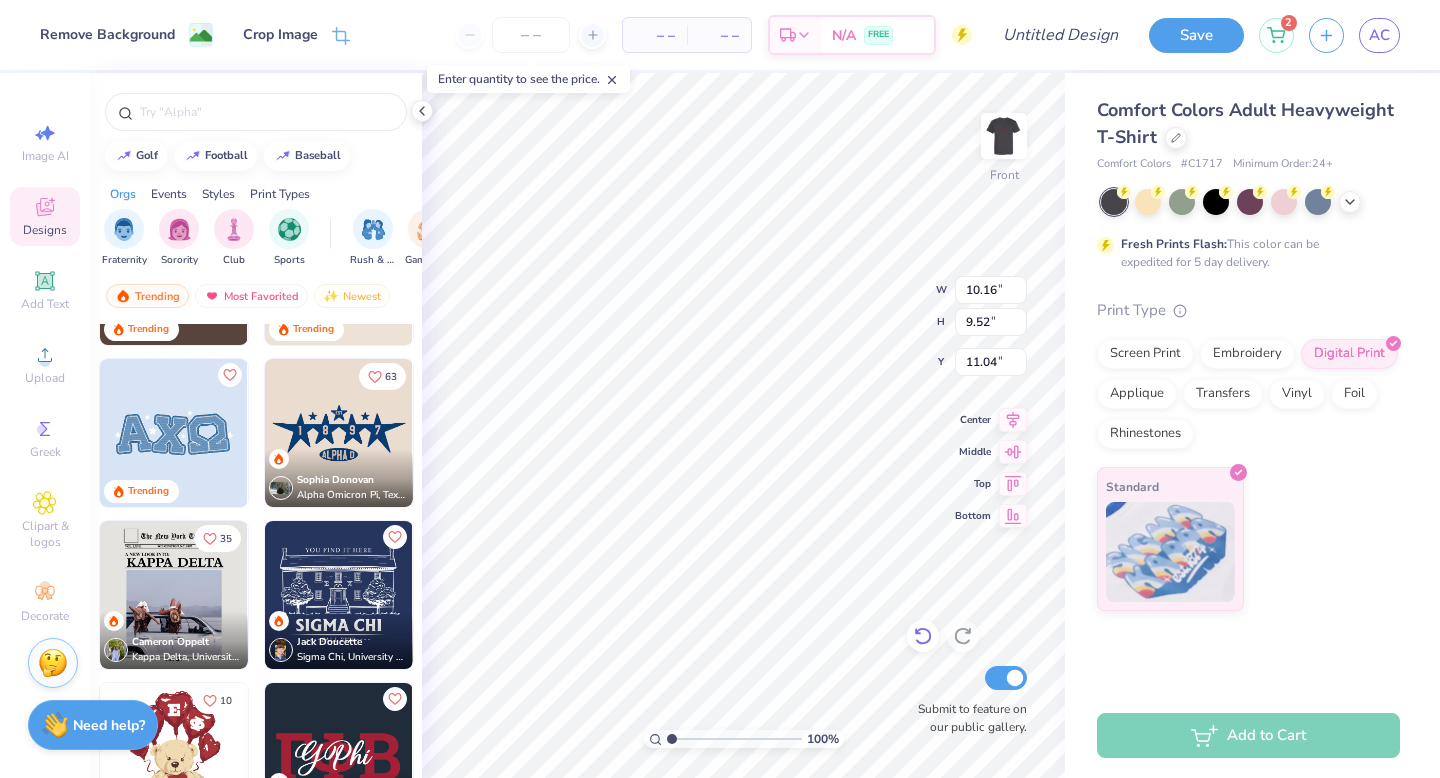 type on "5.84" 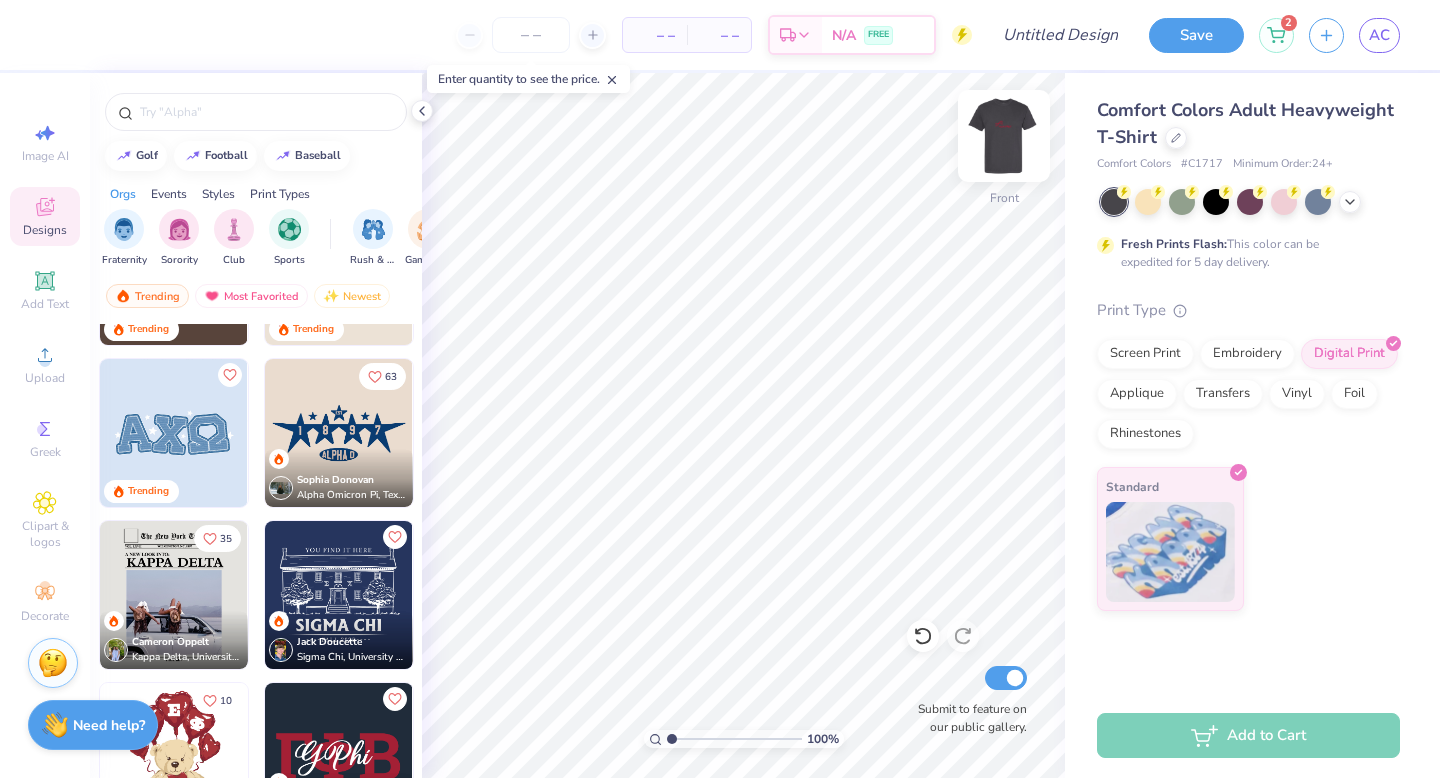 click at bounding box center (1004, 136) 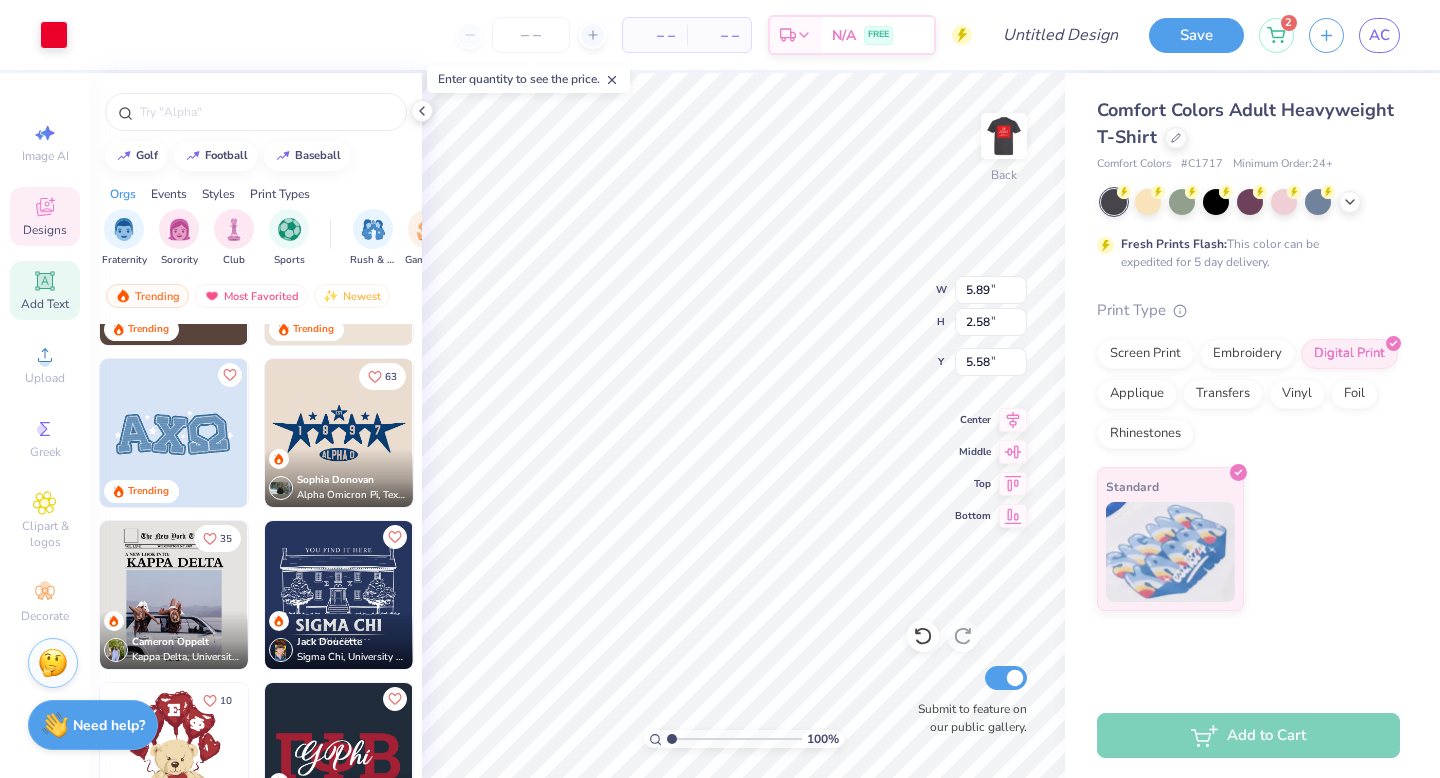 click 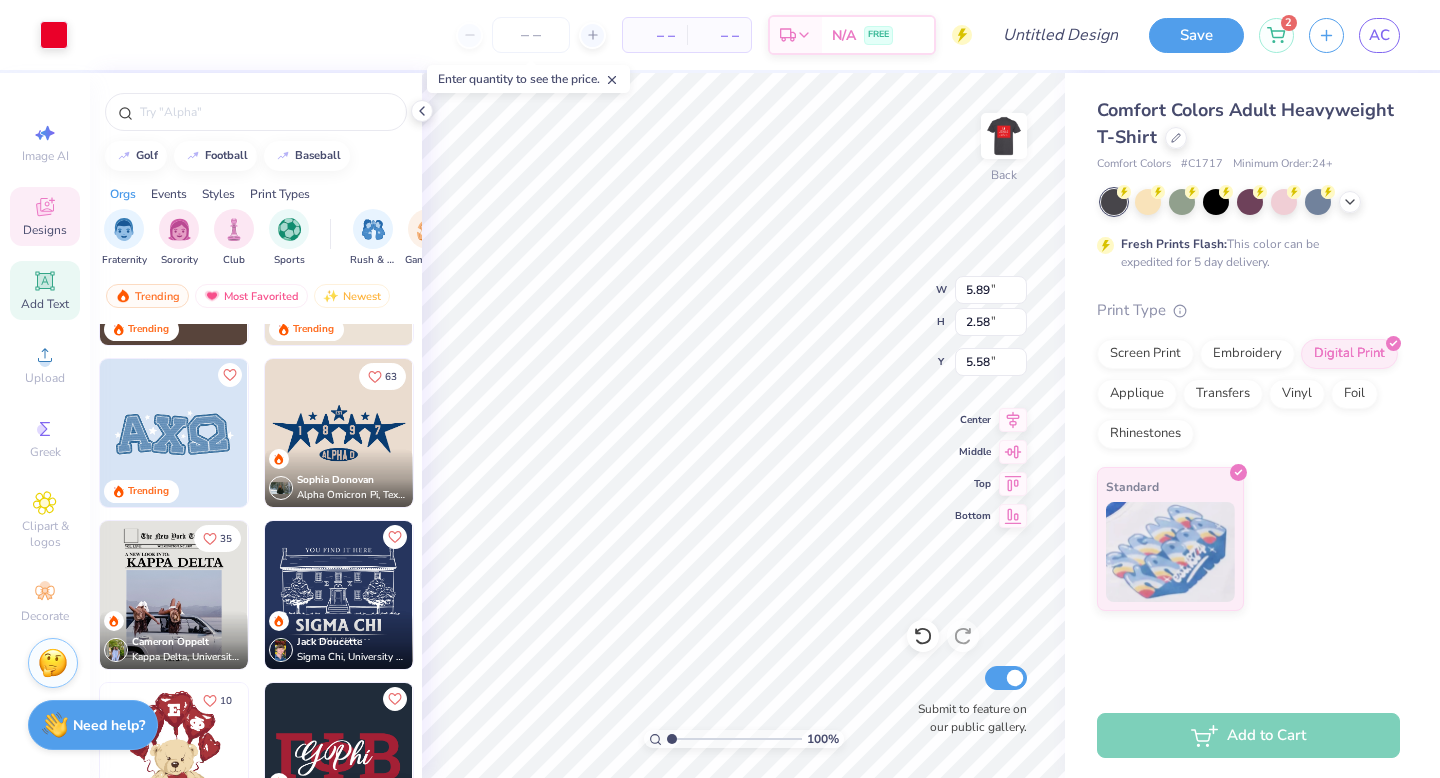type on "5.59" 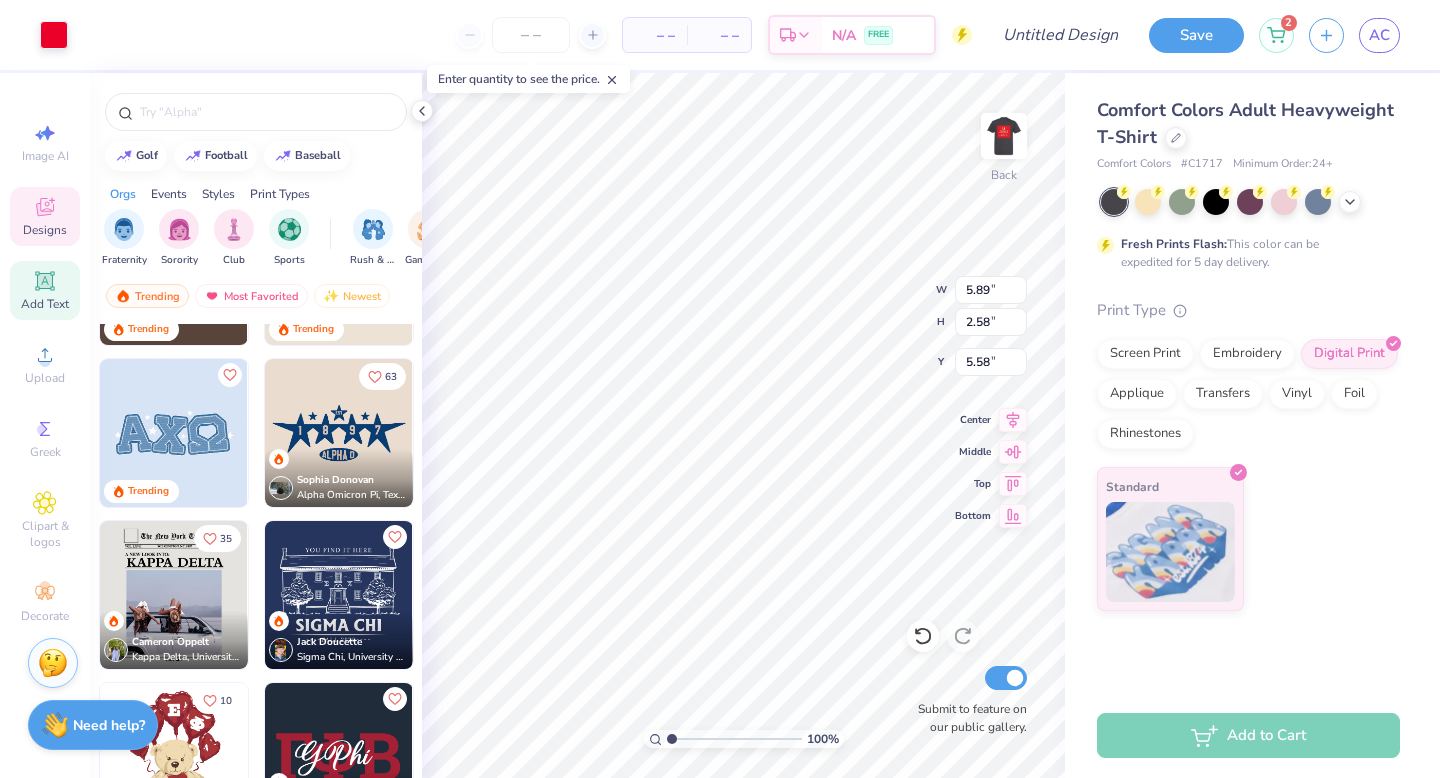 type on "1.62" 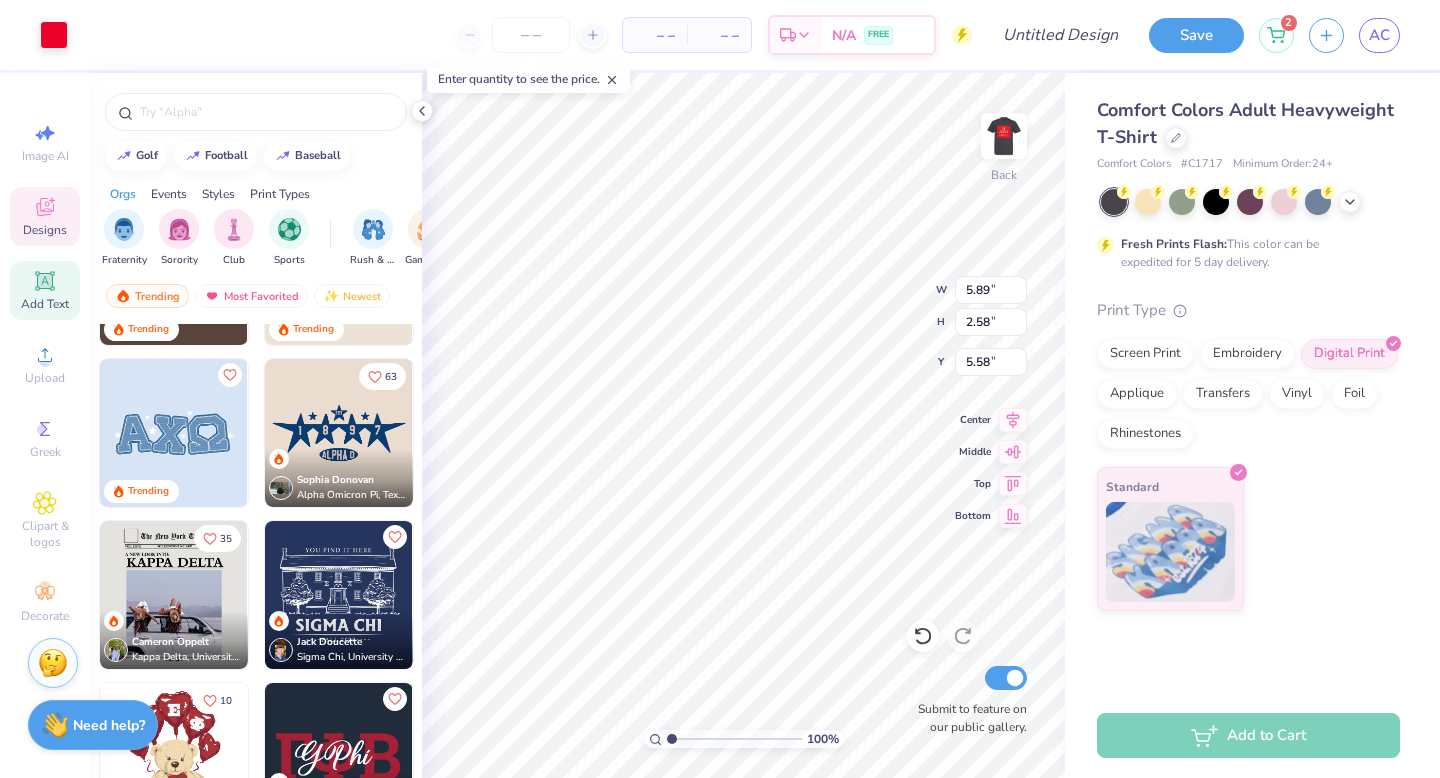 type on "11.69" 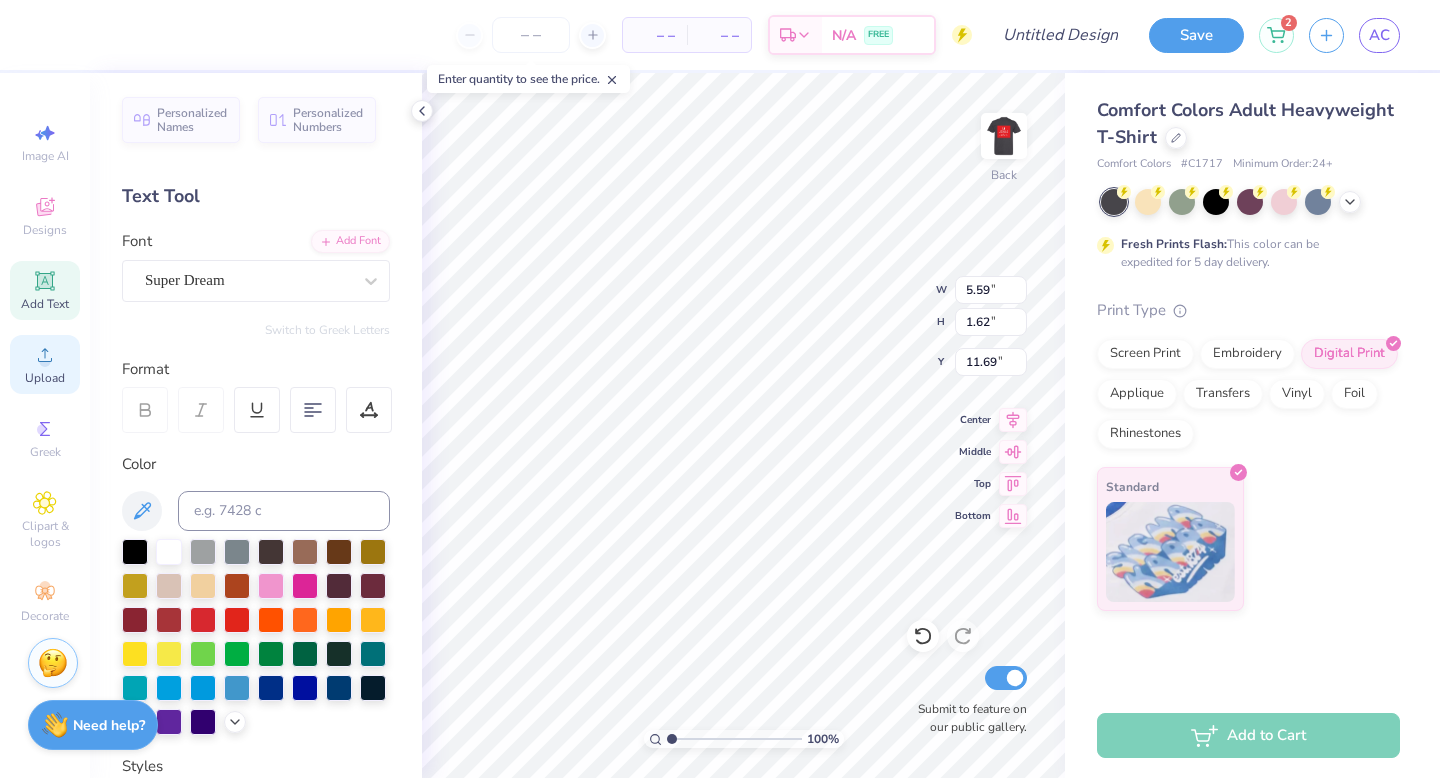click 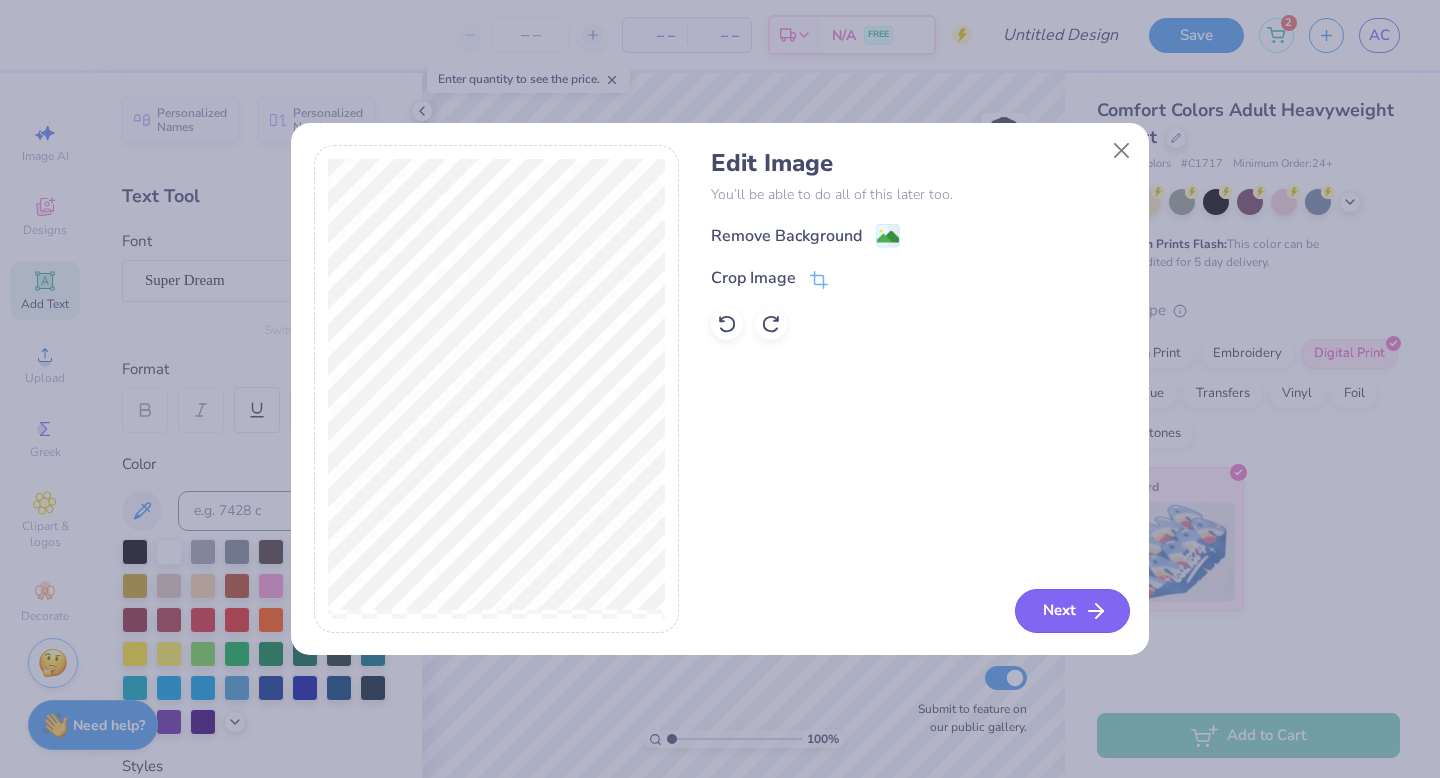 click on "Next" at bounding box center [1072, 611] 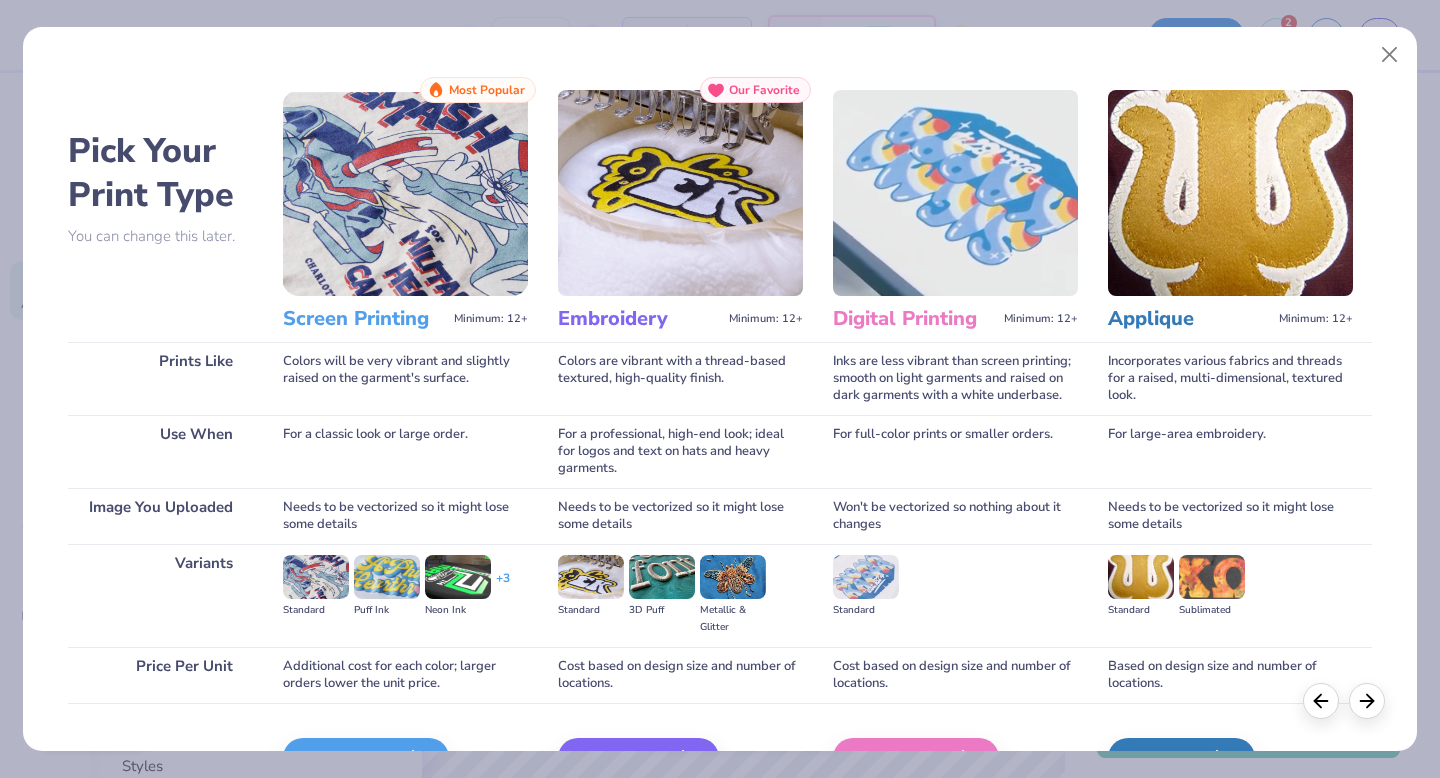 scroll, scrollTop: 119, scrollLeft: 0, axis: vertical 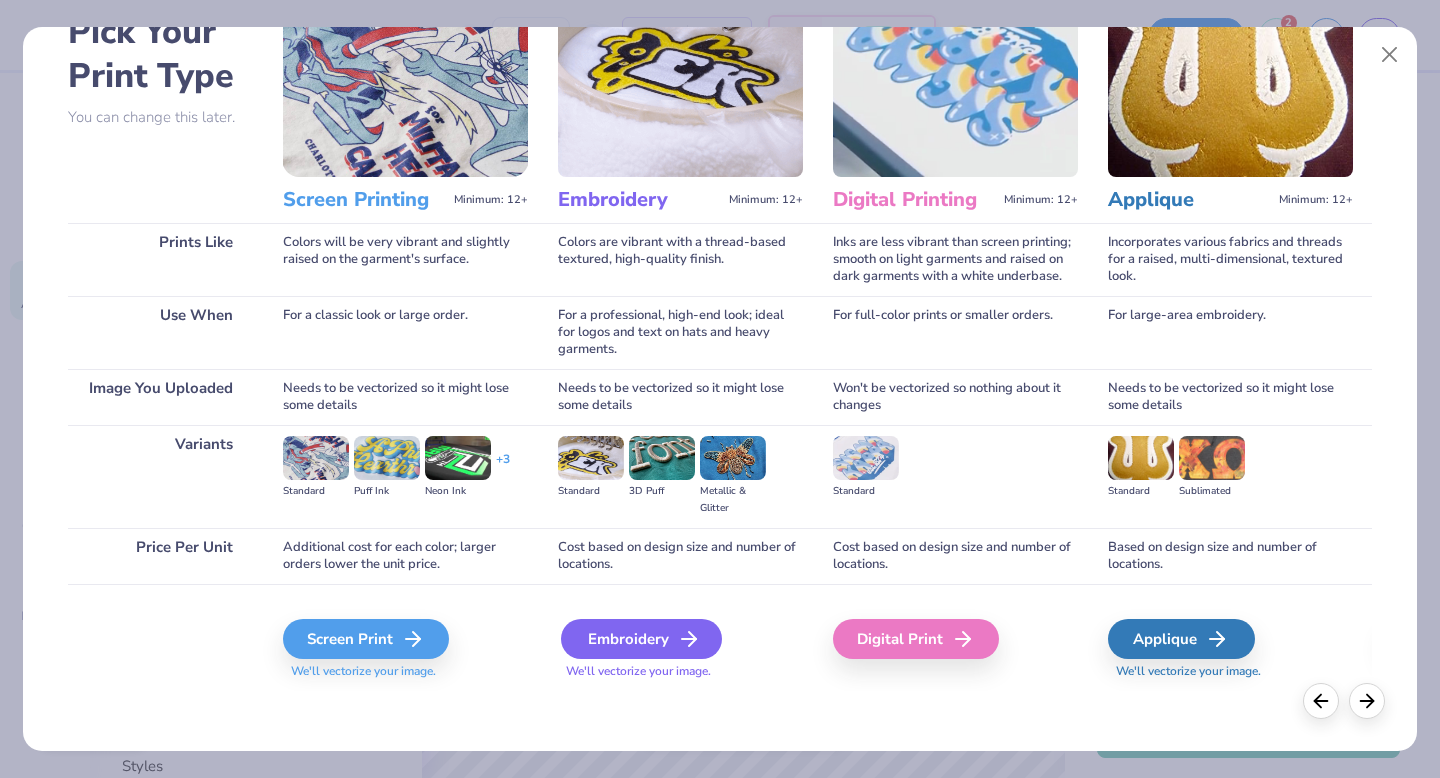 click 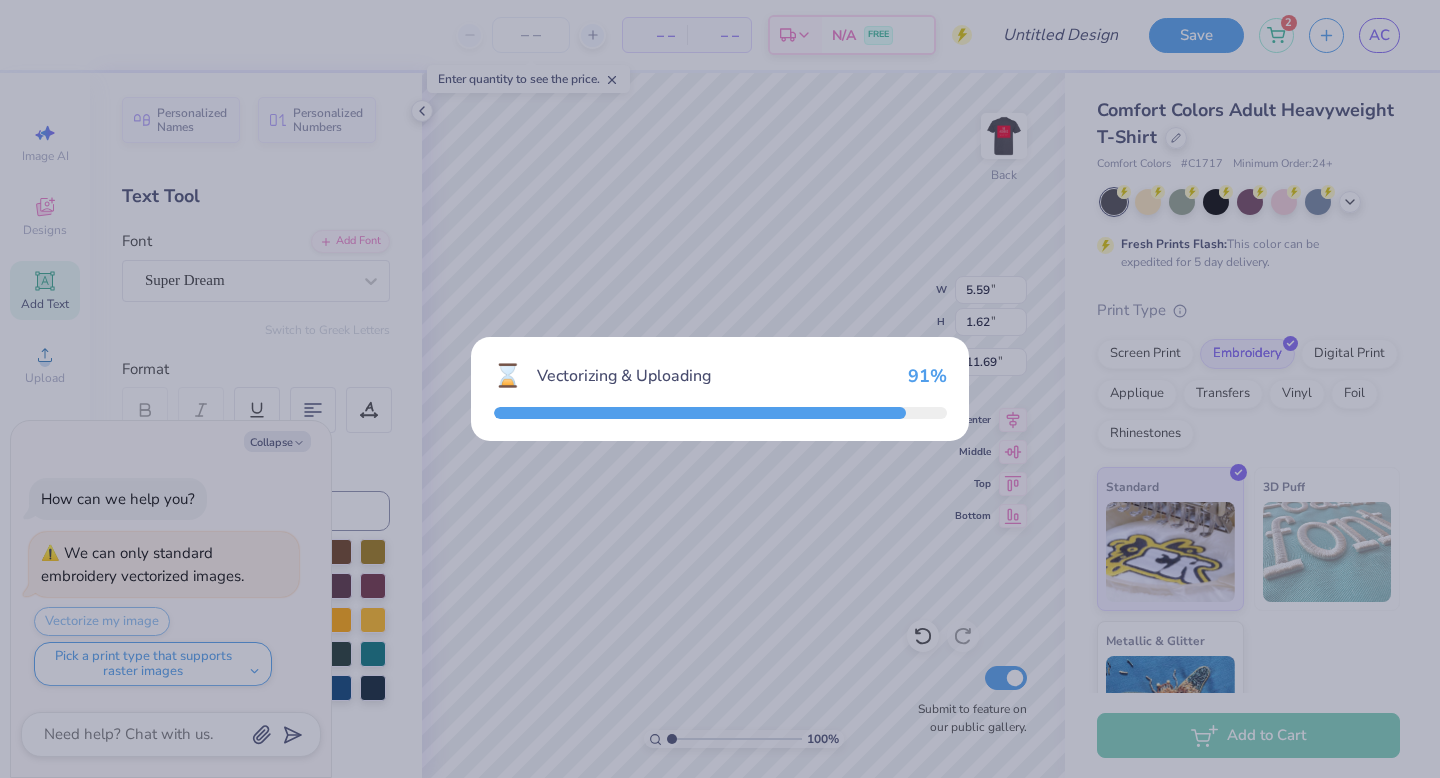 type on "x" 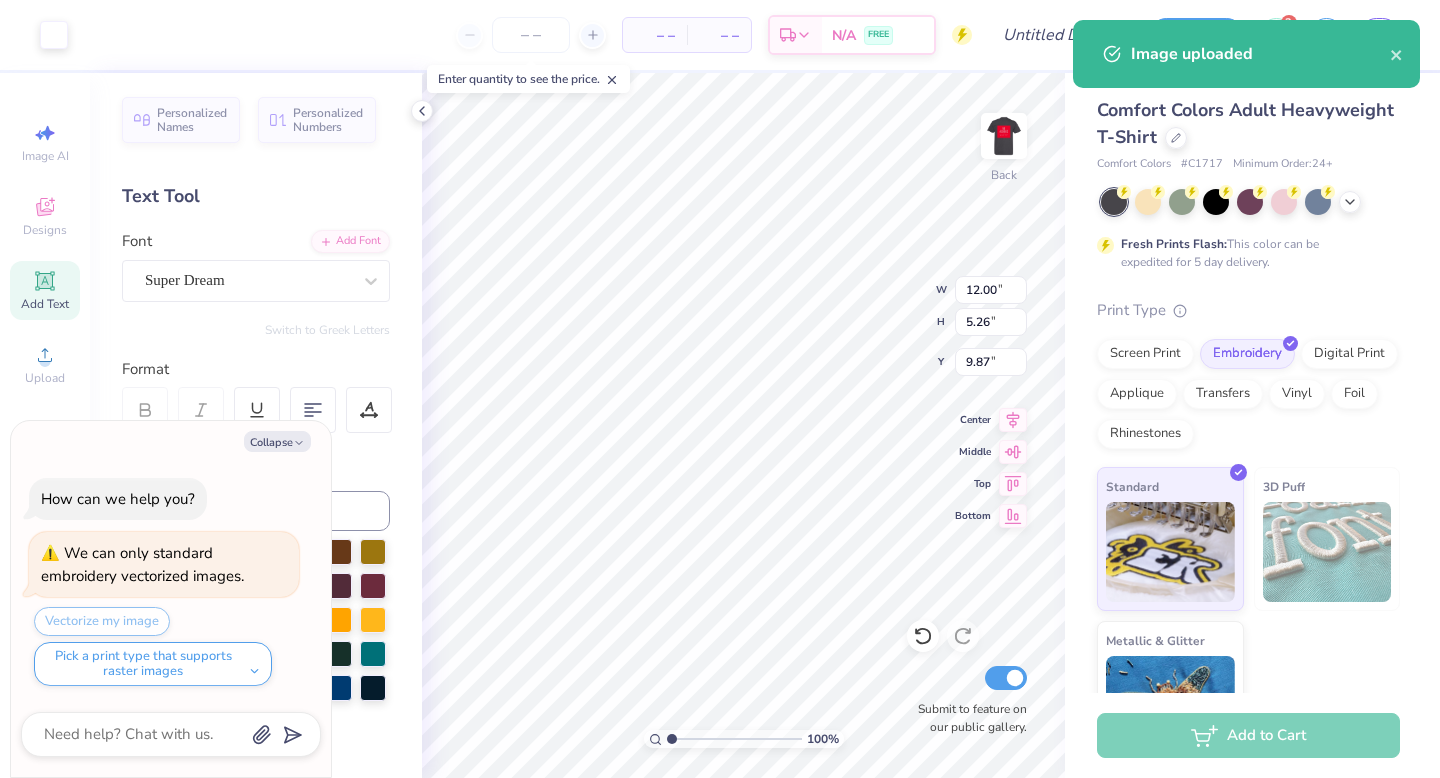 type on "x" 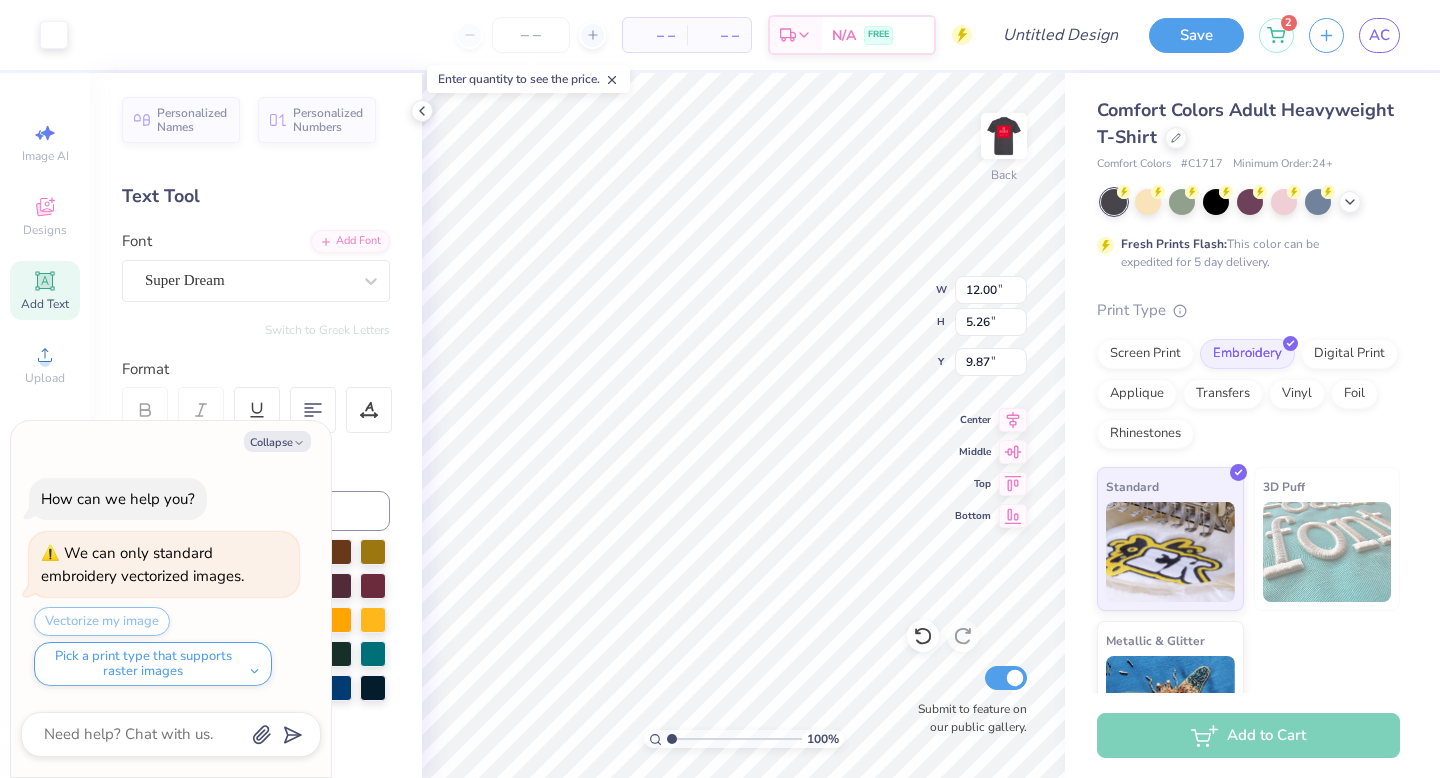 type on "4.24" 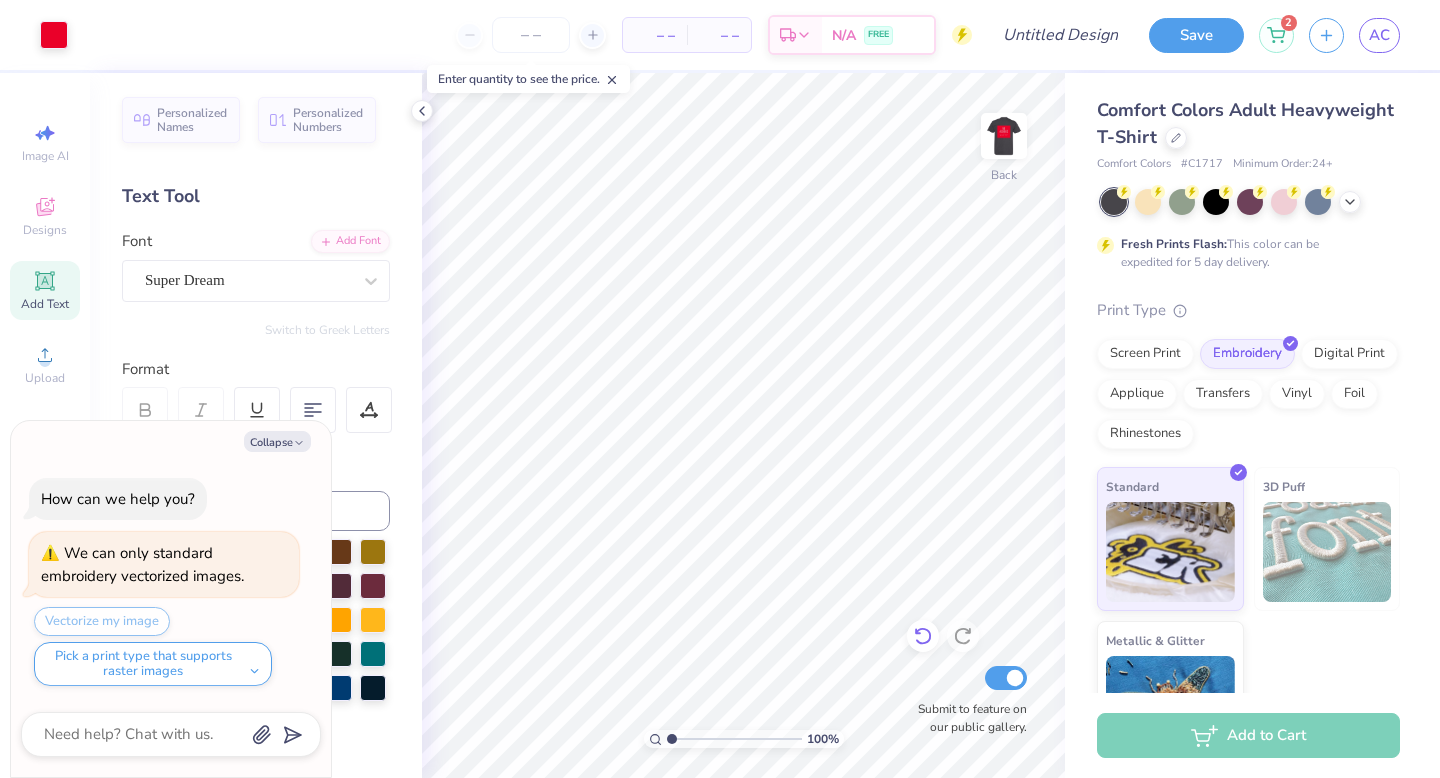 click 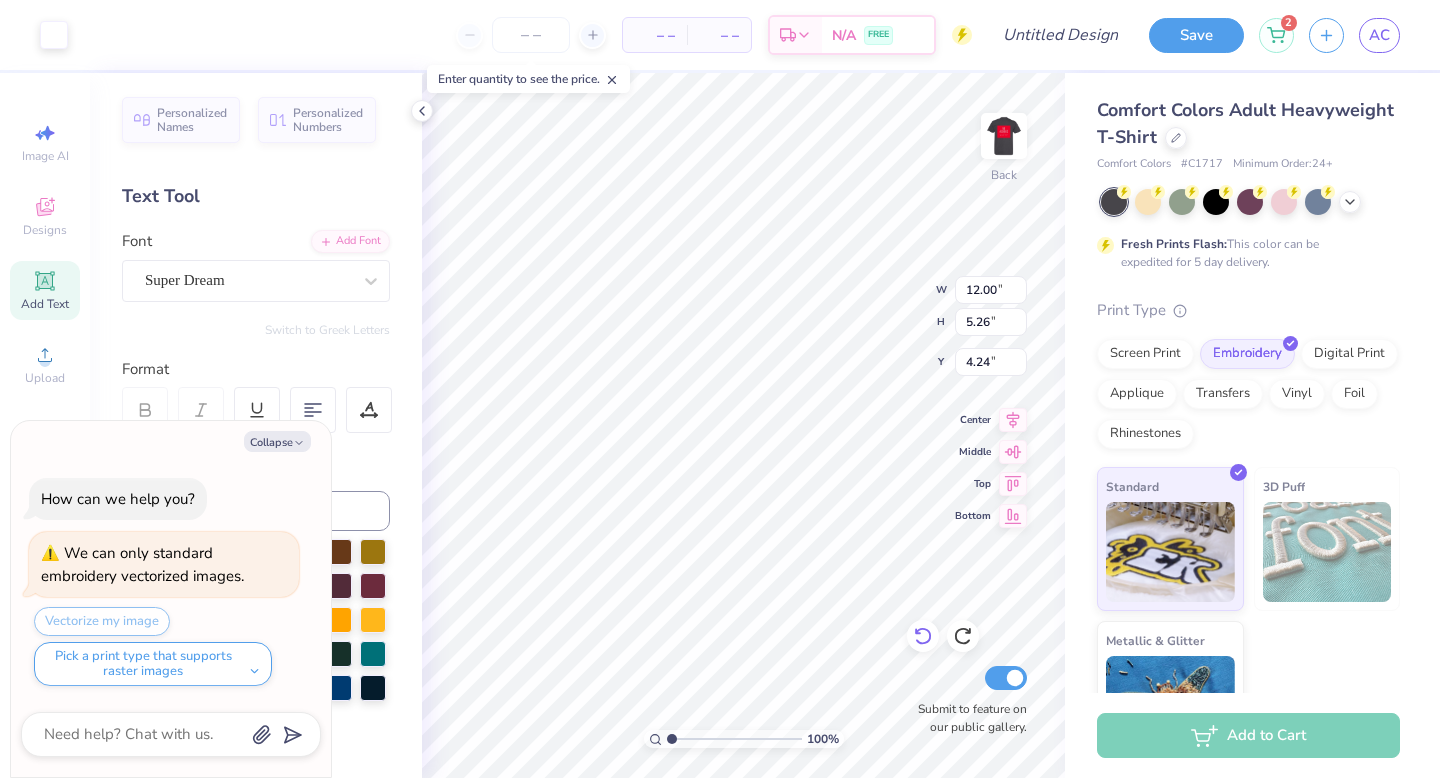 type on "x" 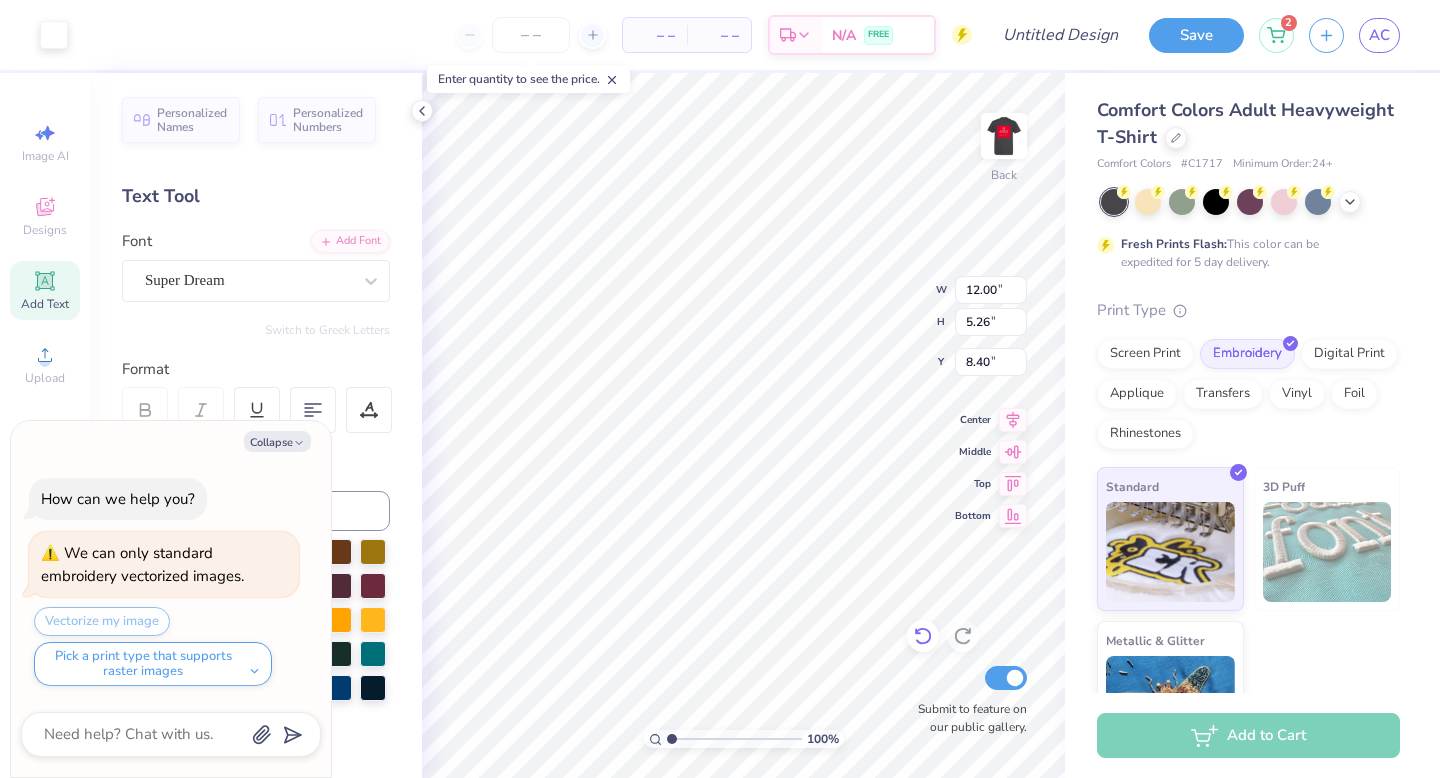 type on "x" 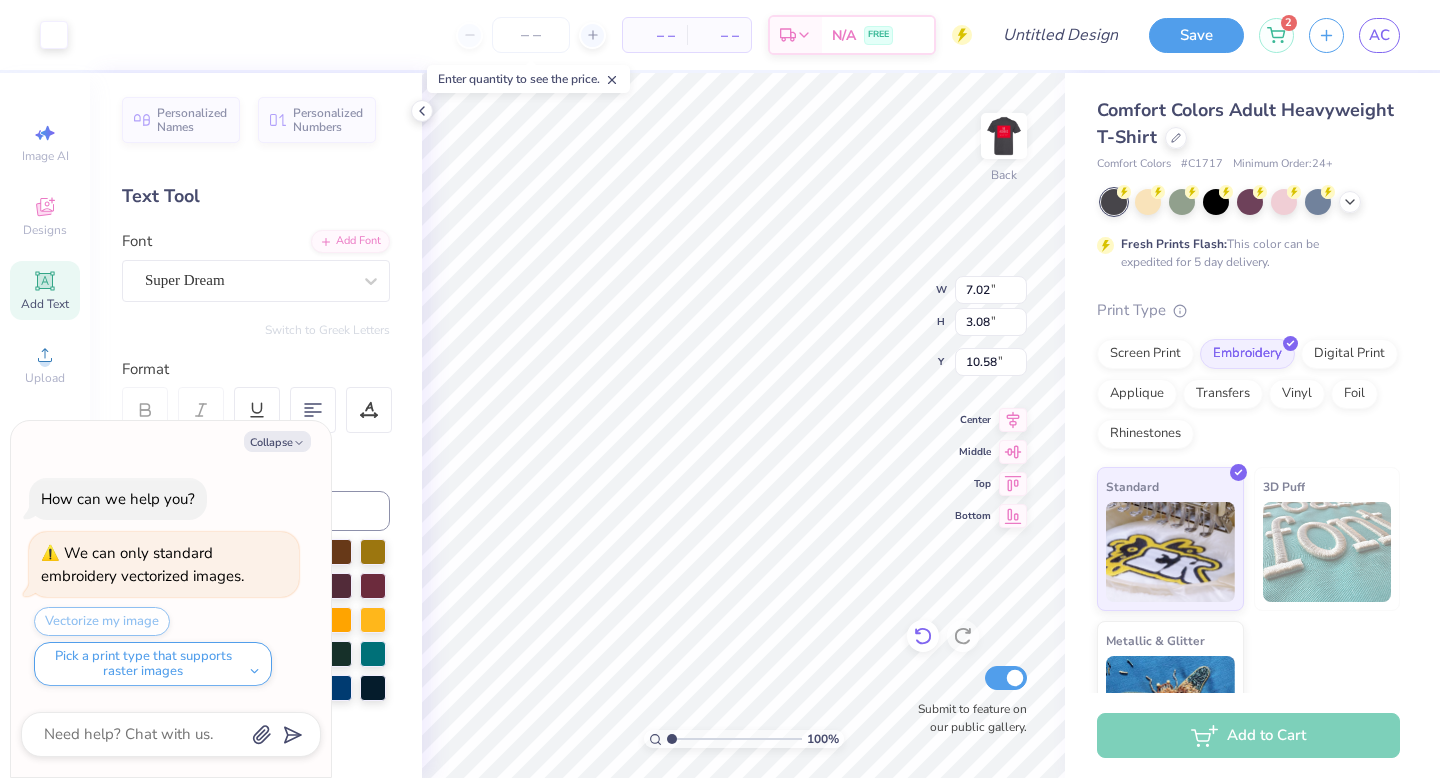 type on "x" 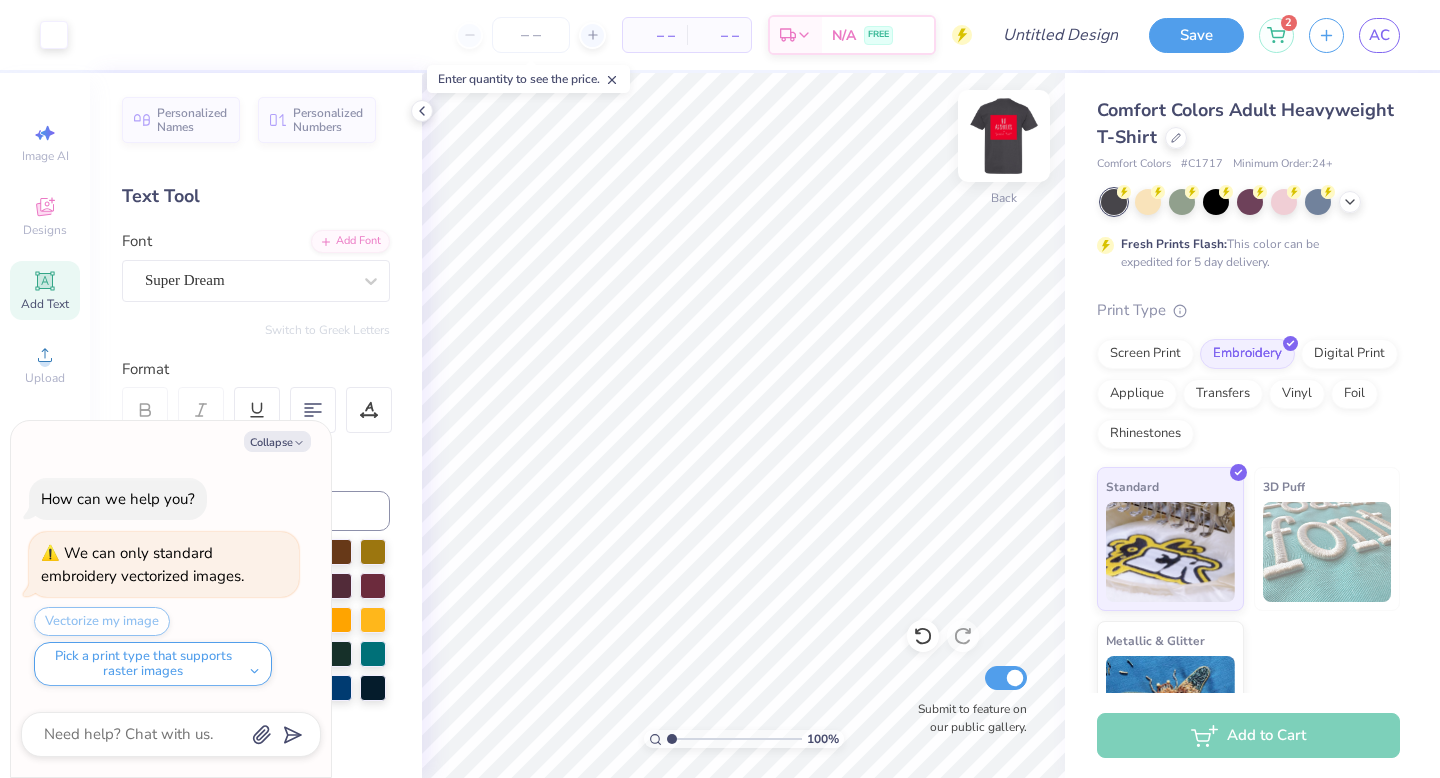 click at bounding box center [1004, 136] 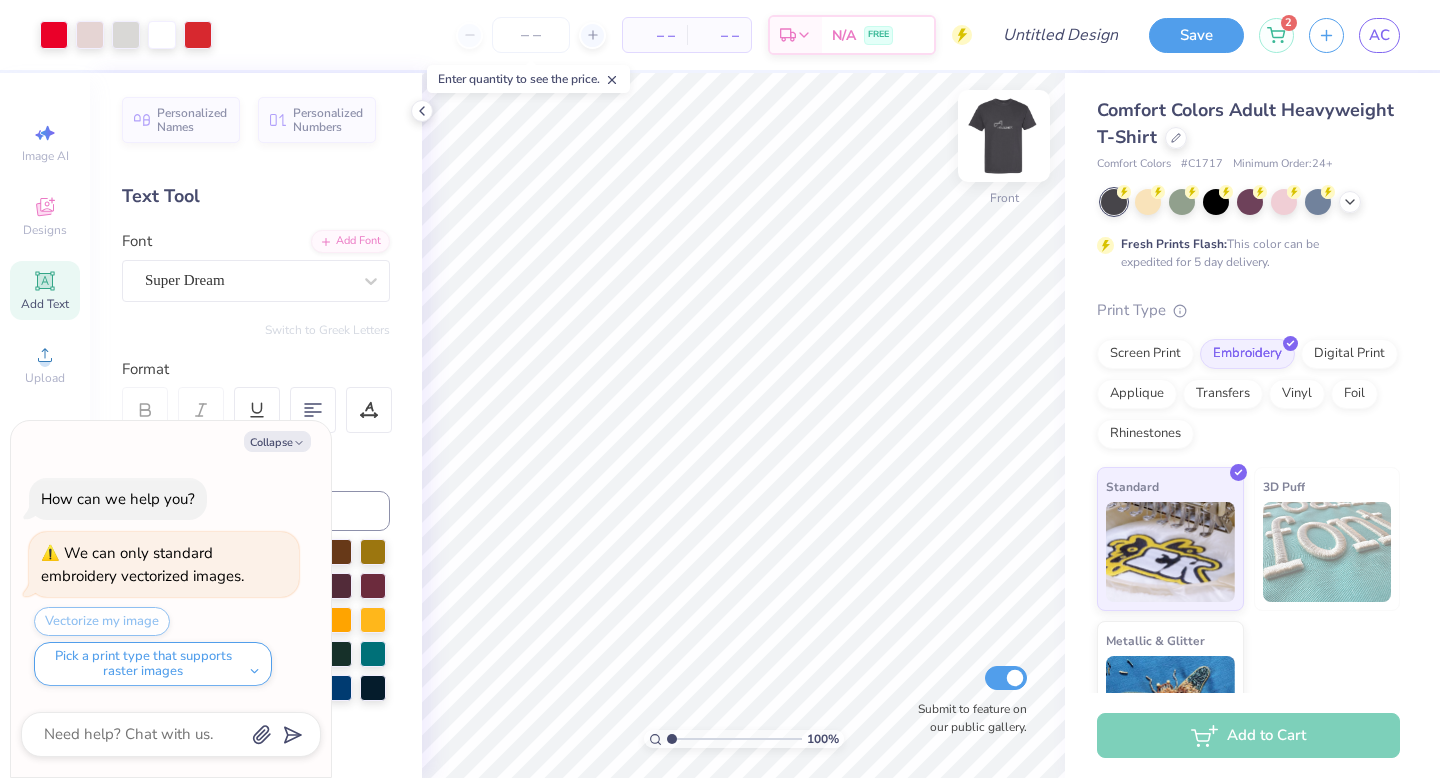 click at bounding box center [1004, 136] 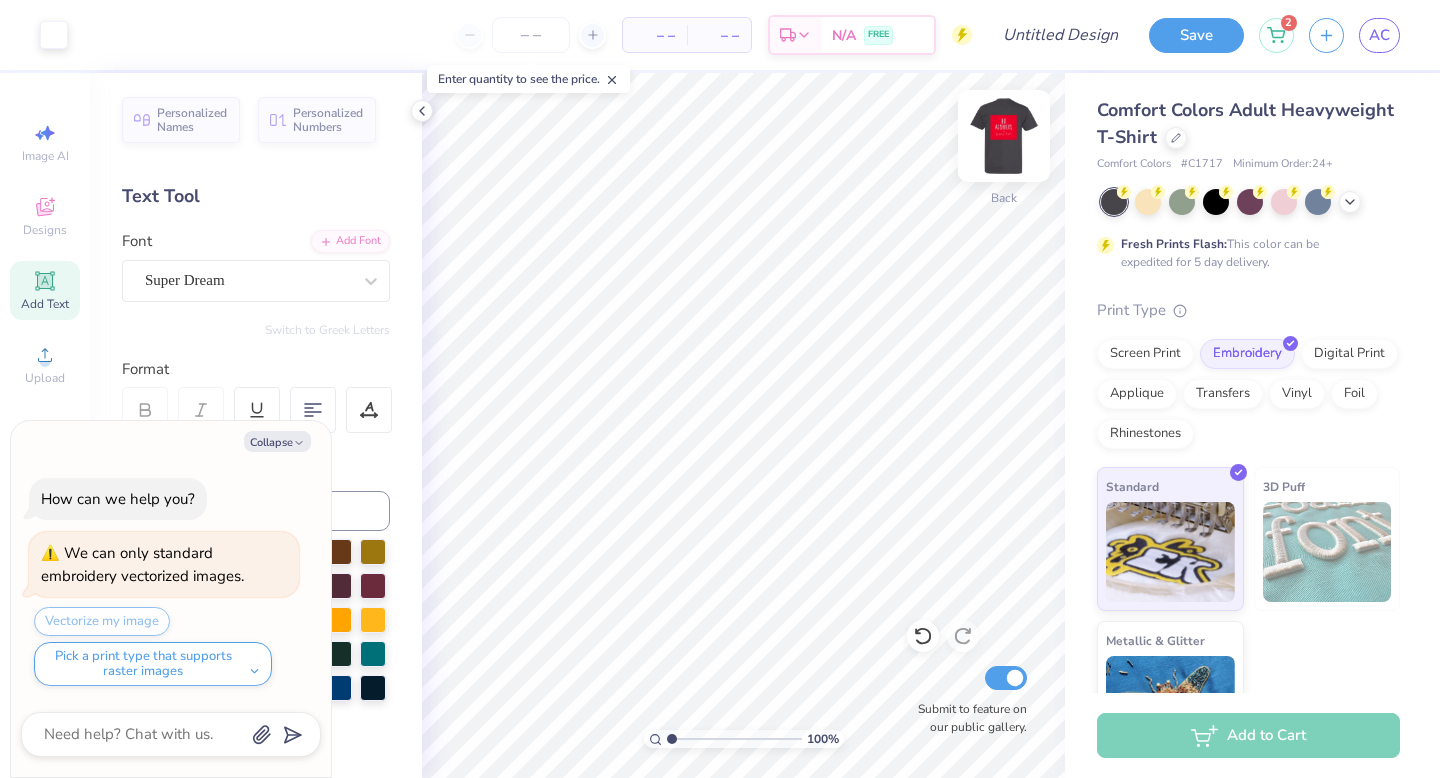 click at bounding box center (1004, 136) 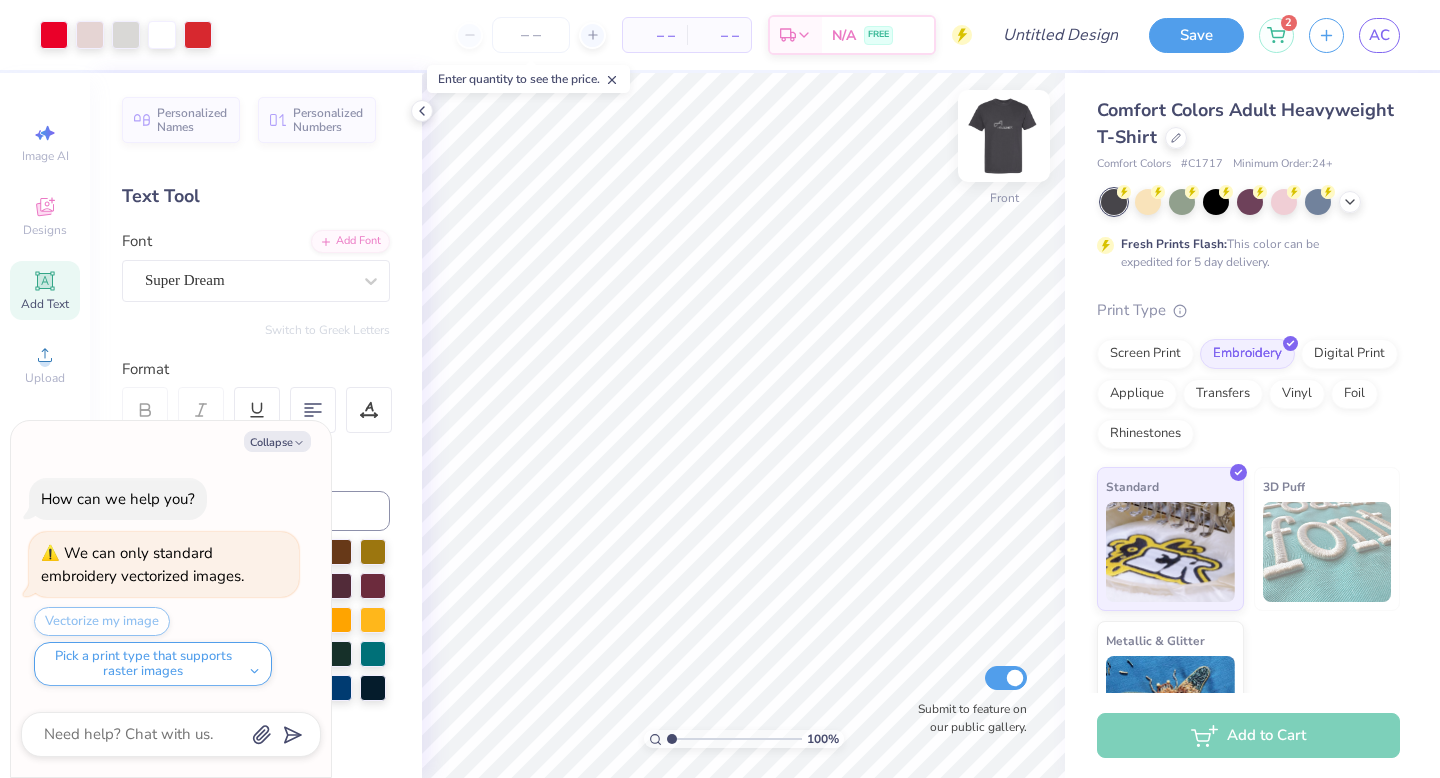 click at bounding box center [1004, 136] 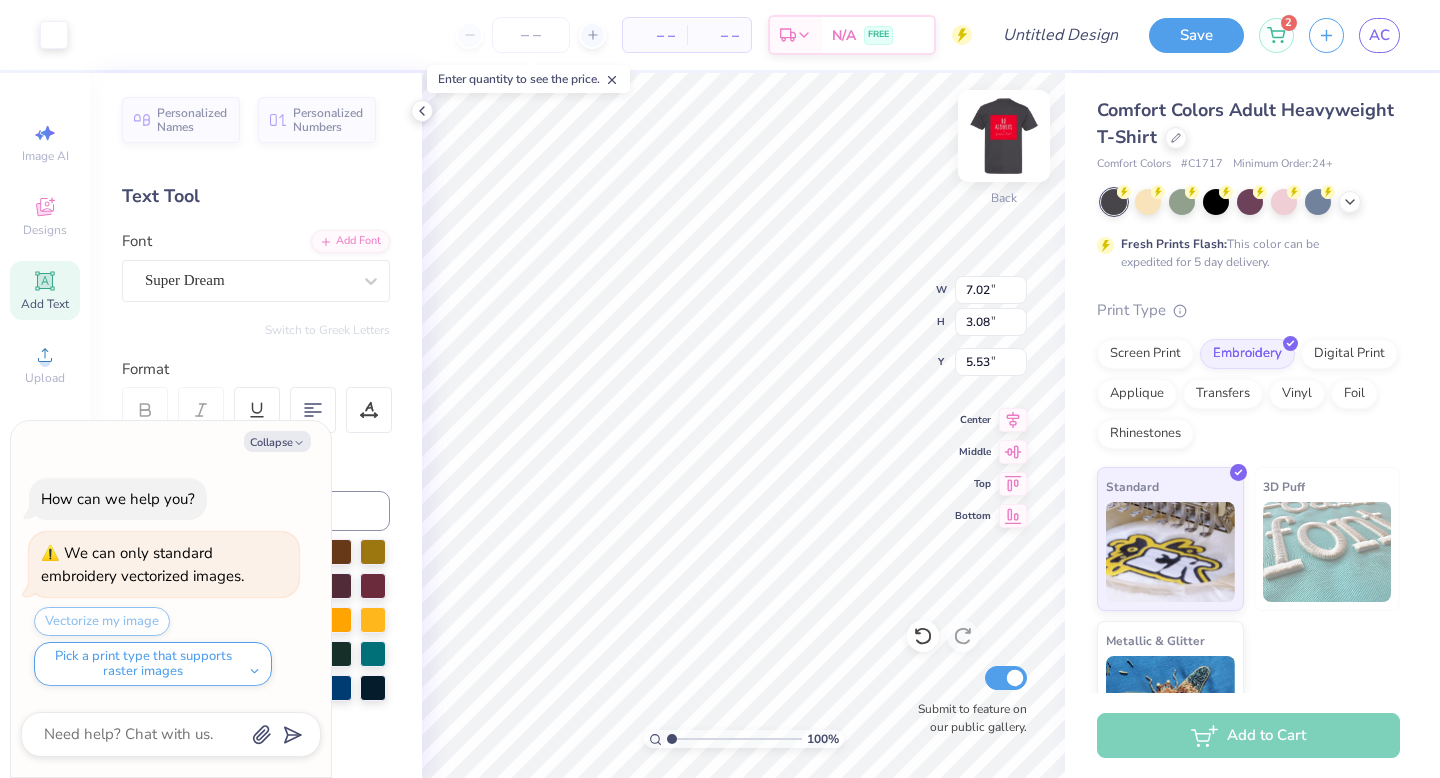 type on "x" 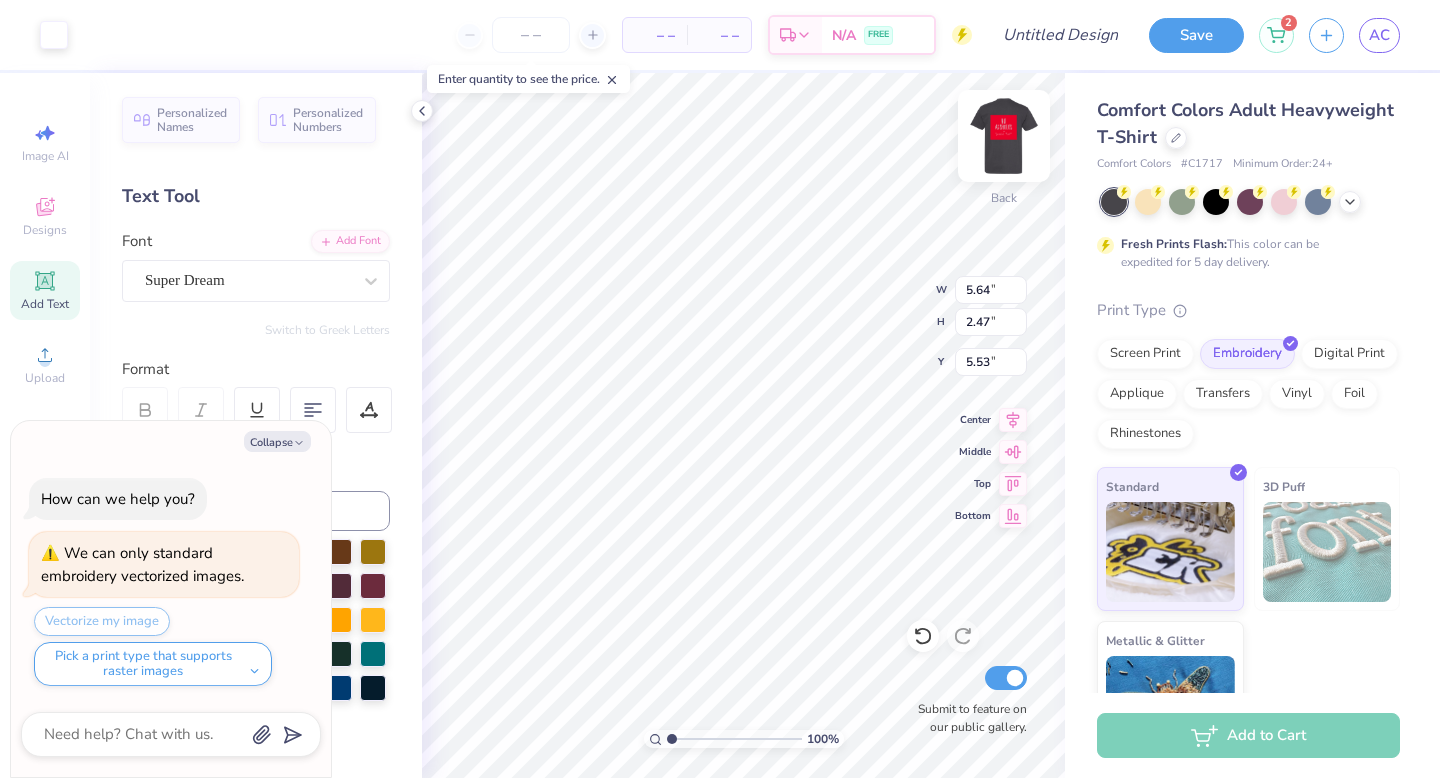 type on "x" 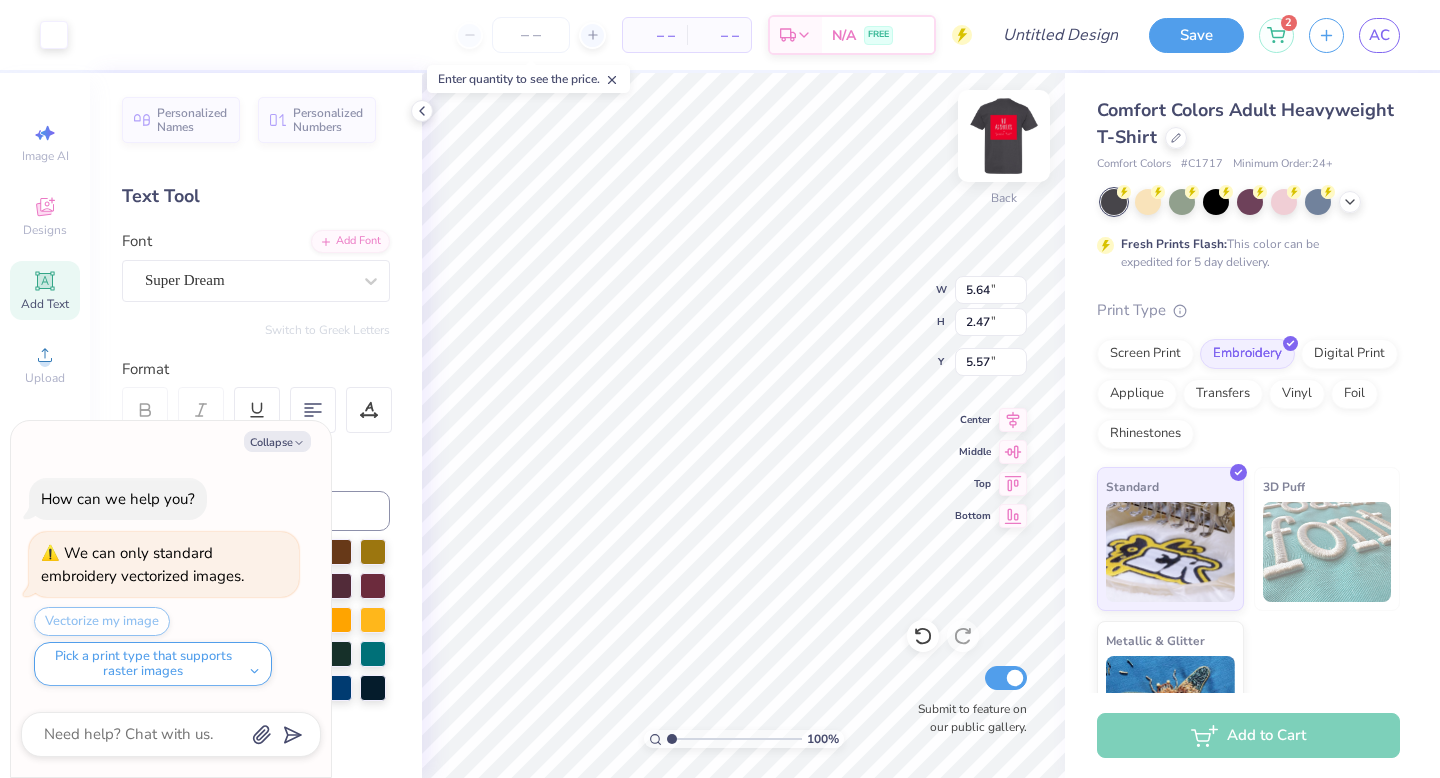 type on "x" 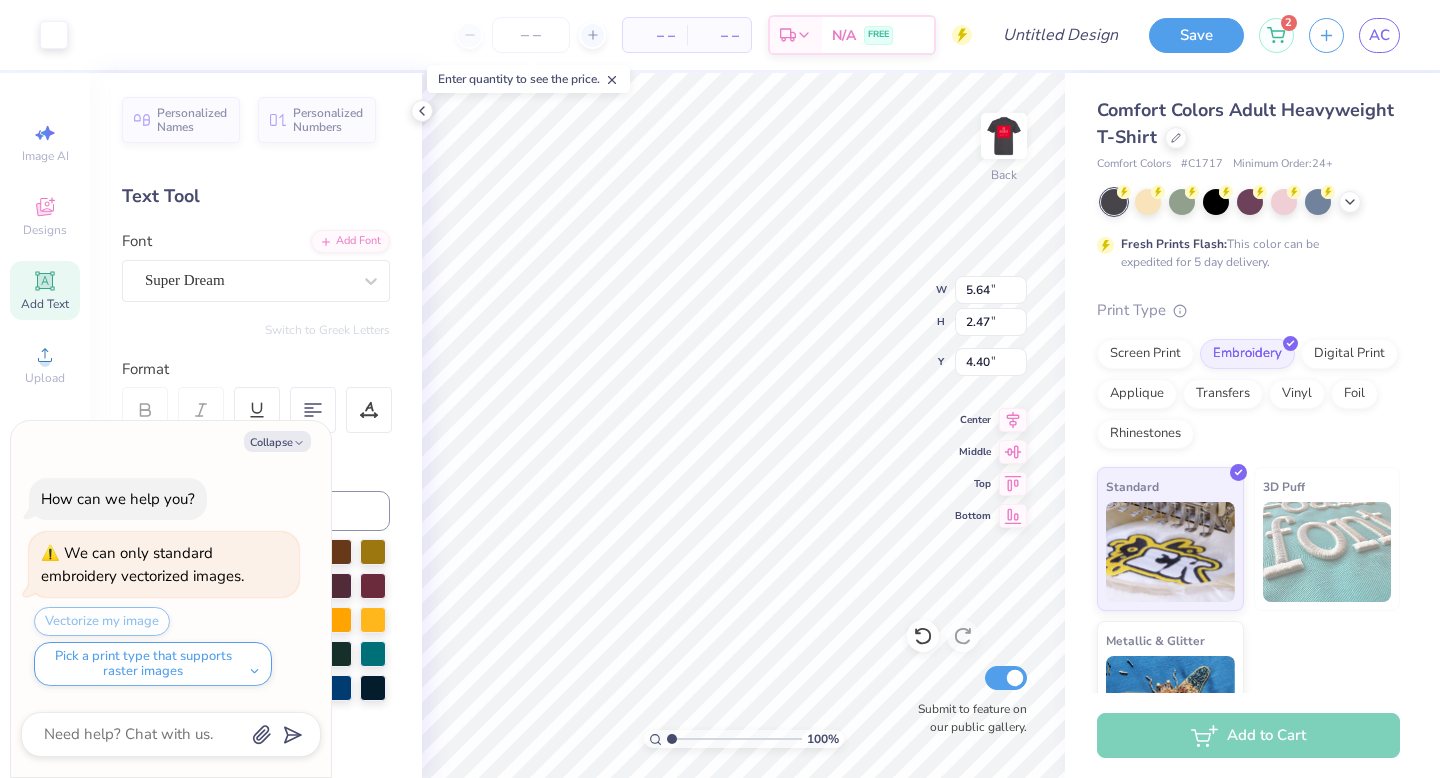 type on "x" 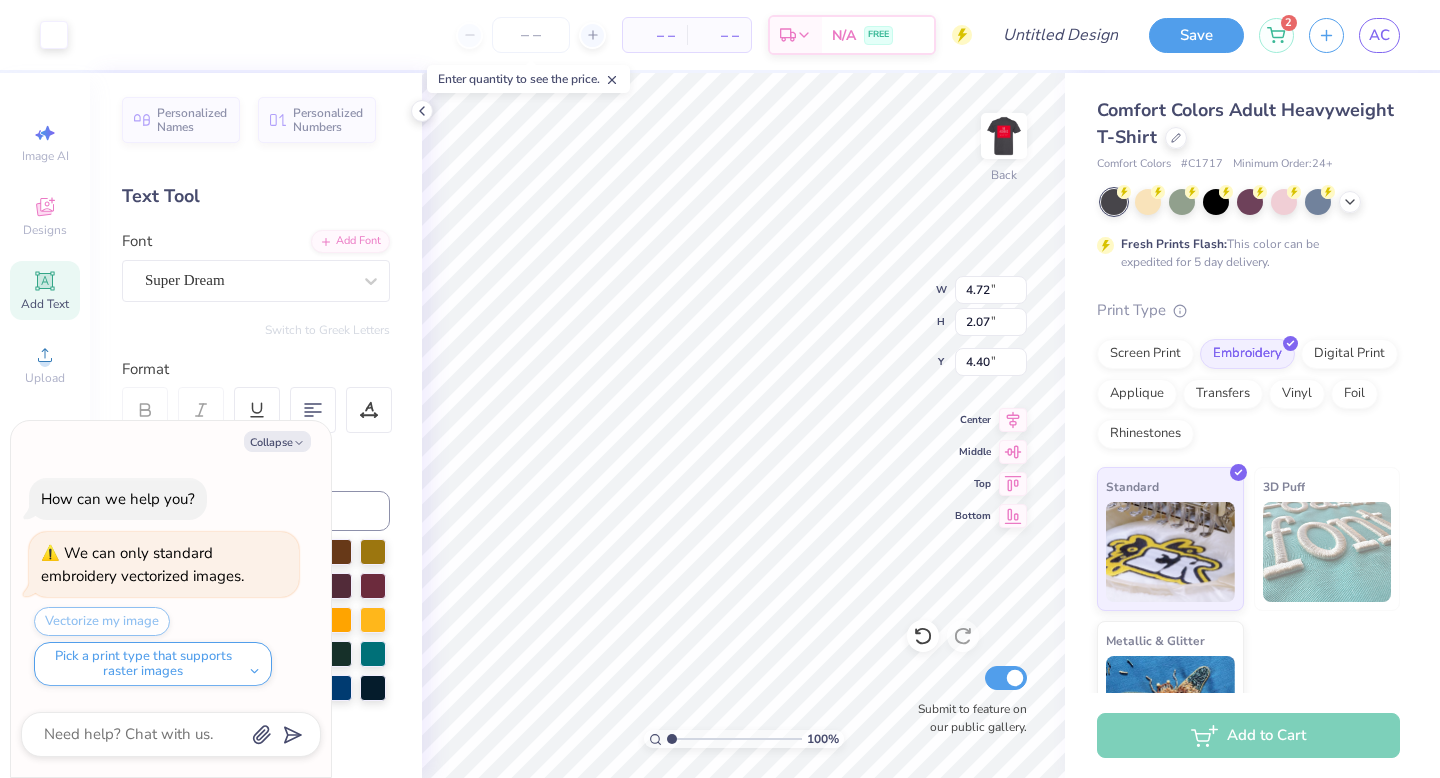 type on "x" 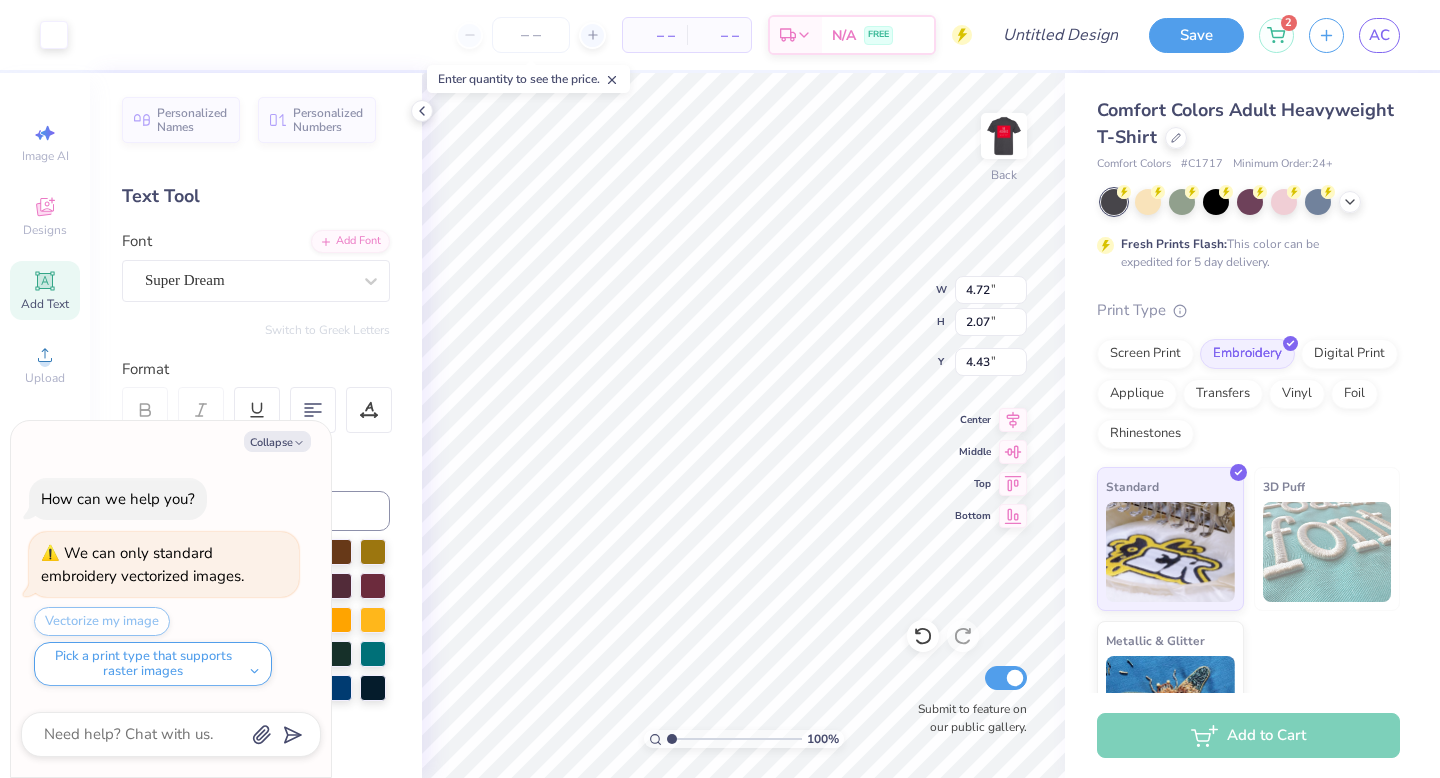 type on "x" 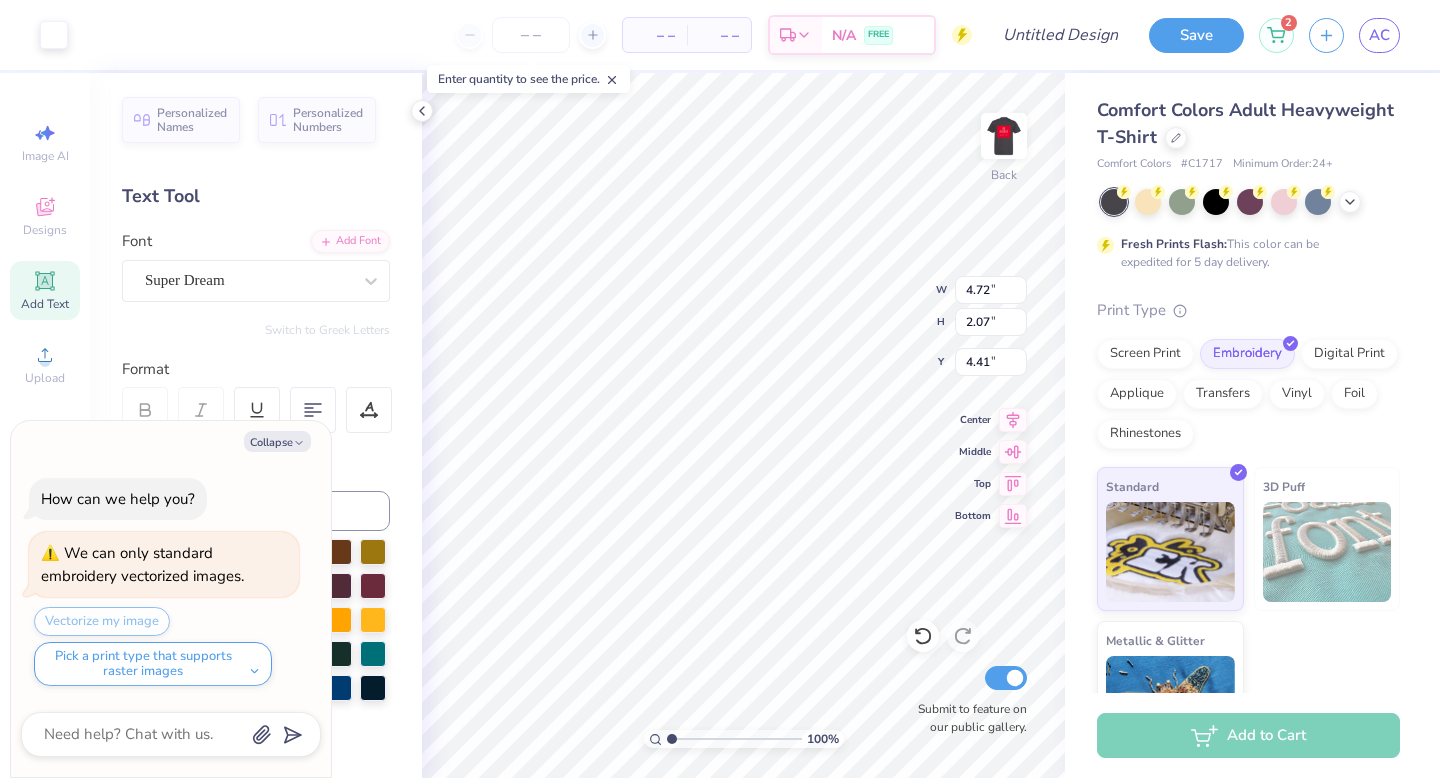 type on "x" 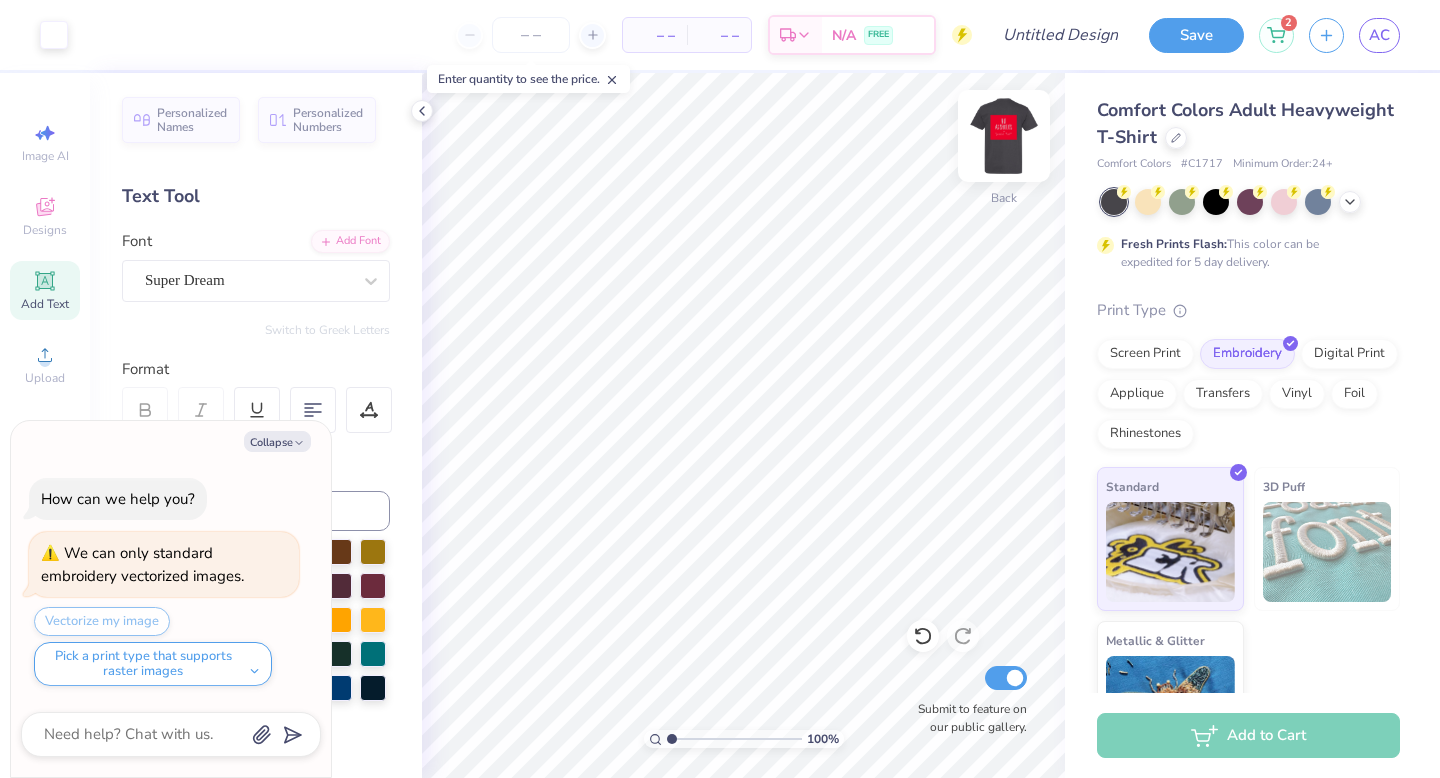 click at bounding box center [1004, 136] 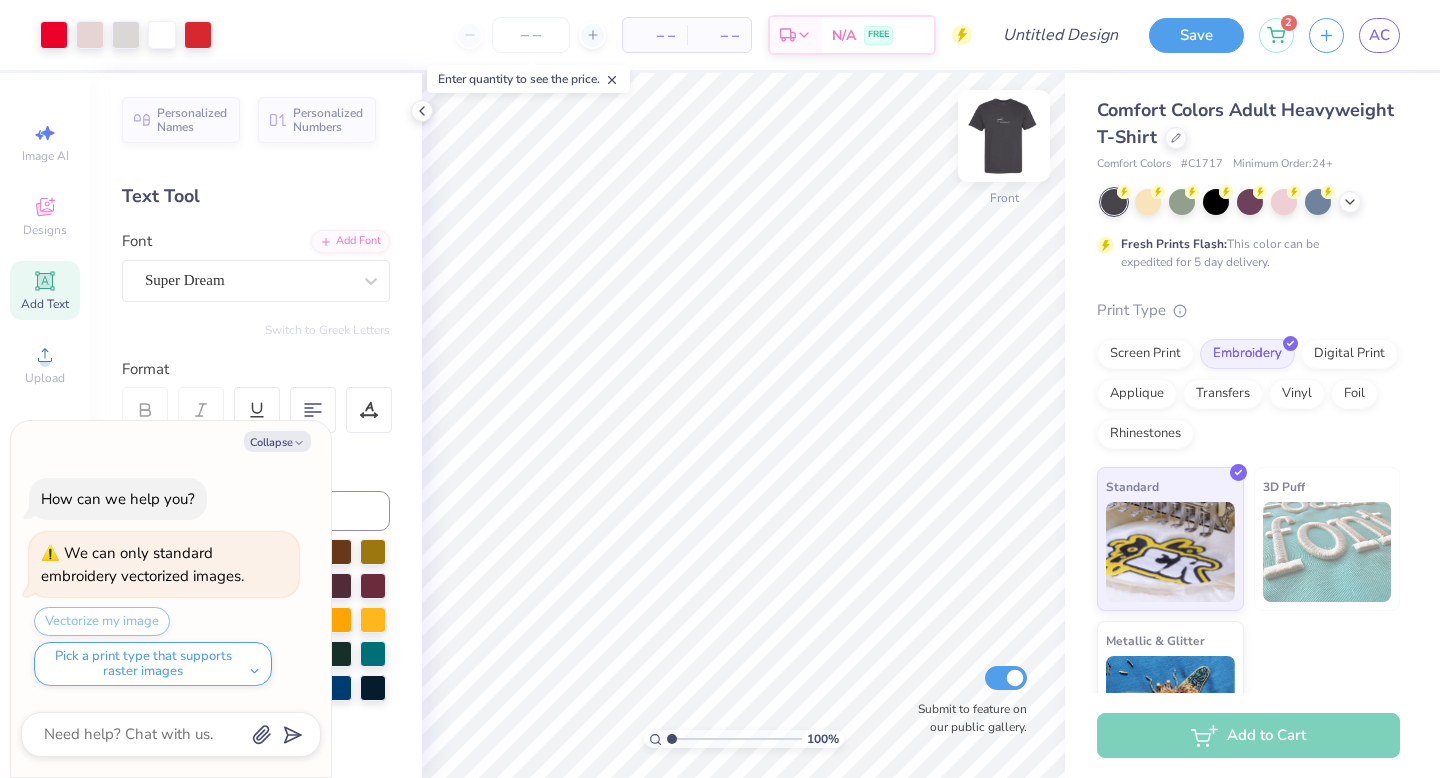 click at bounding box center (1004, 136) 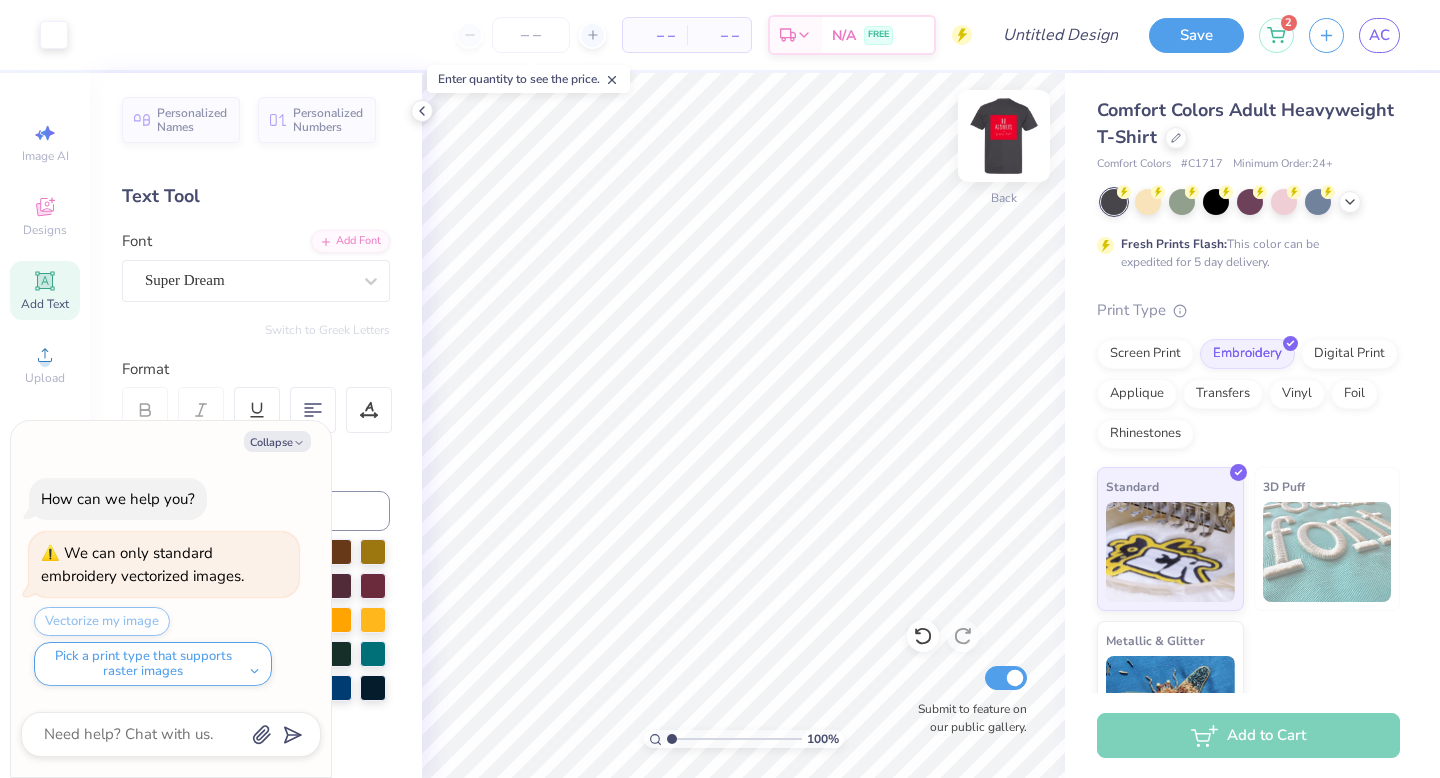 click at bounding box center (1004, 136) 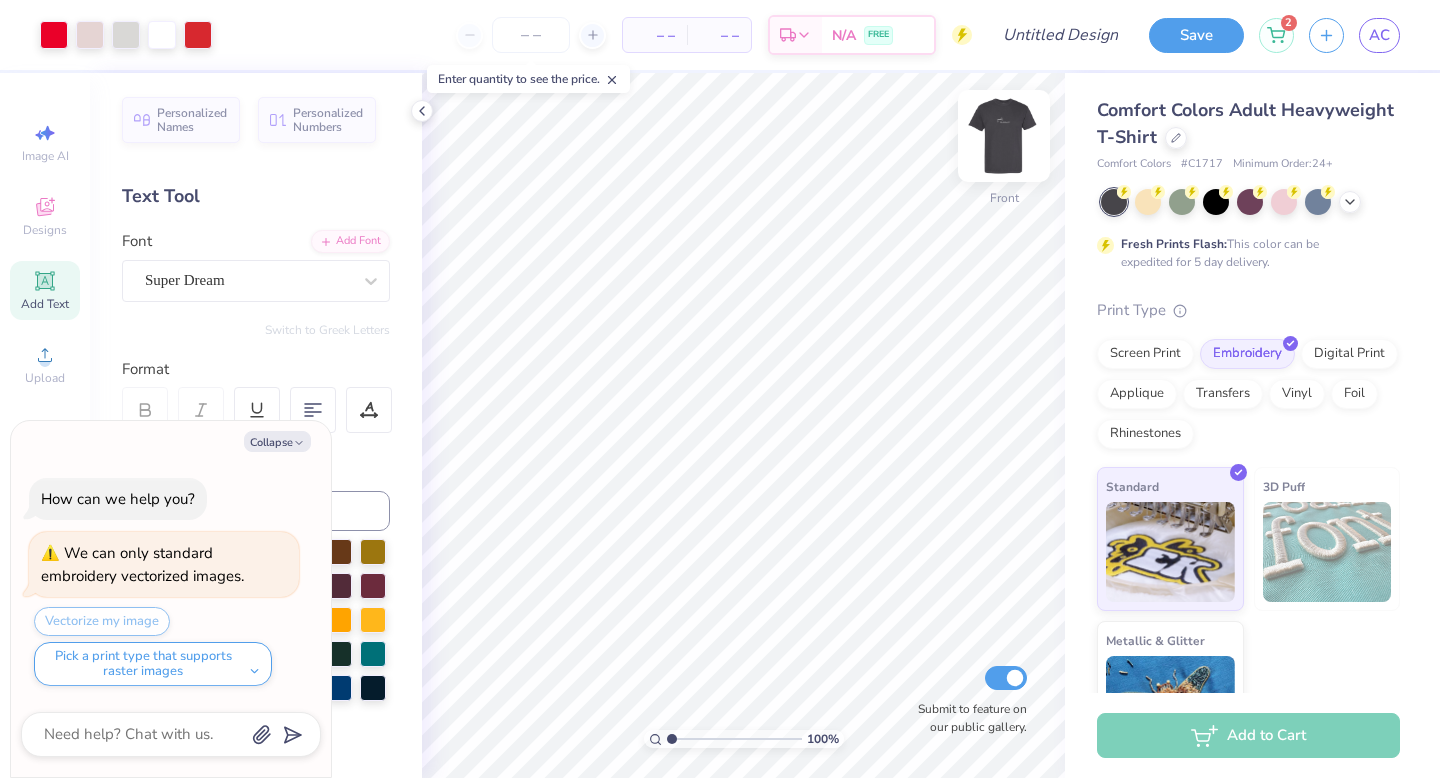 click at bounding box center [1004, 136] 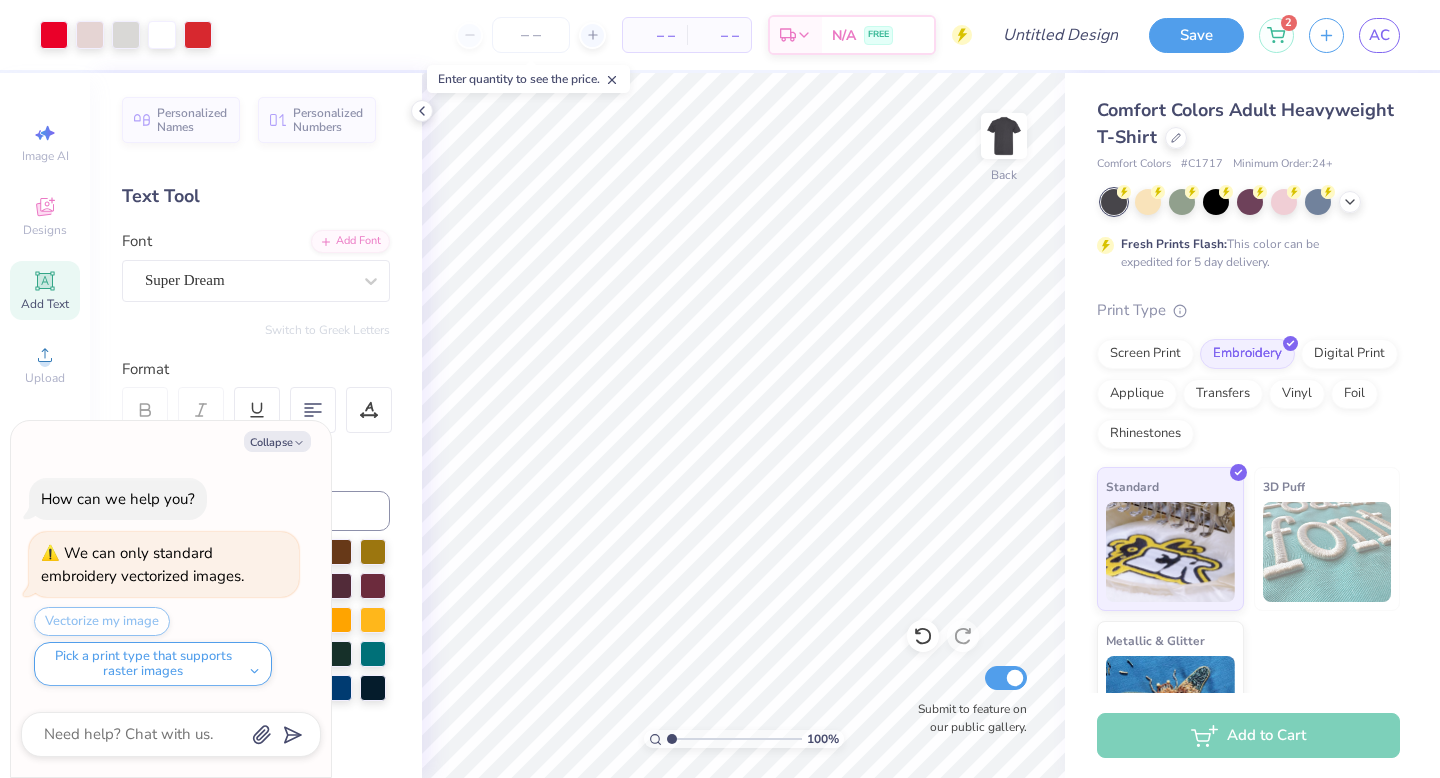 type on "x" 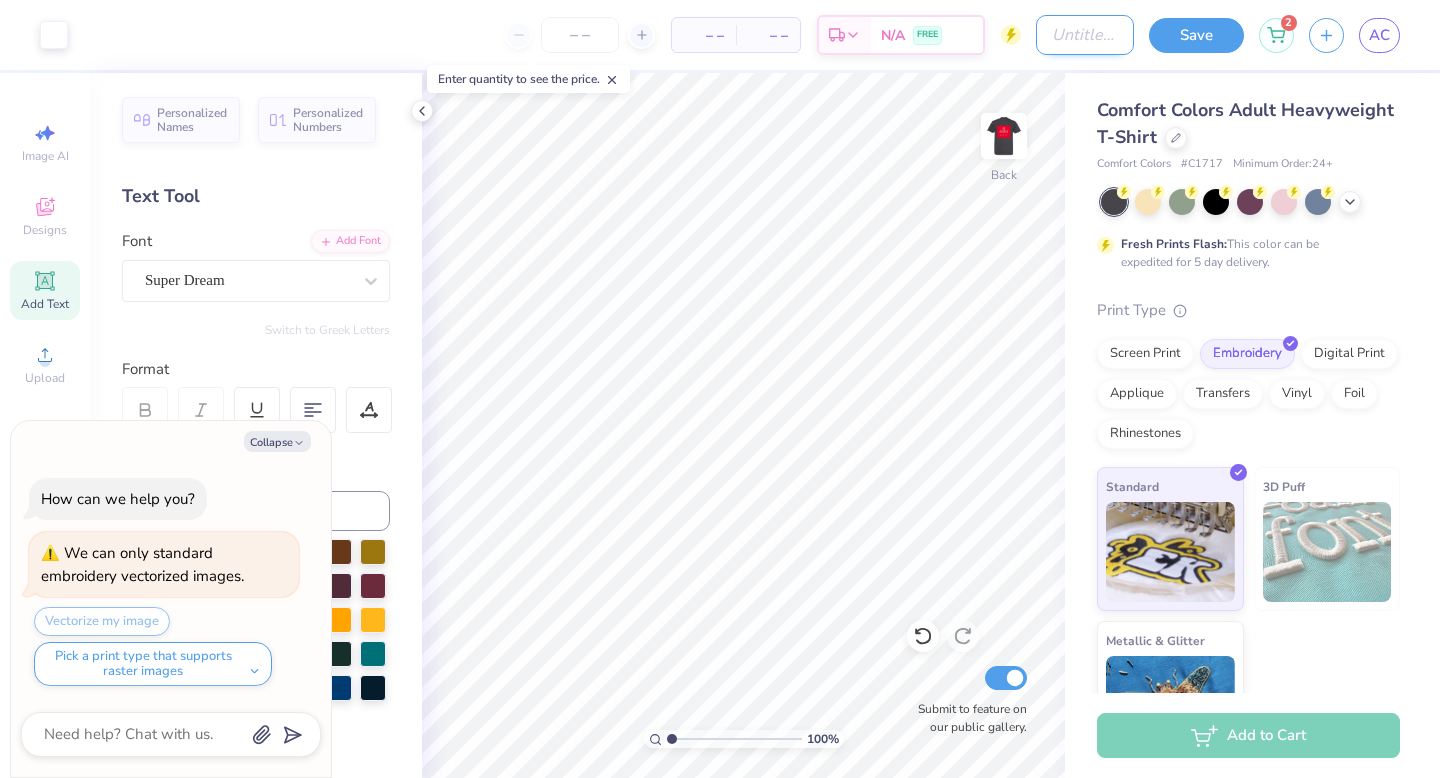 click on "Design Title" at bounding box center (1085, 35) 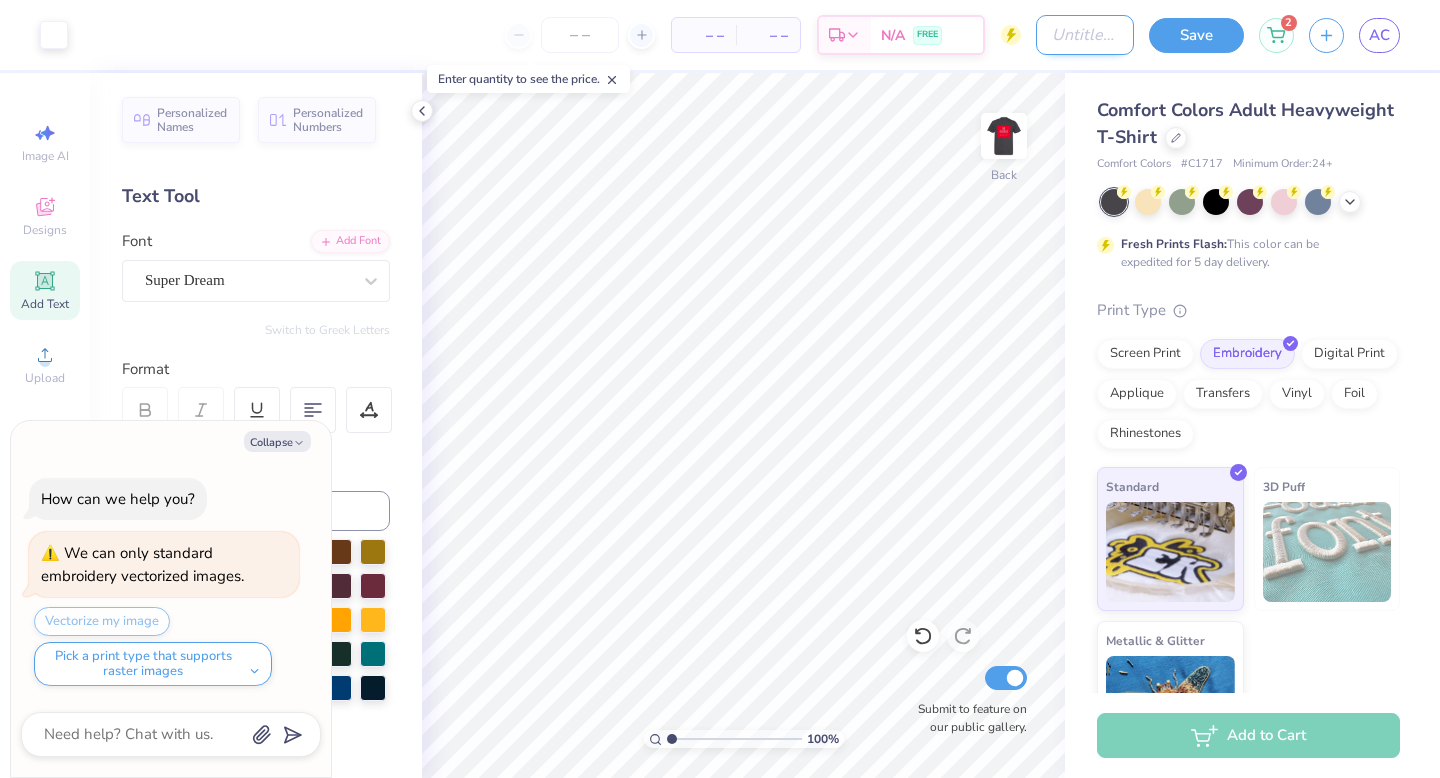 type on "c" 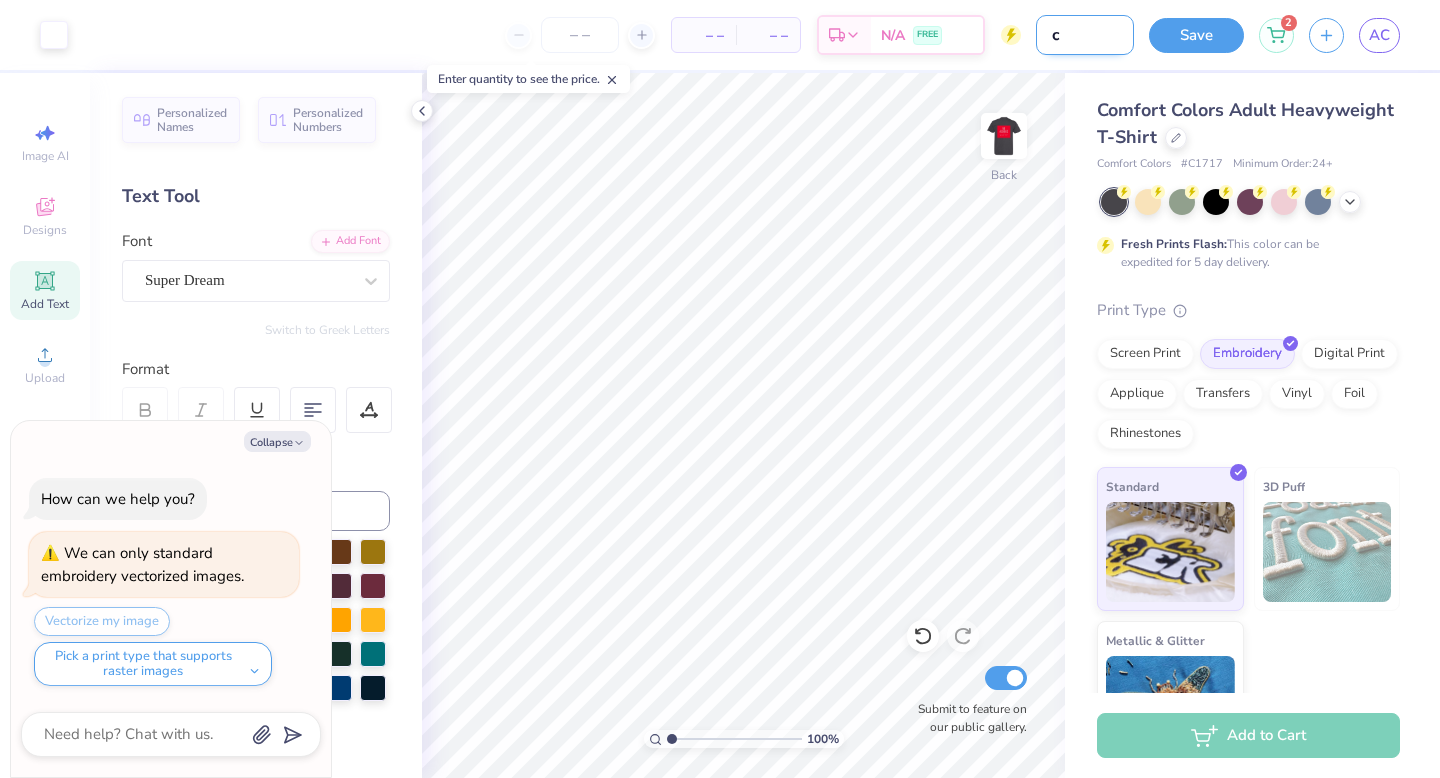 type on "co" 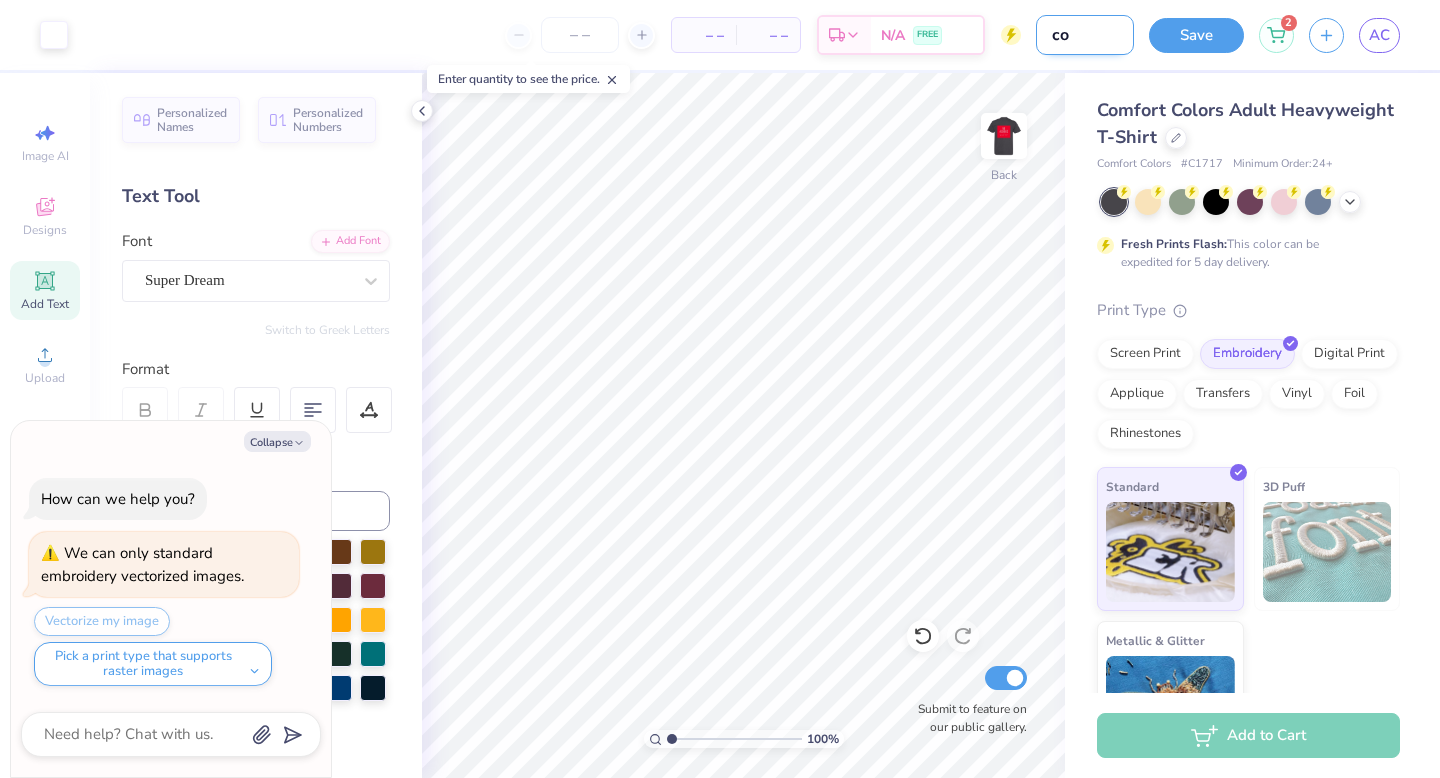 type on "com" 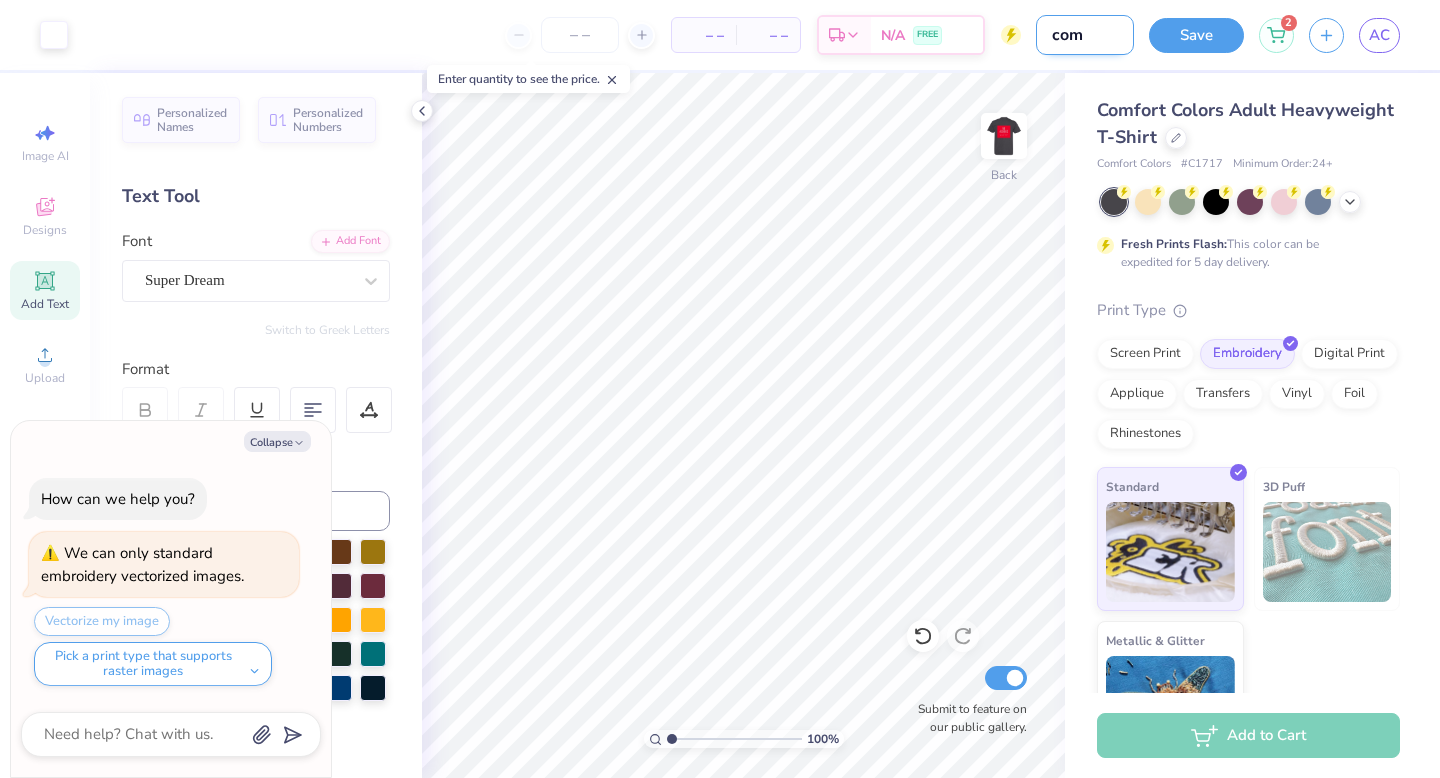 type on "comf" 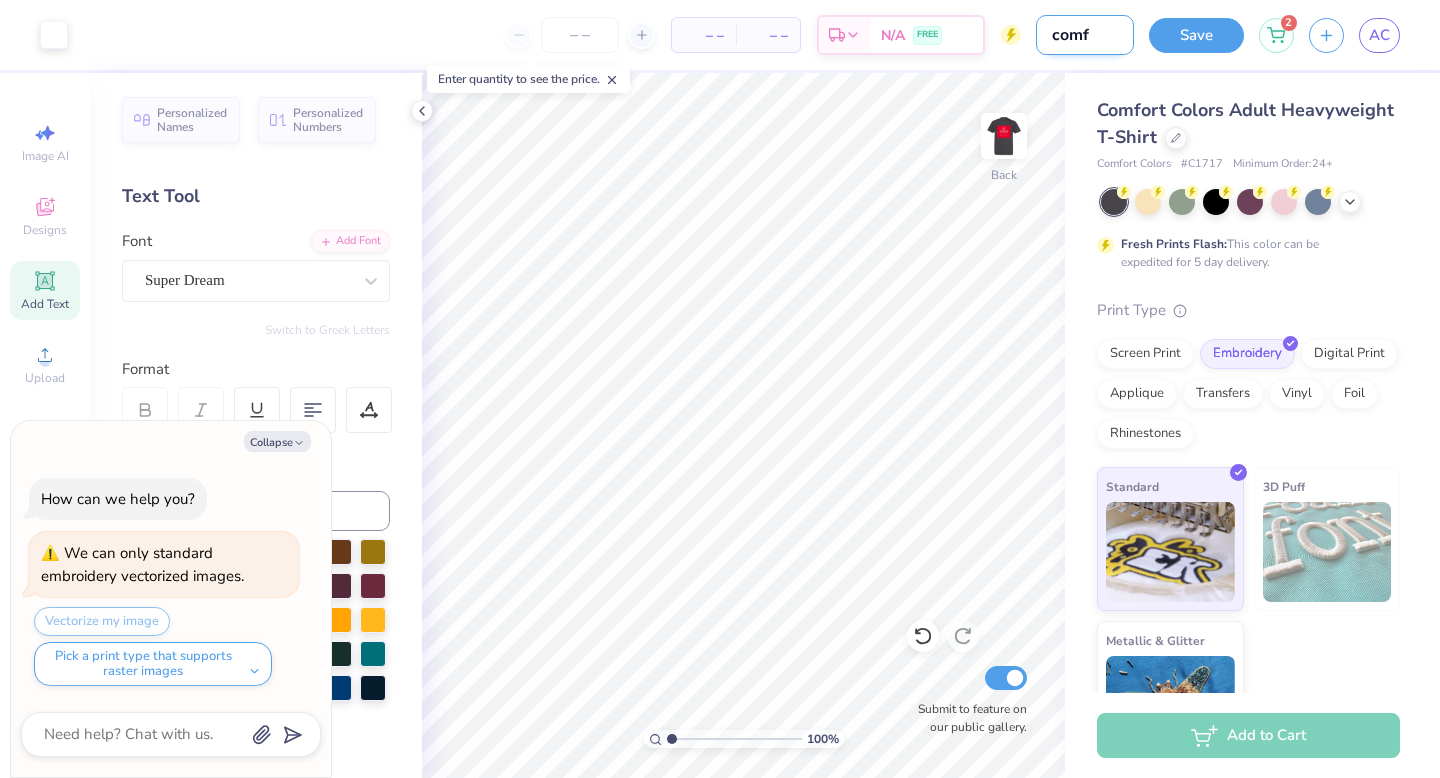 type on "comfo" 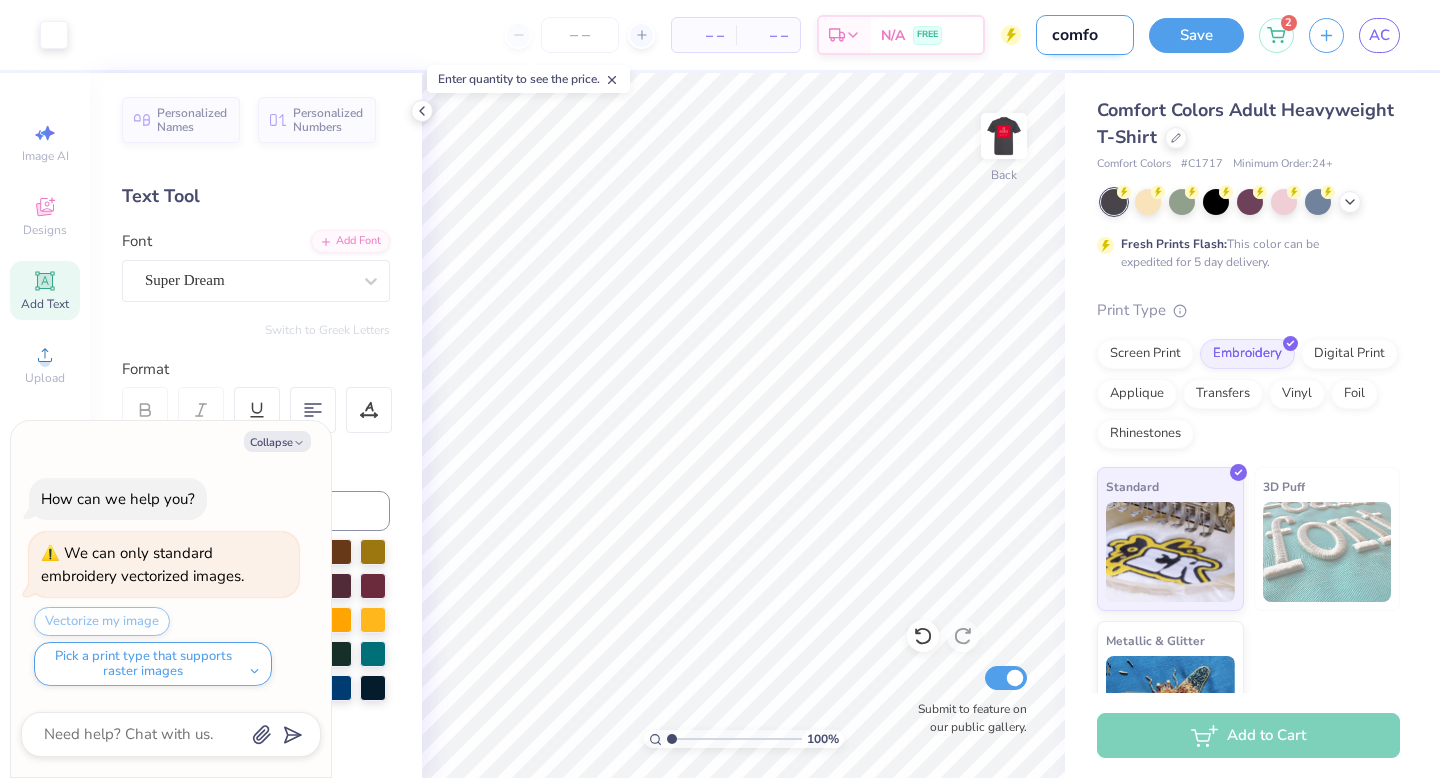 type on "comfor" 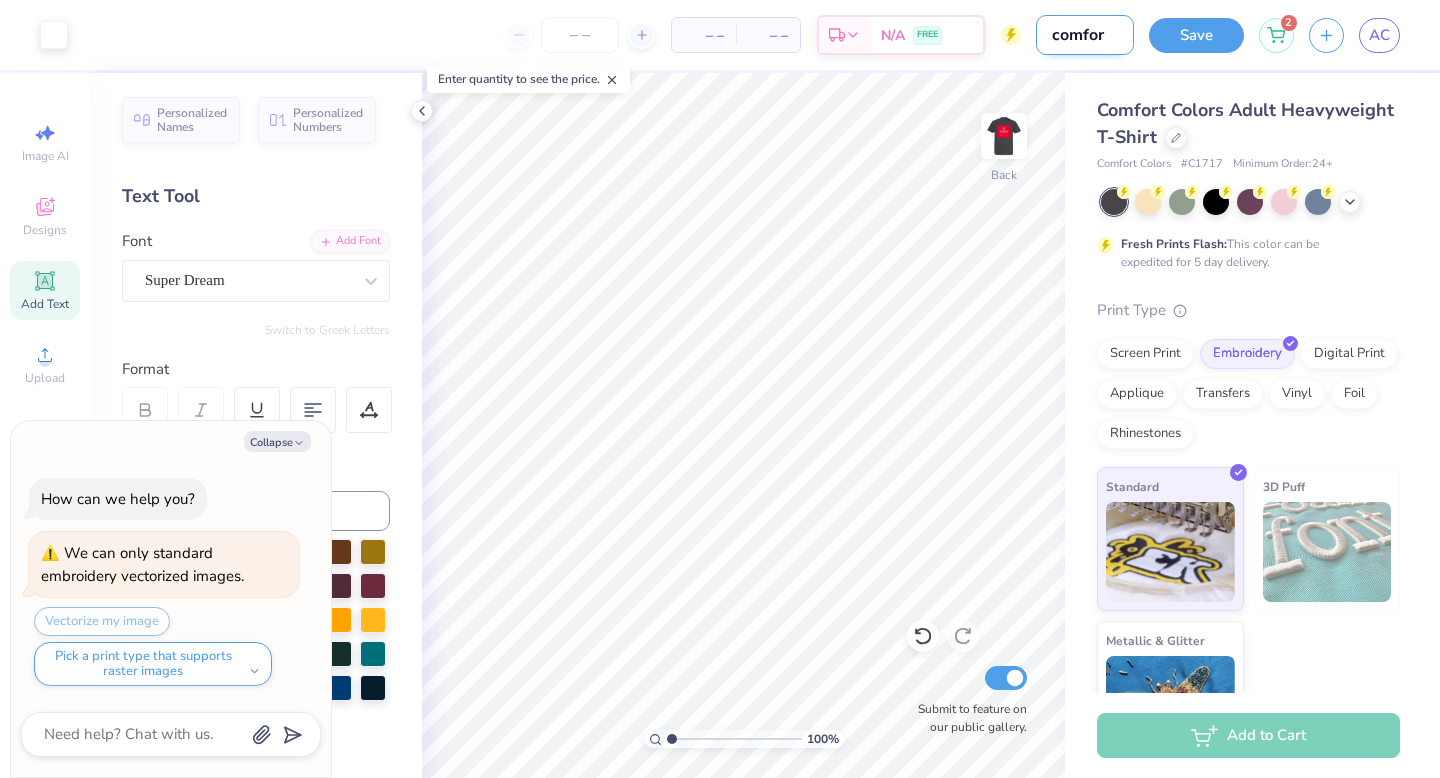 type on "comfory" 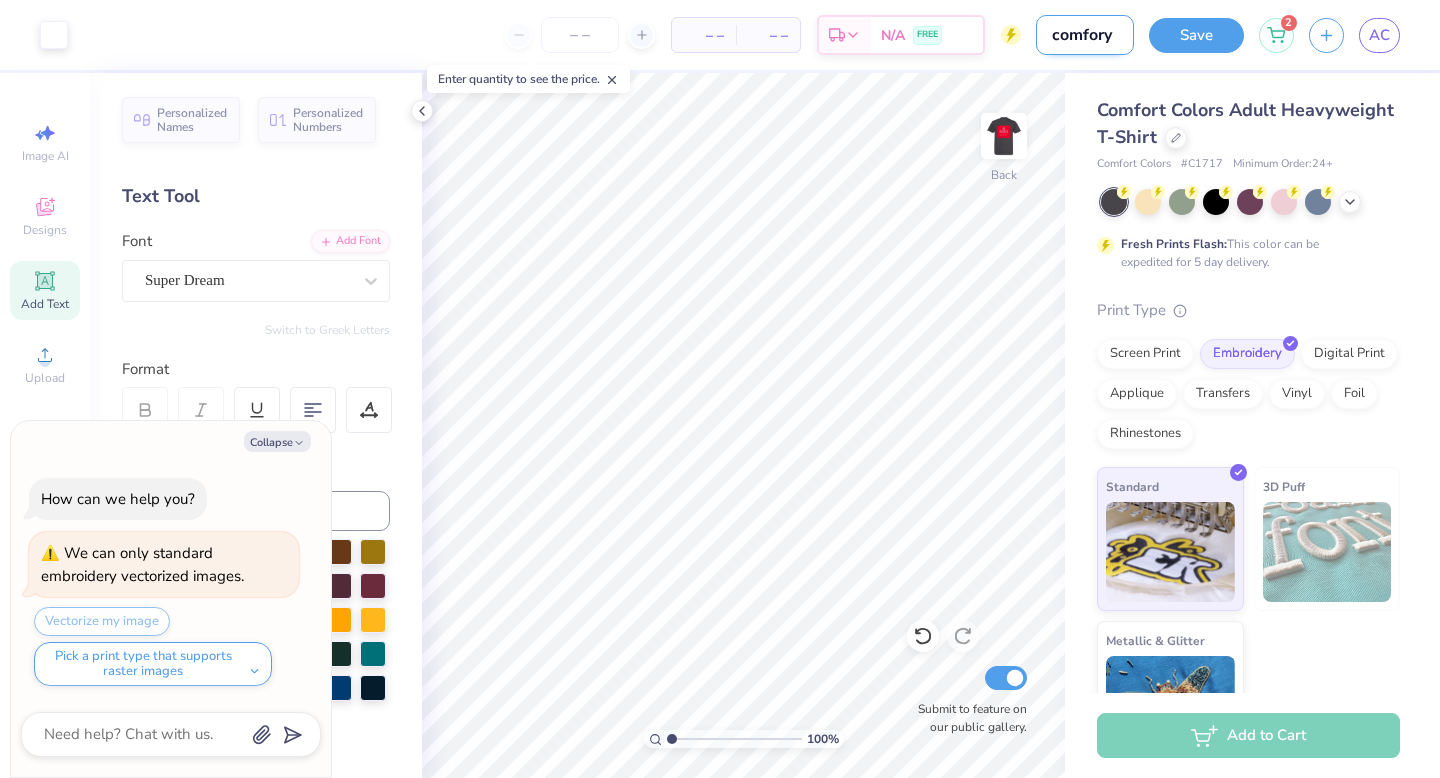 type on "comfory" 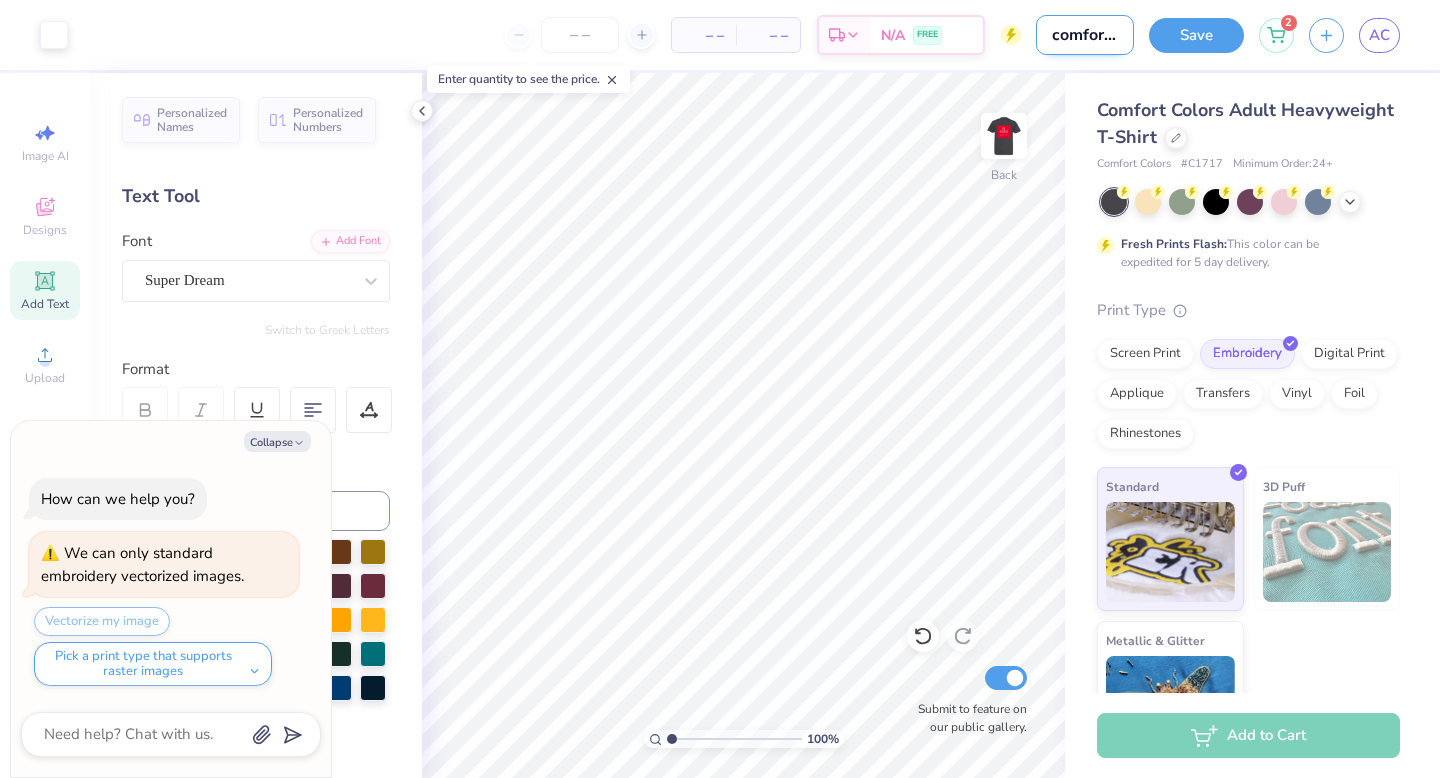 type on "x" 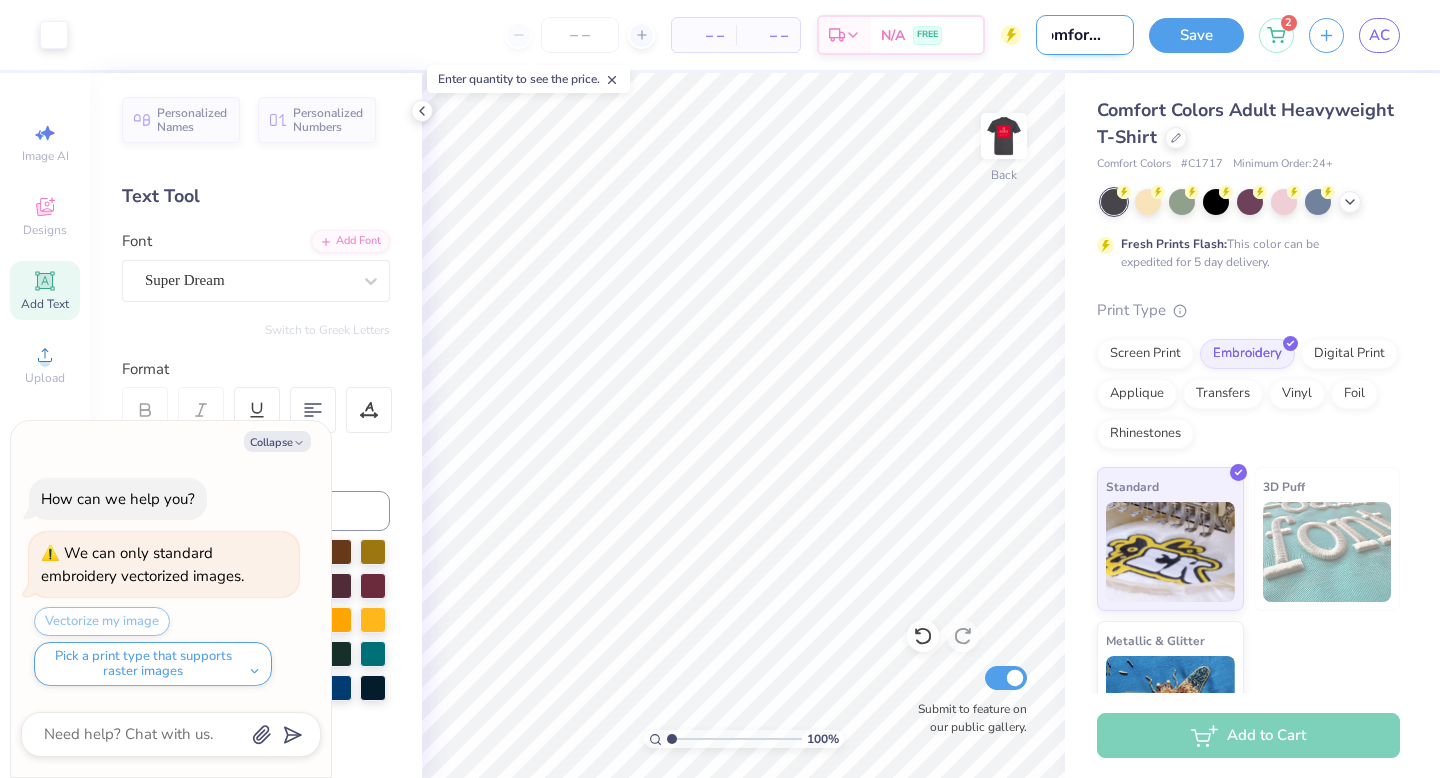 type on "comfory c" 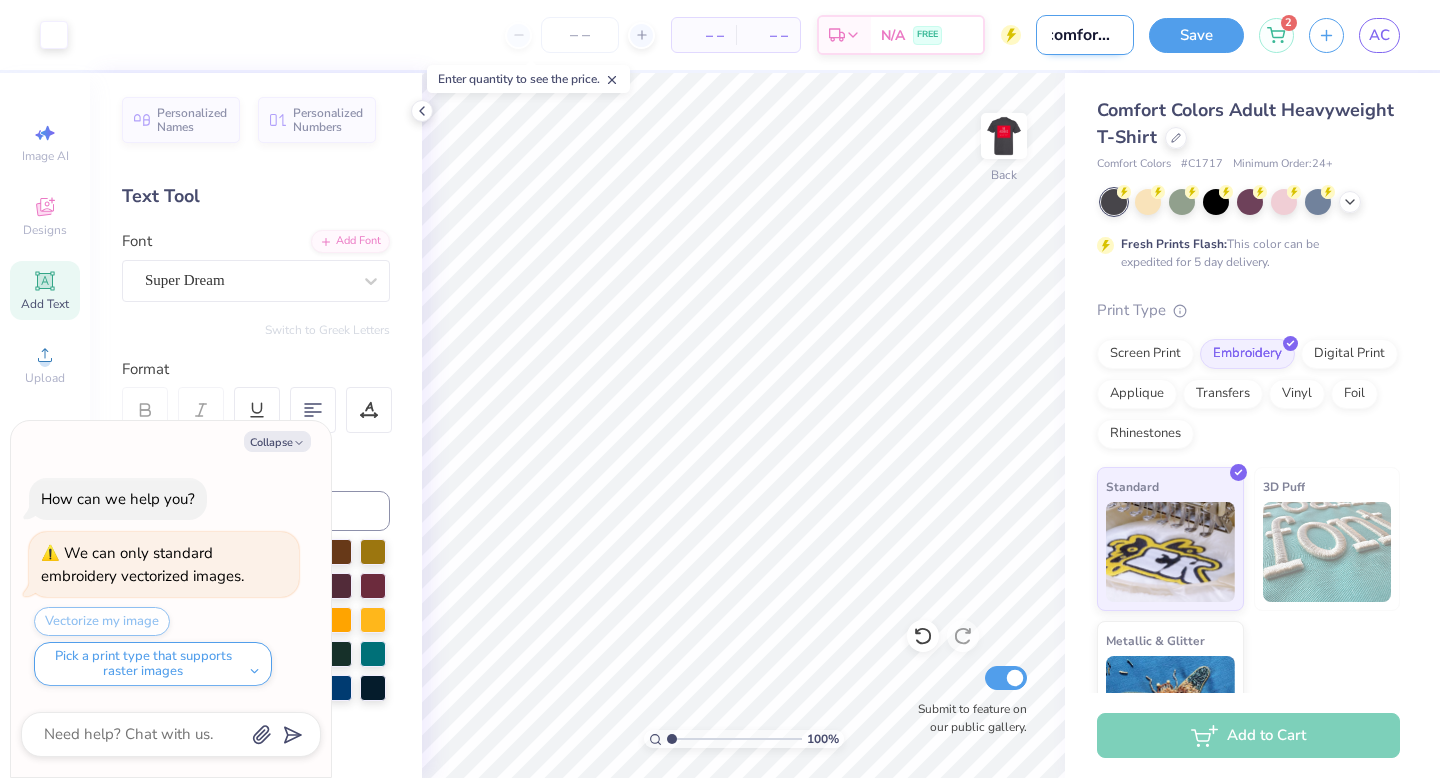 scroll, scrollTop: 0, scrollLeft: 6, axis: horizontal 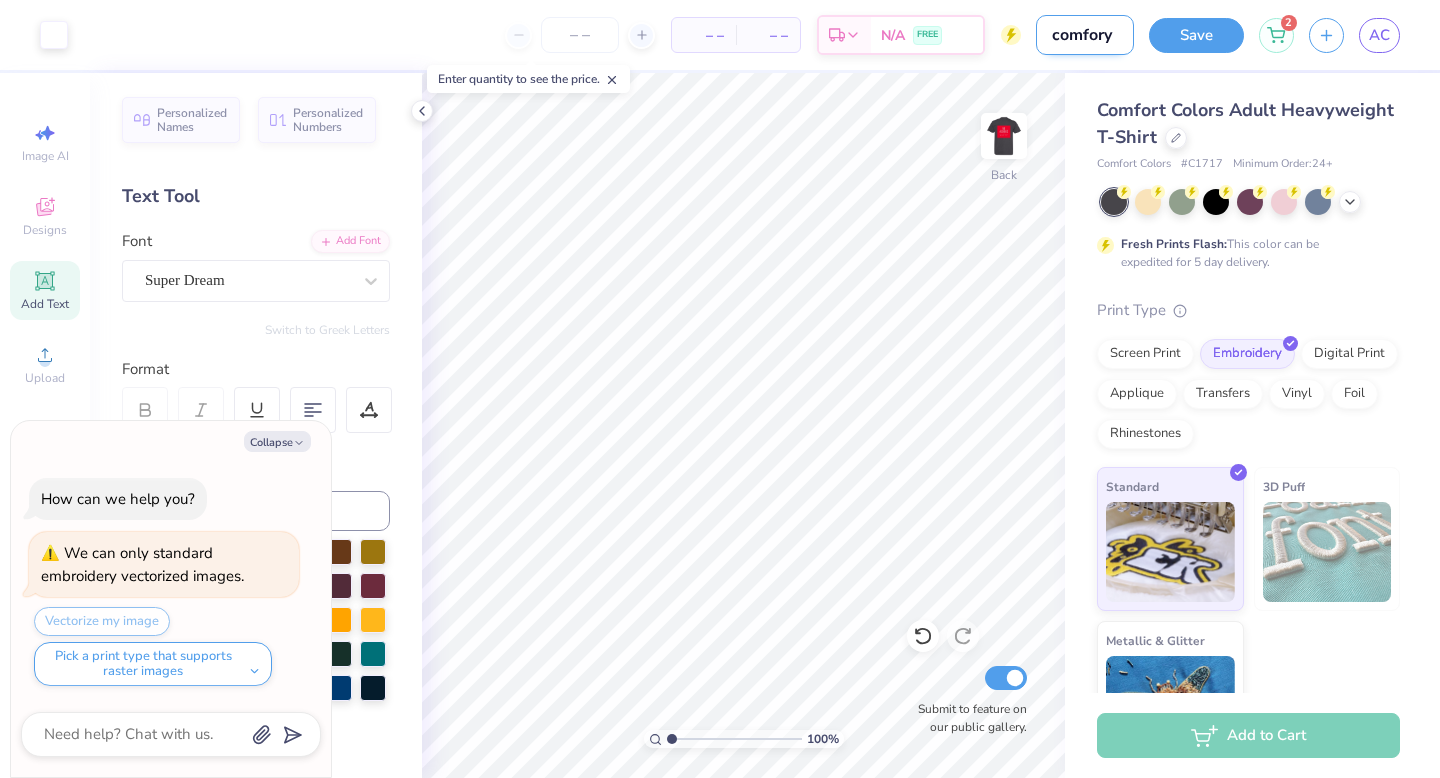 type on "comfory" 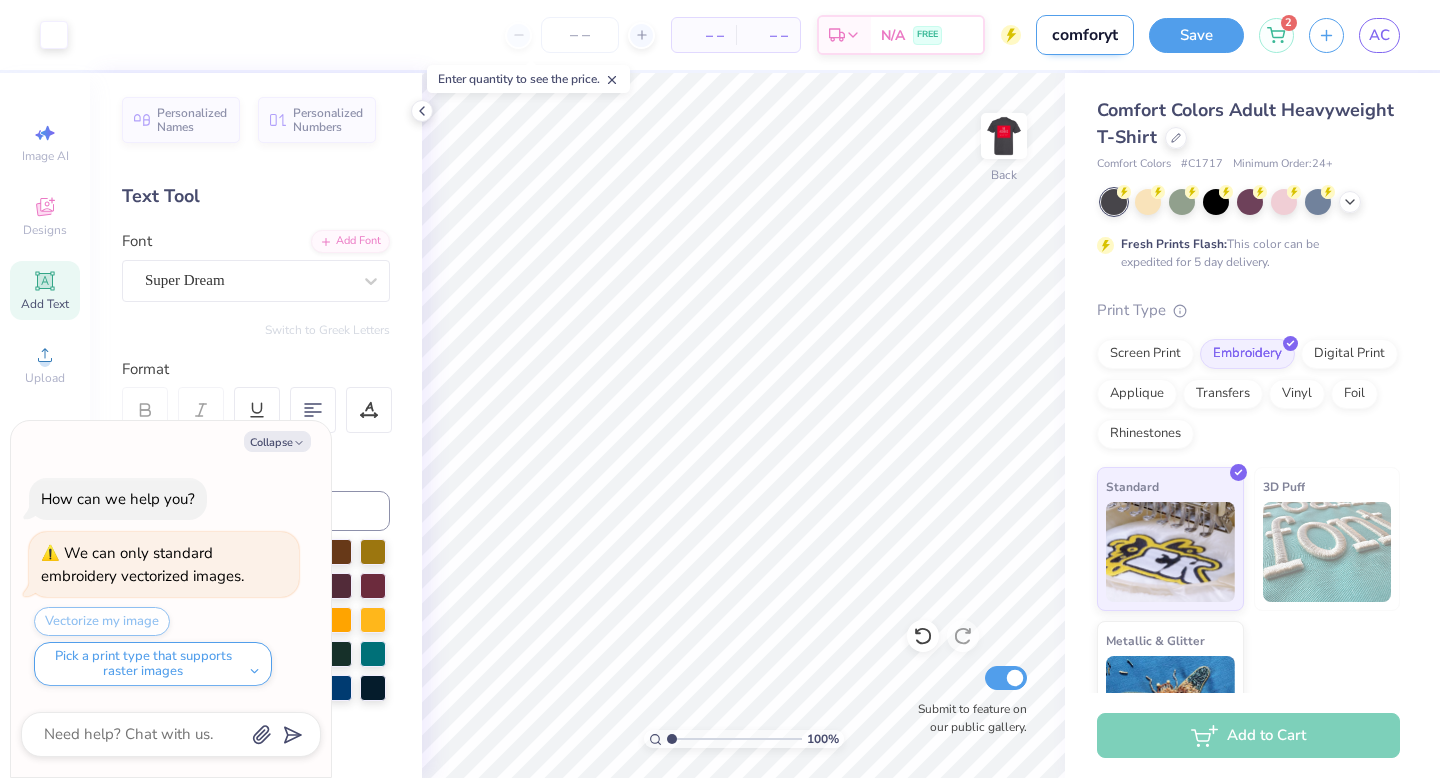 scroll, scrollTop: 0, scrollLeft: 1, axis: horizontal 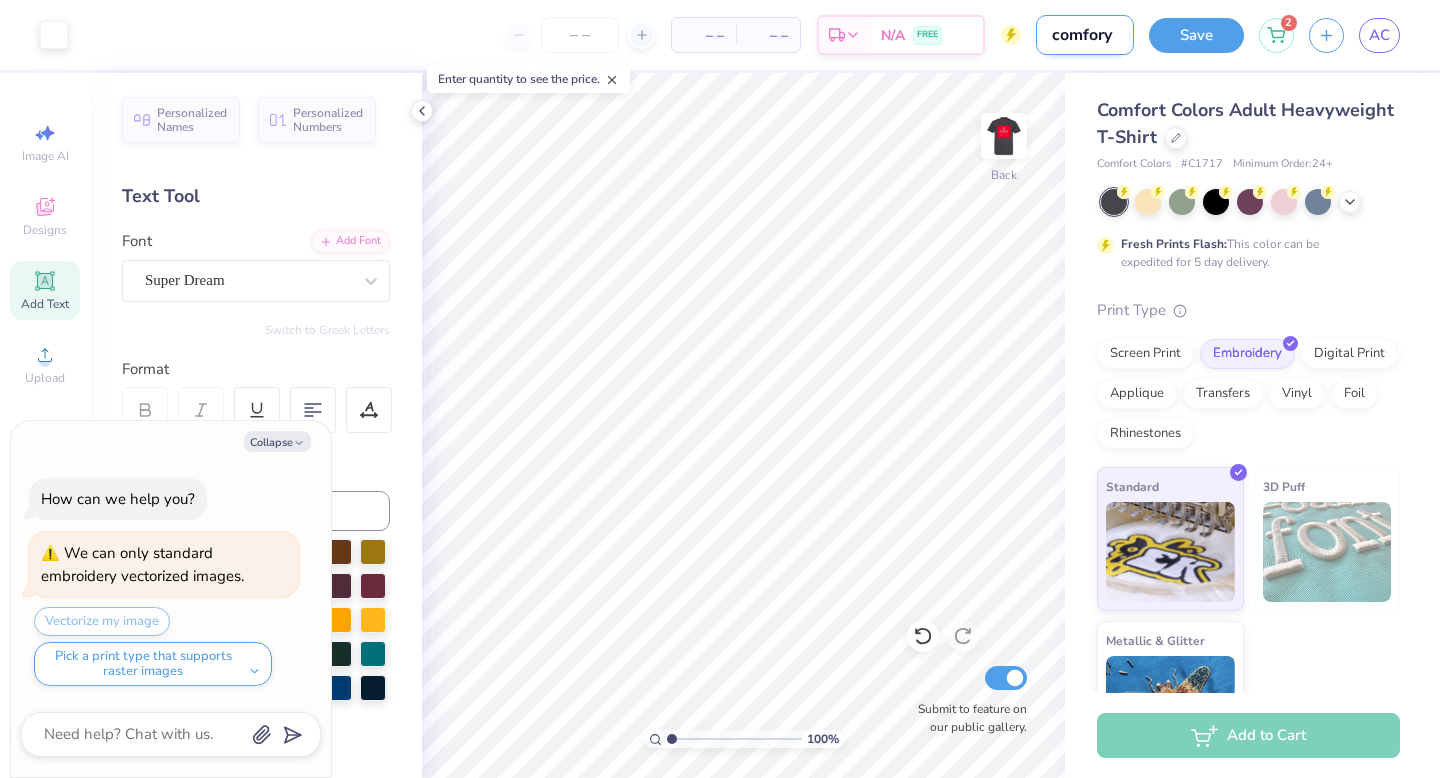 type on "comfor" 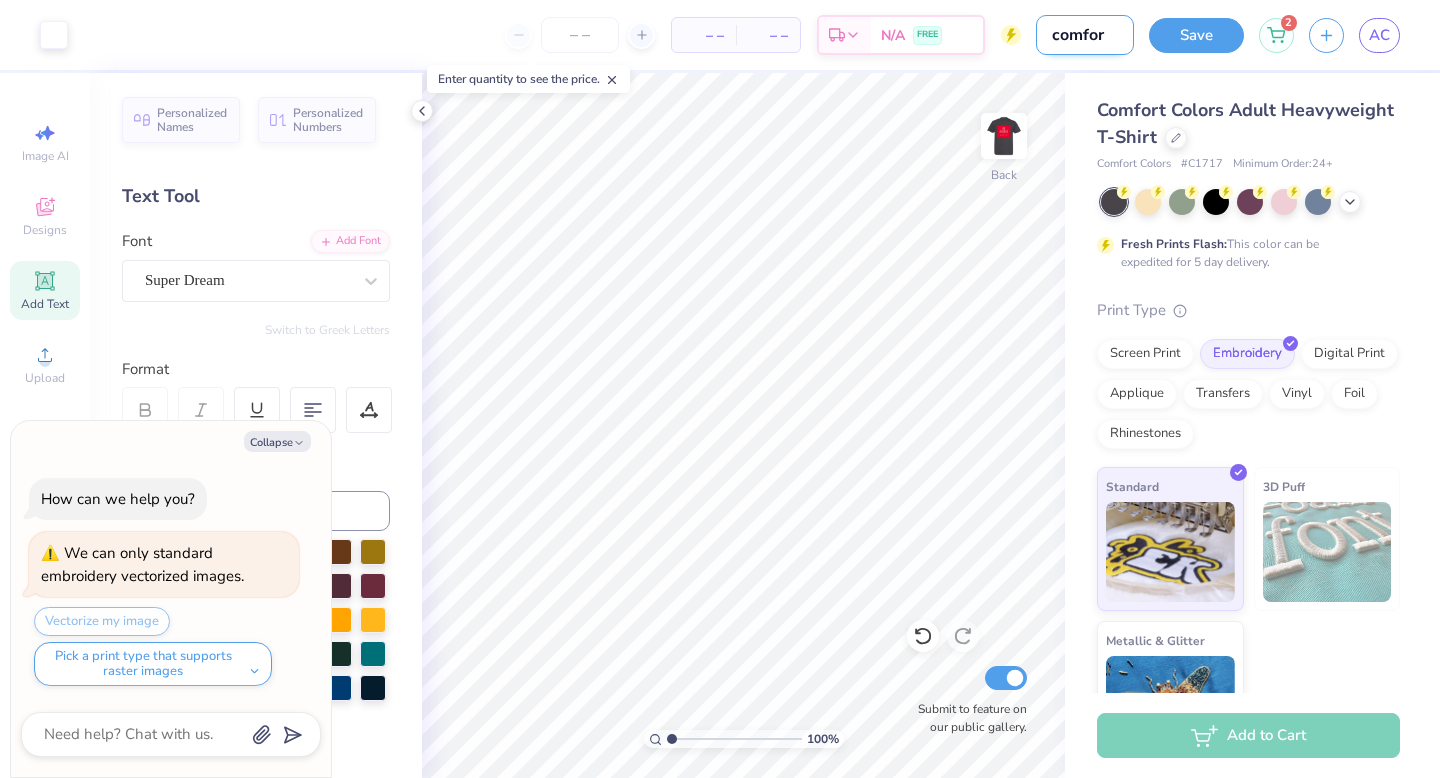 type on "comfort" 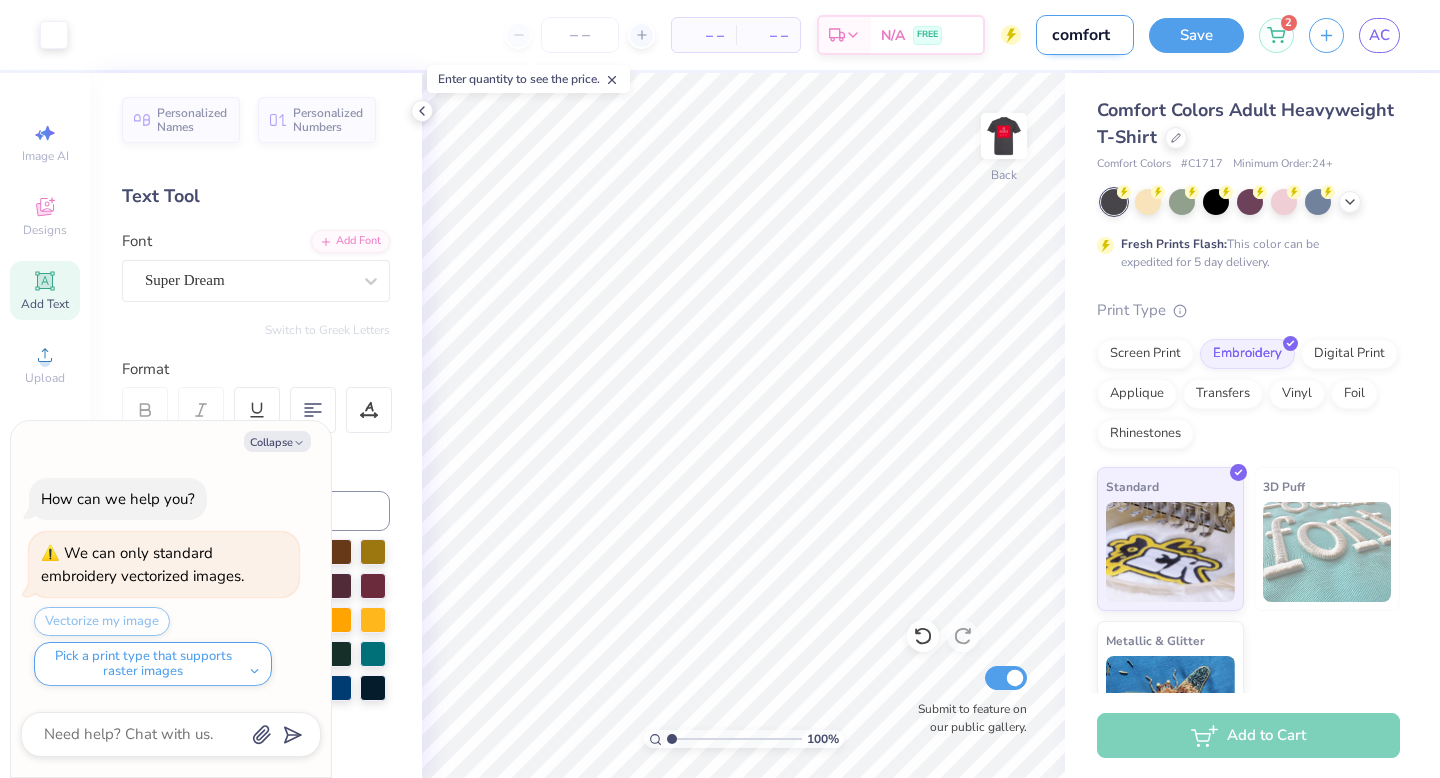 type on "comfort" 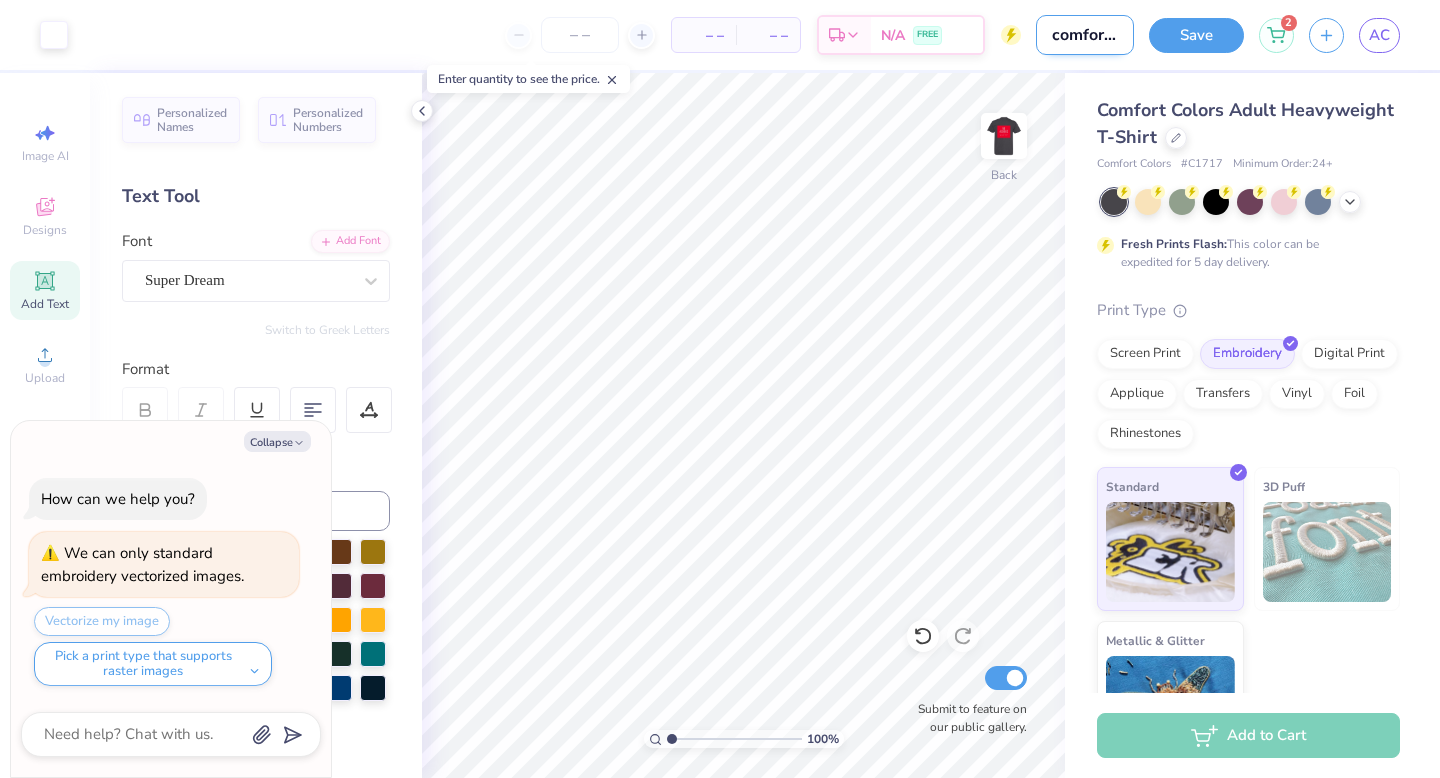 type on "comfort co" 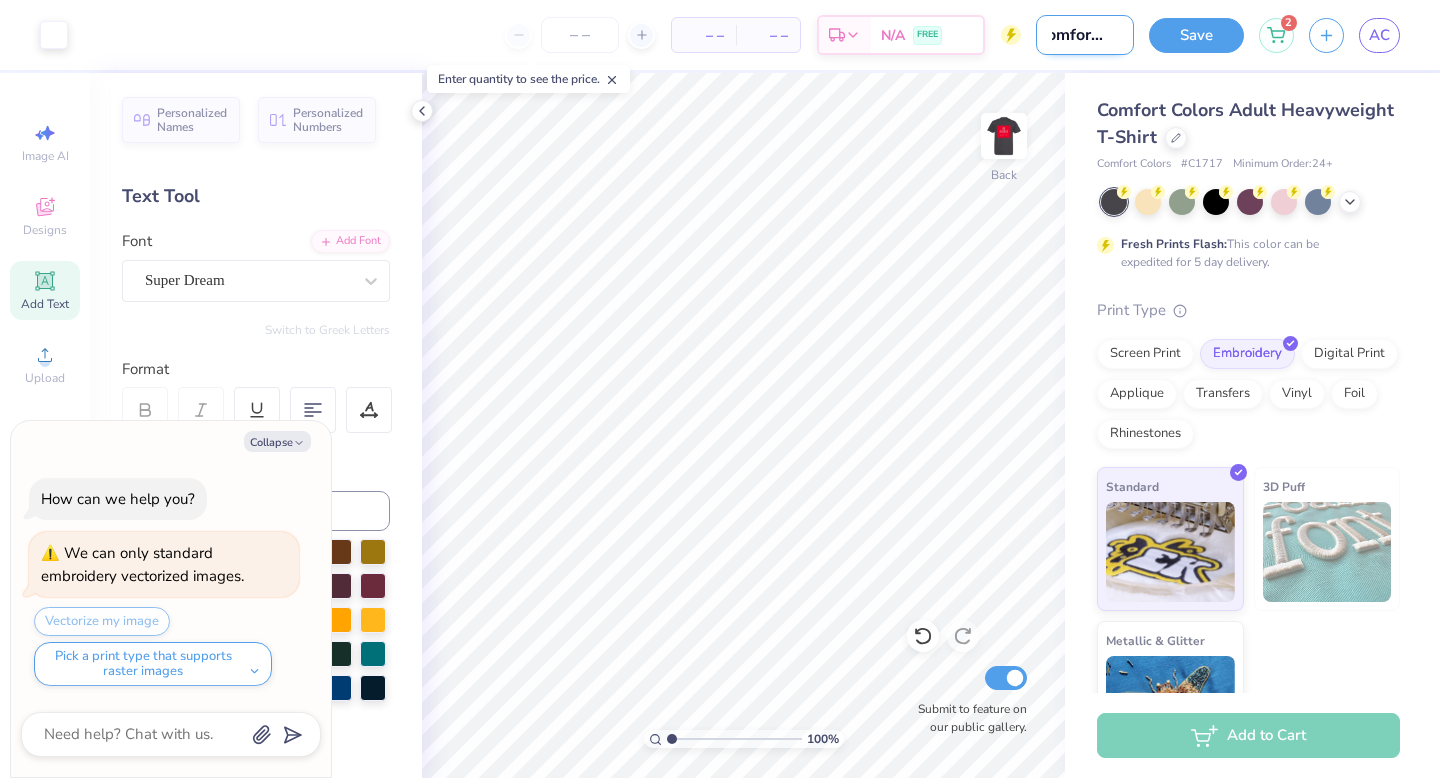 type on "comfort co" 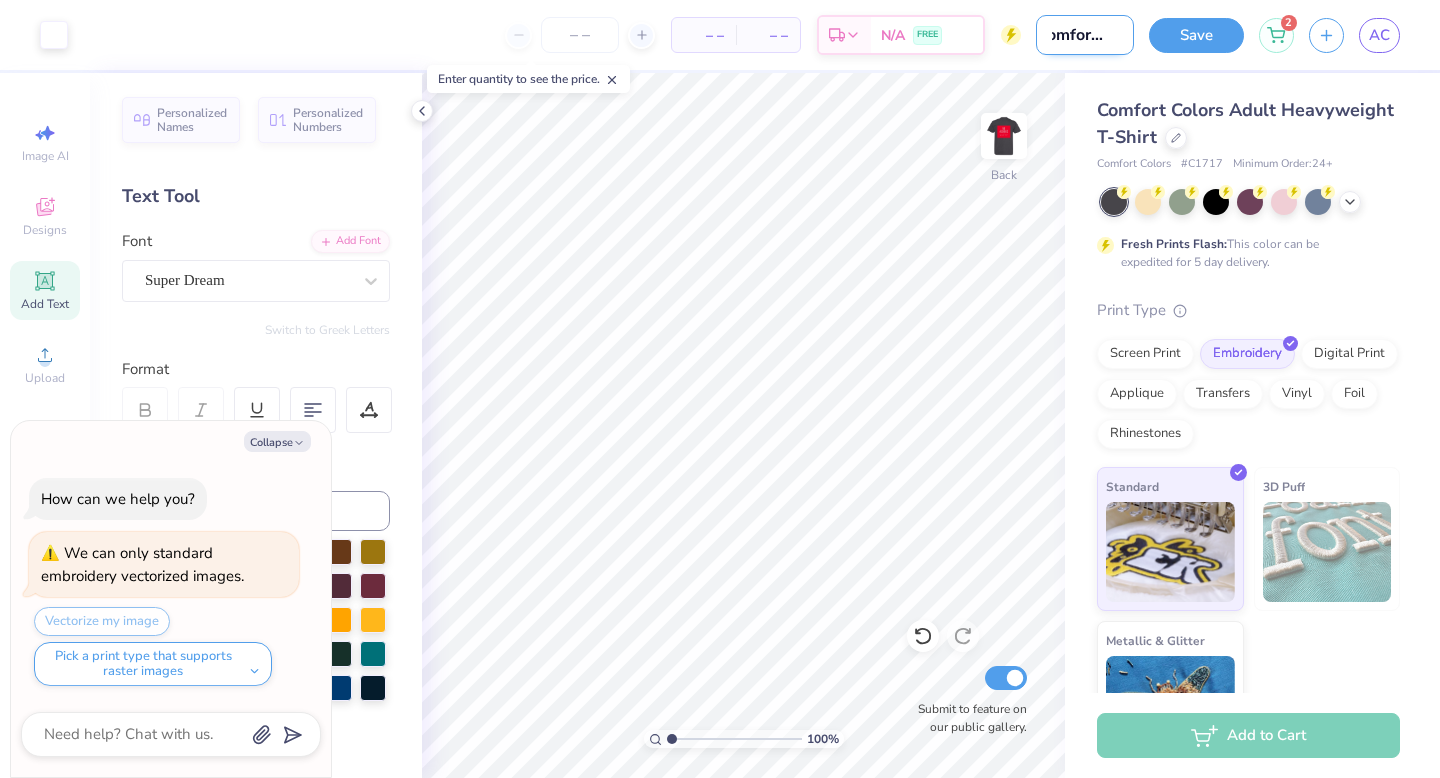 type on "comfort co s" 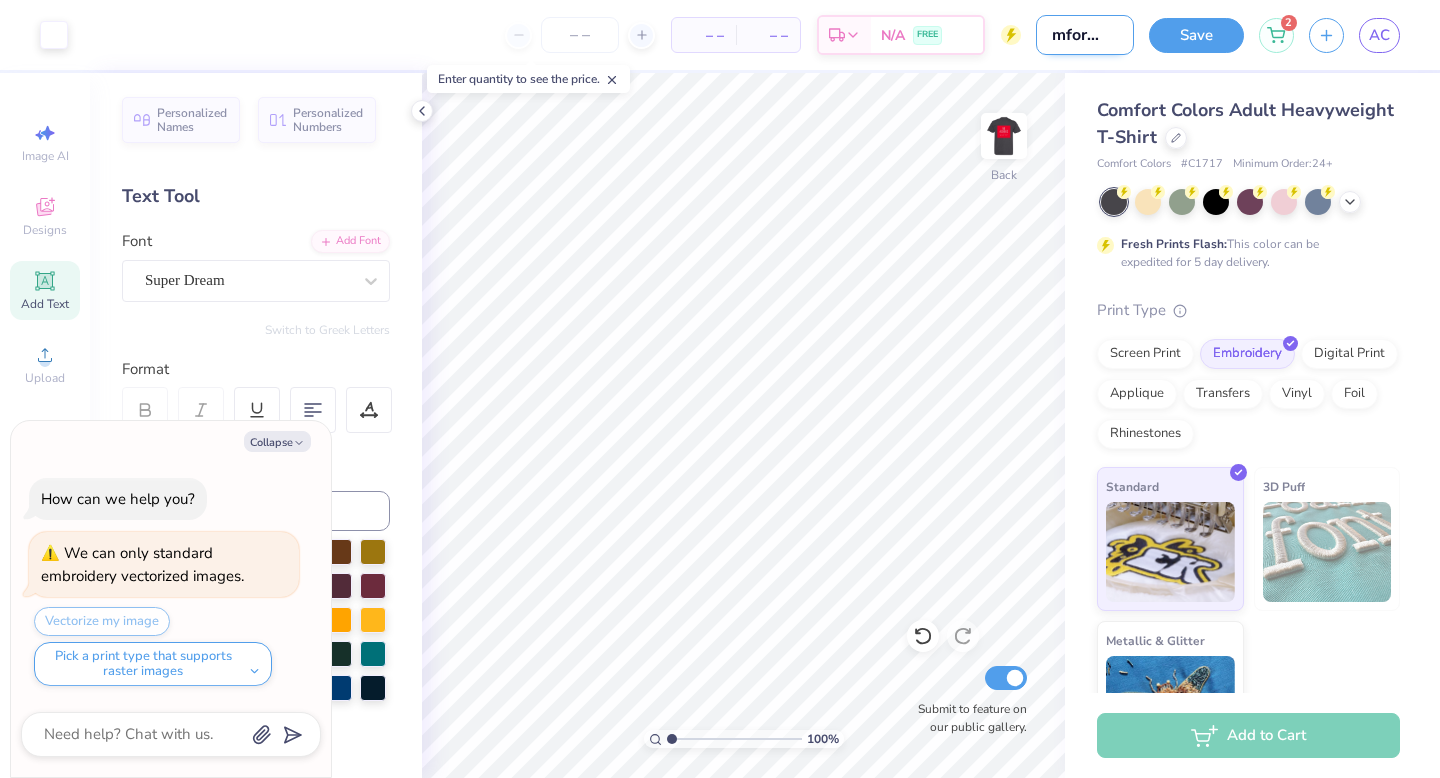 type on "comfort co si" 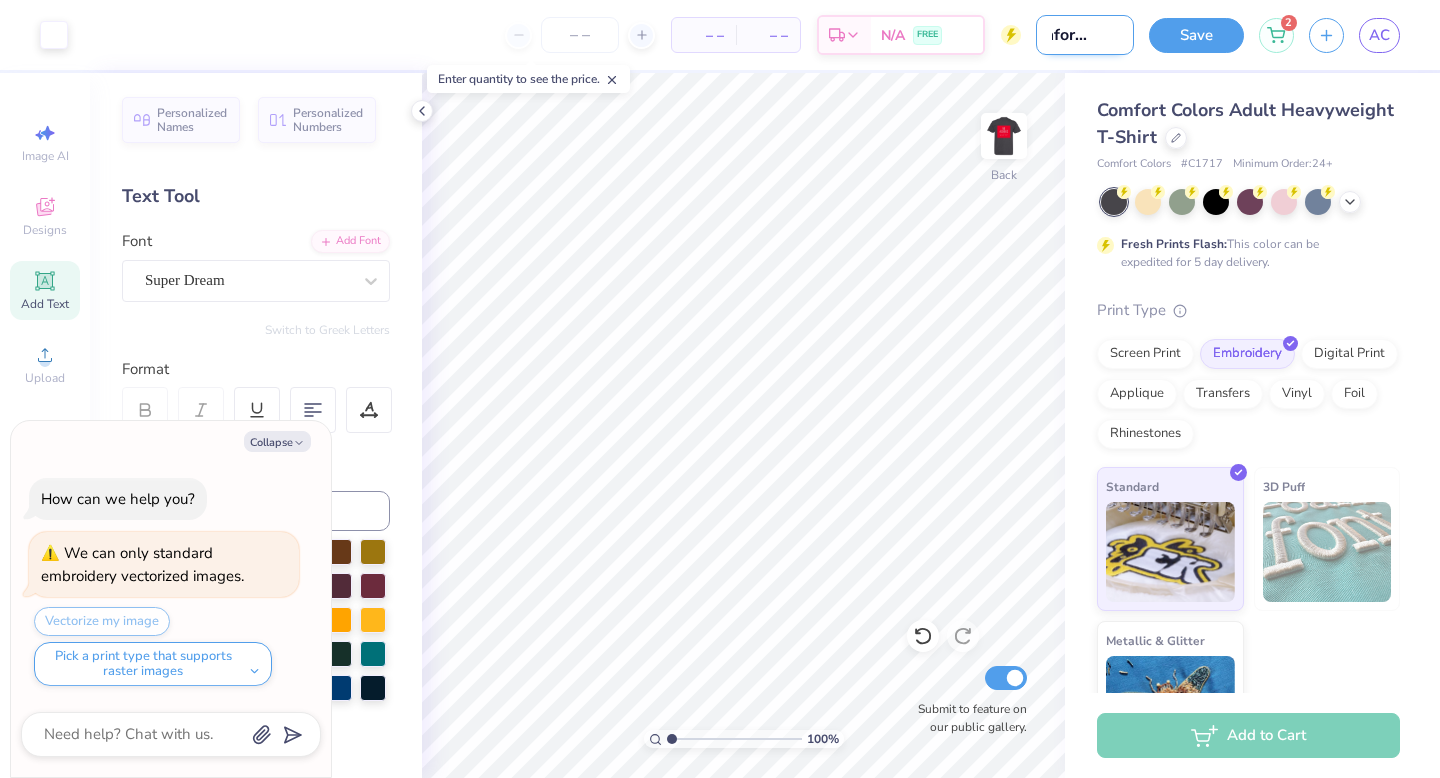 type on "comfort co sim" 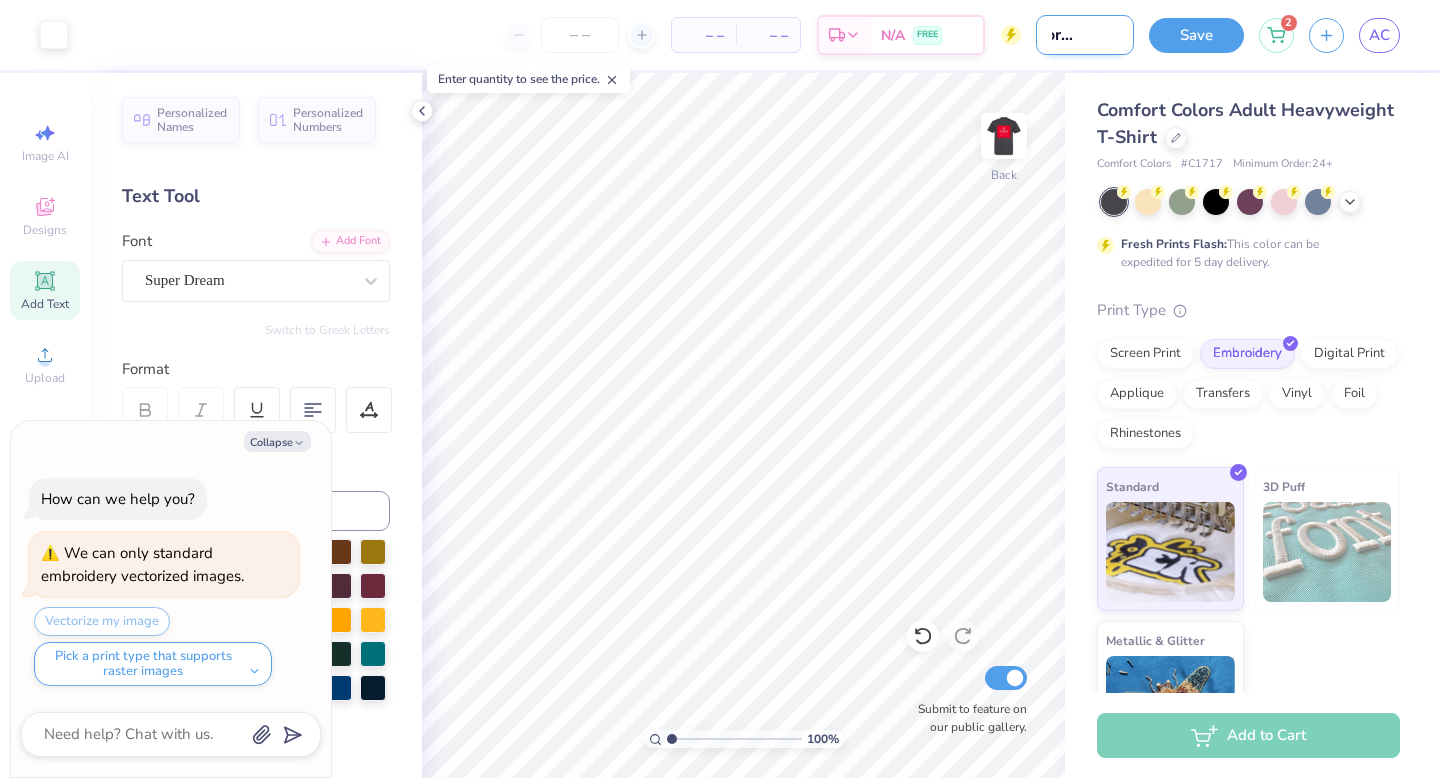 type on "comfort co simp" 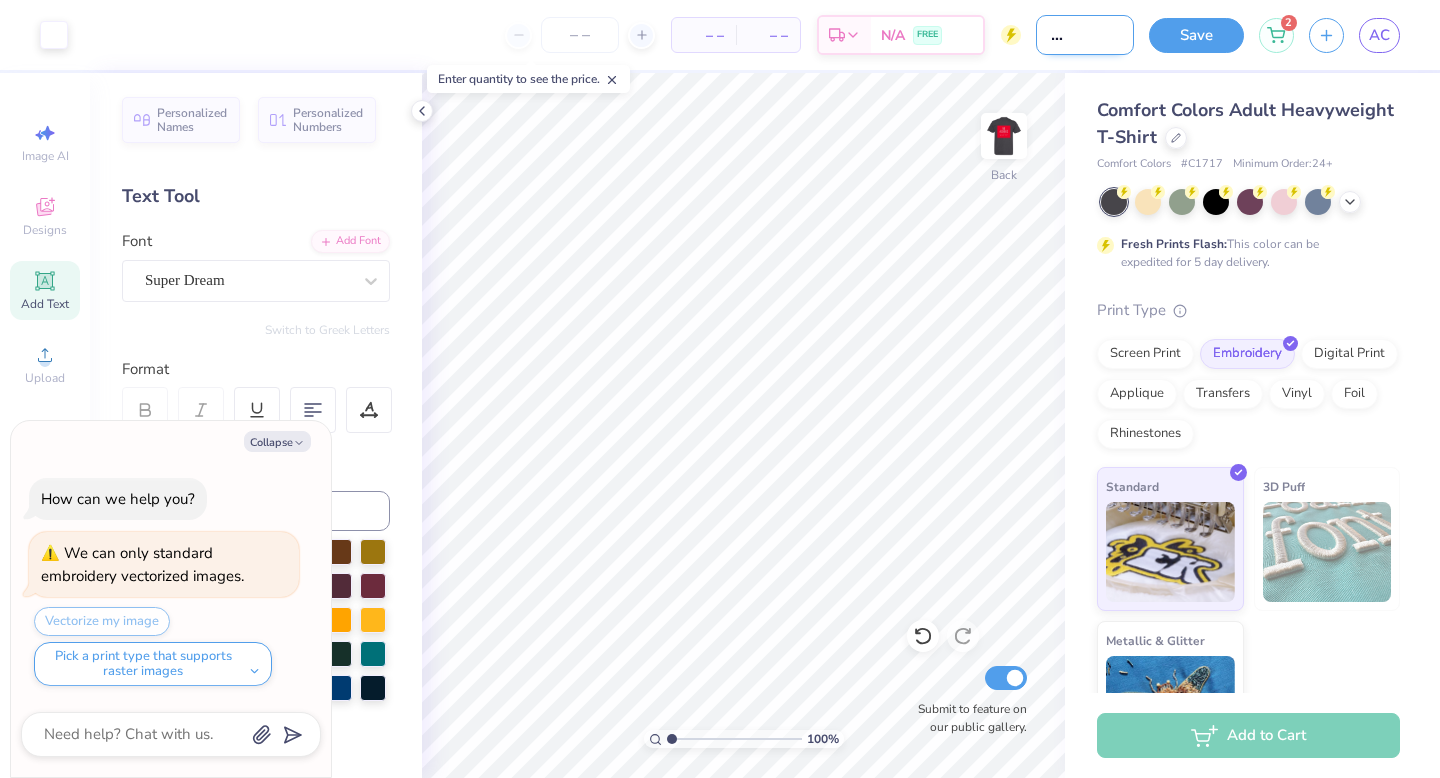 type on "comfort co simpl" 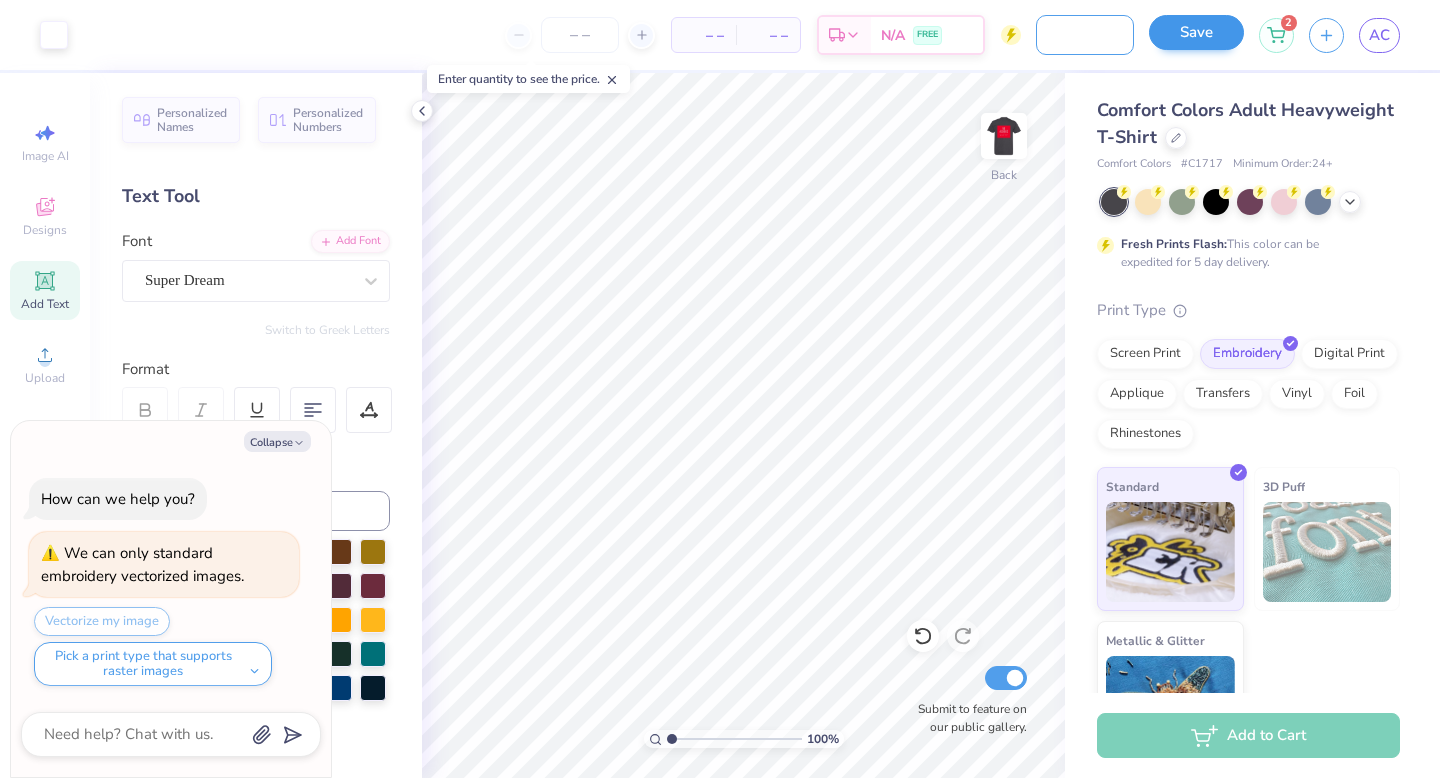 type on "comfort co simple" 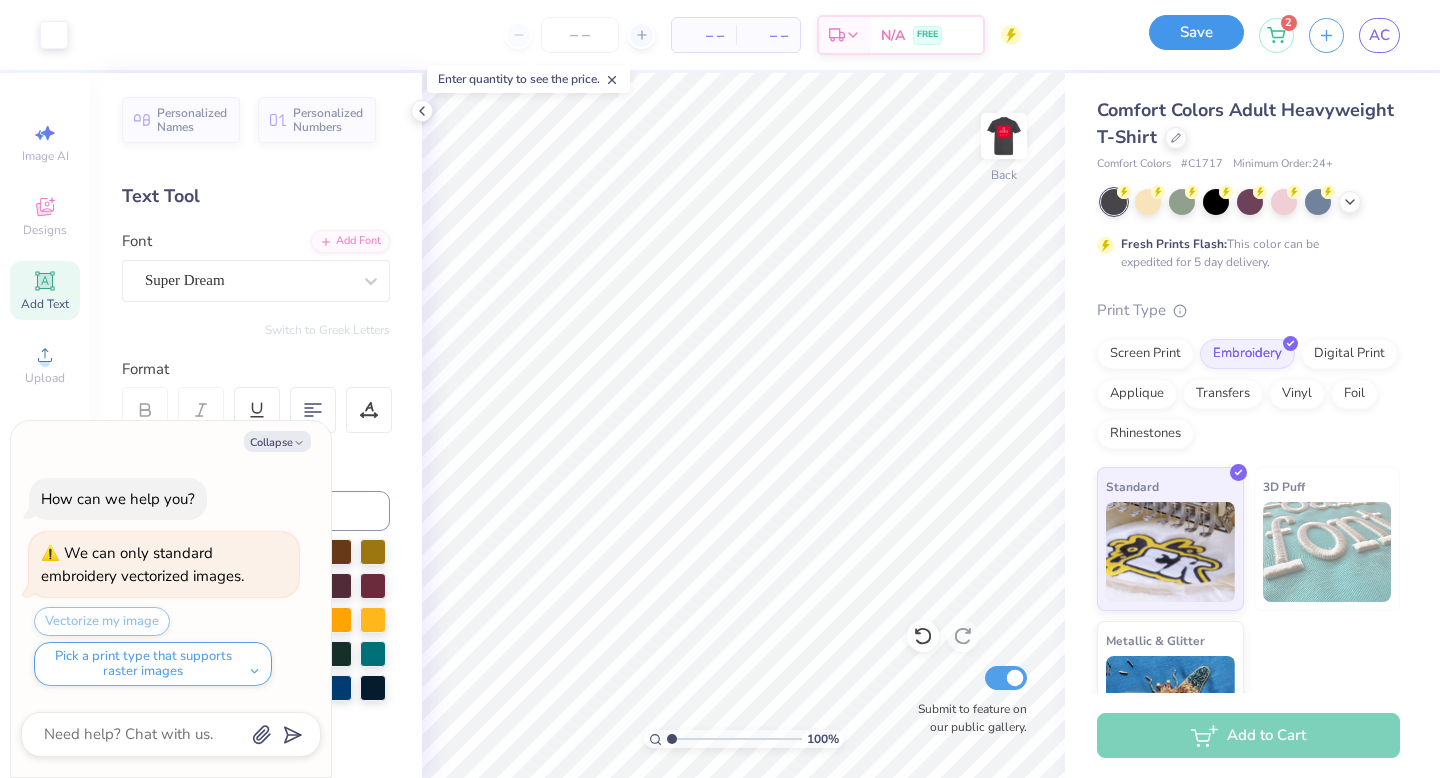 scroll, scrollTop: 0, scrollLeft: 0, axis: both 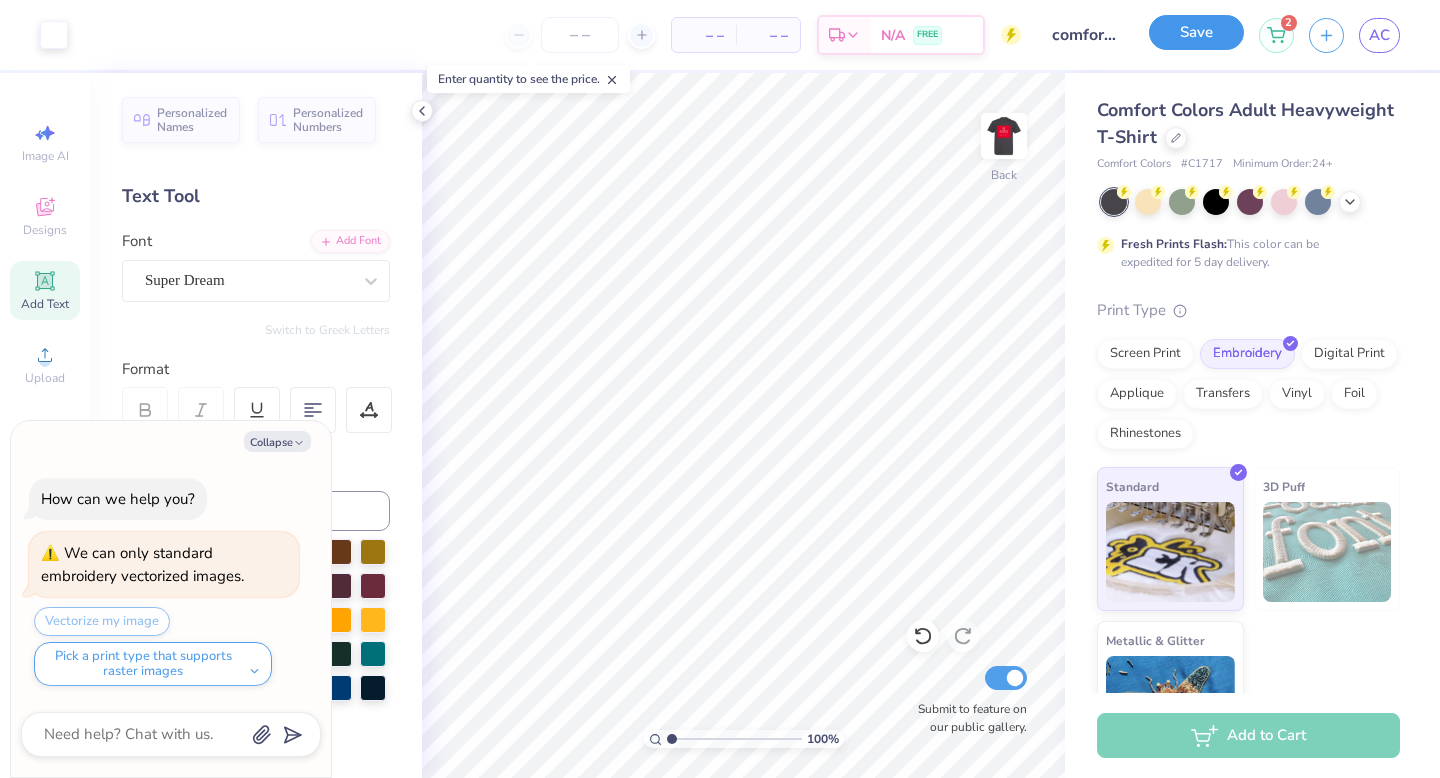click on "Save" at bounding box center (1196, 32) 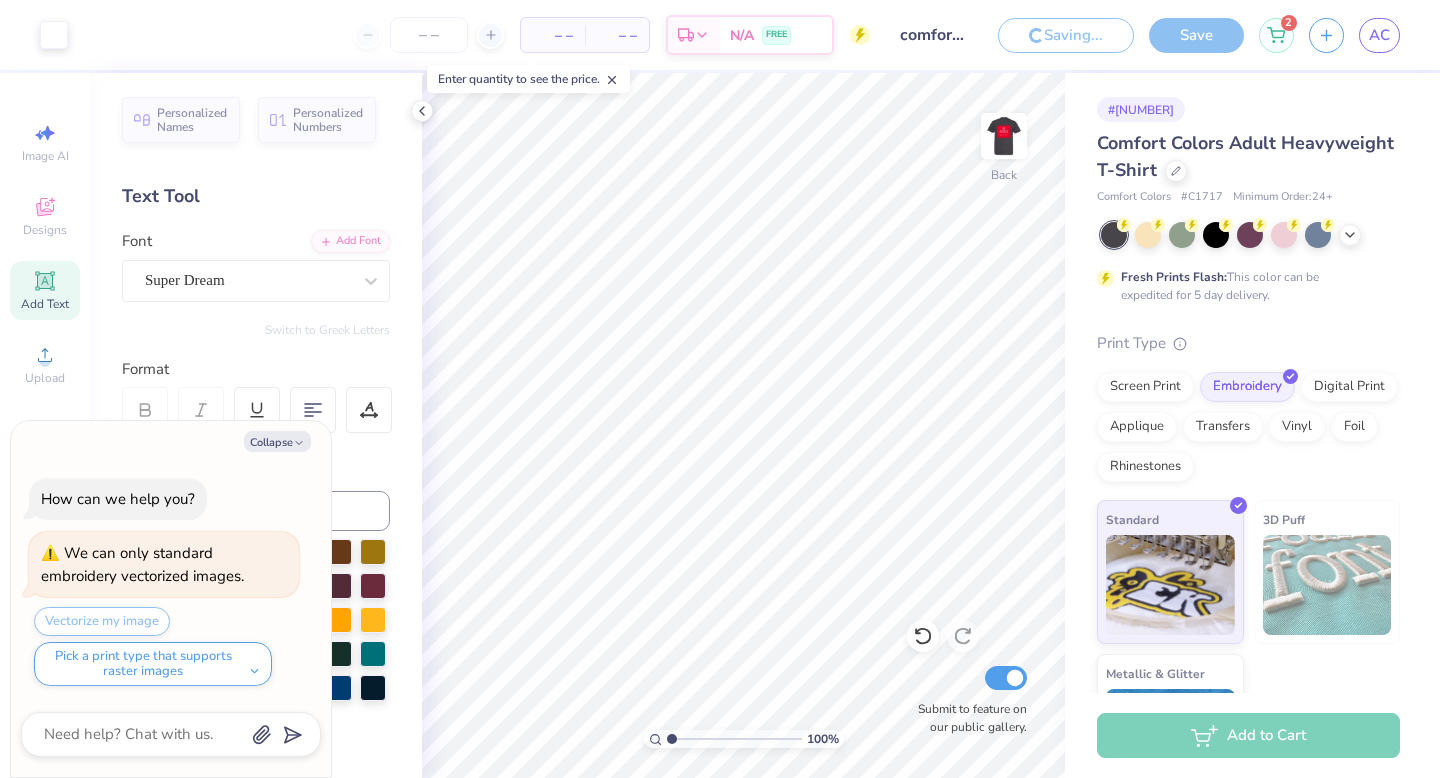 type on "x" 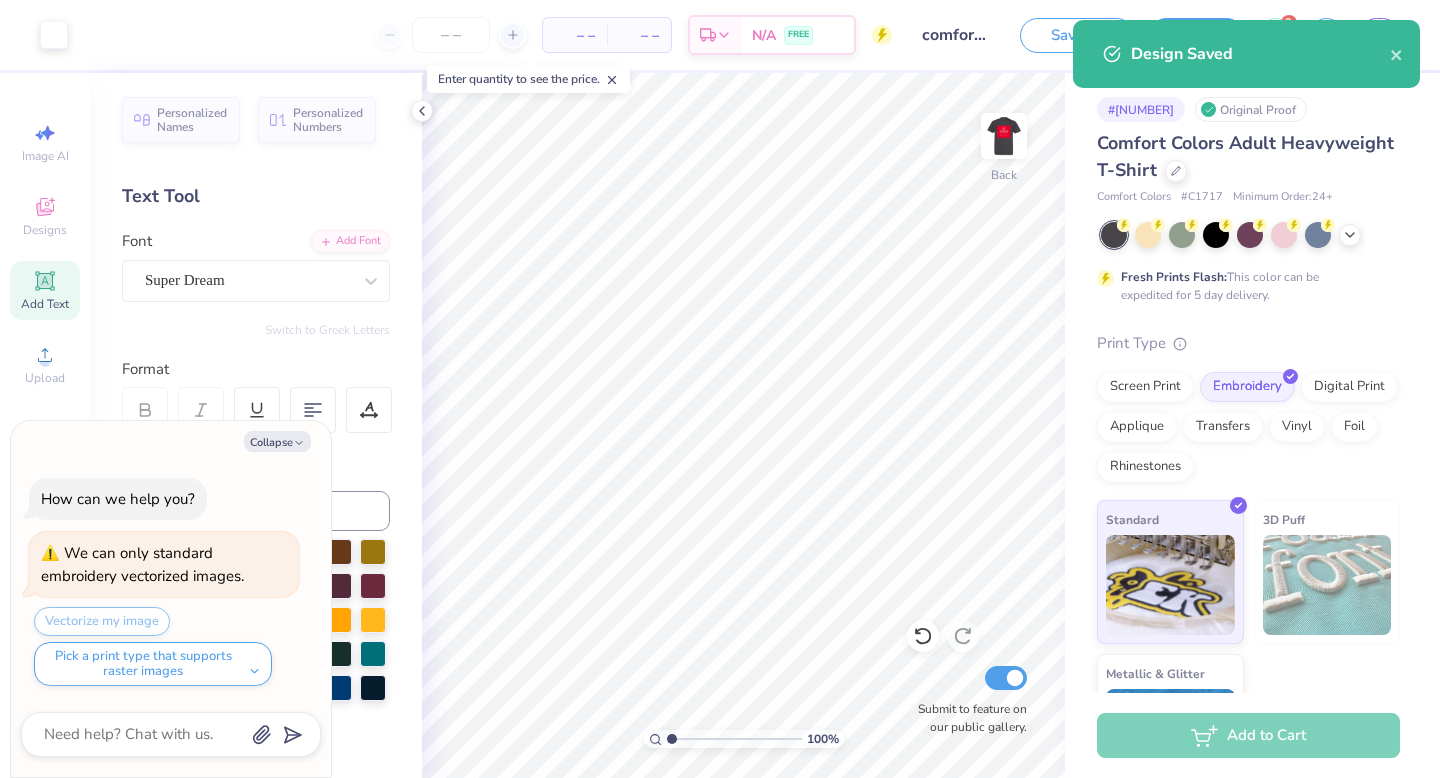 scroll, scrollTop: 105, scrollLeft: 0, axis: vertical 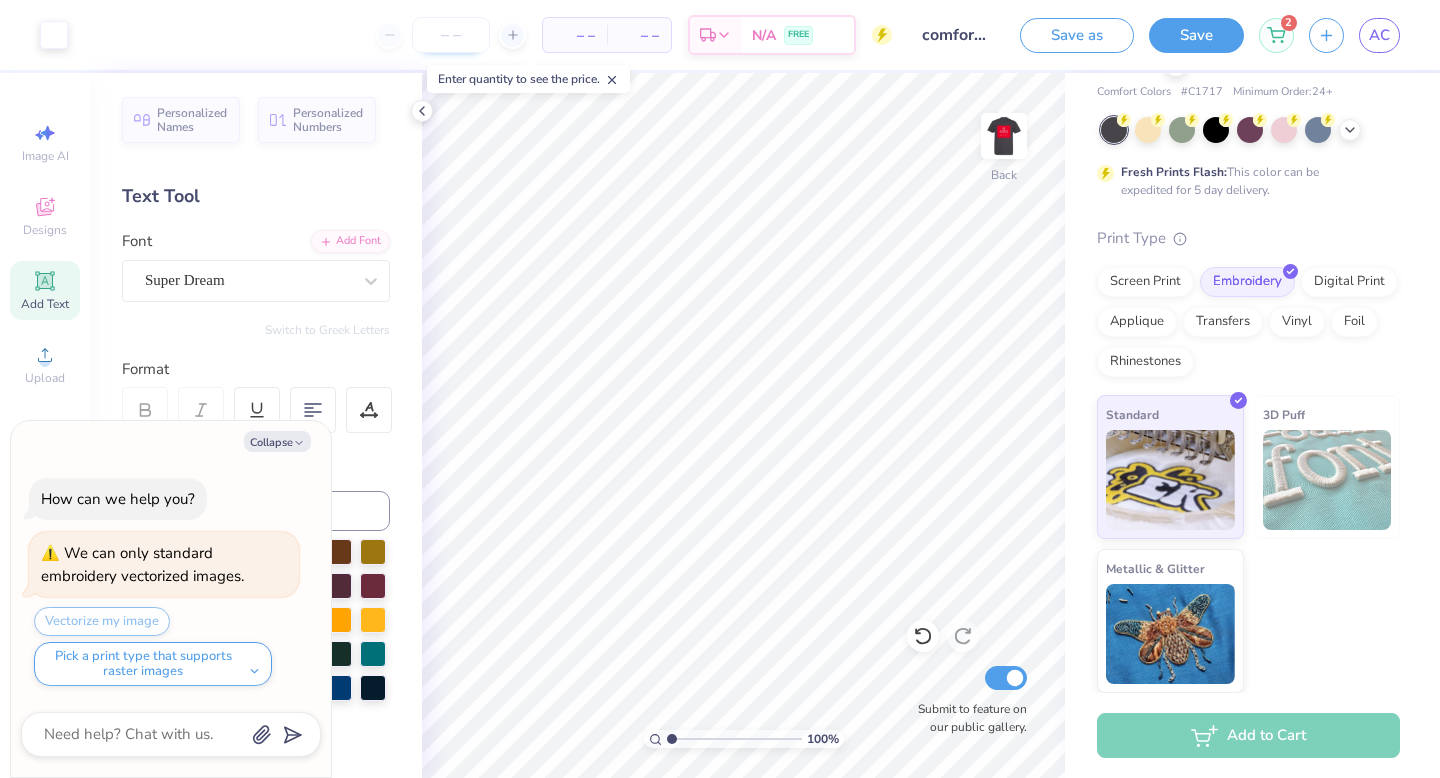 click at bounding box center [451, 35] 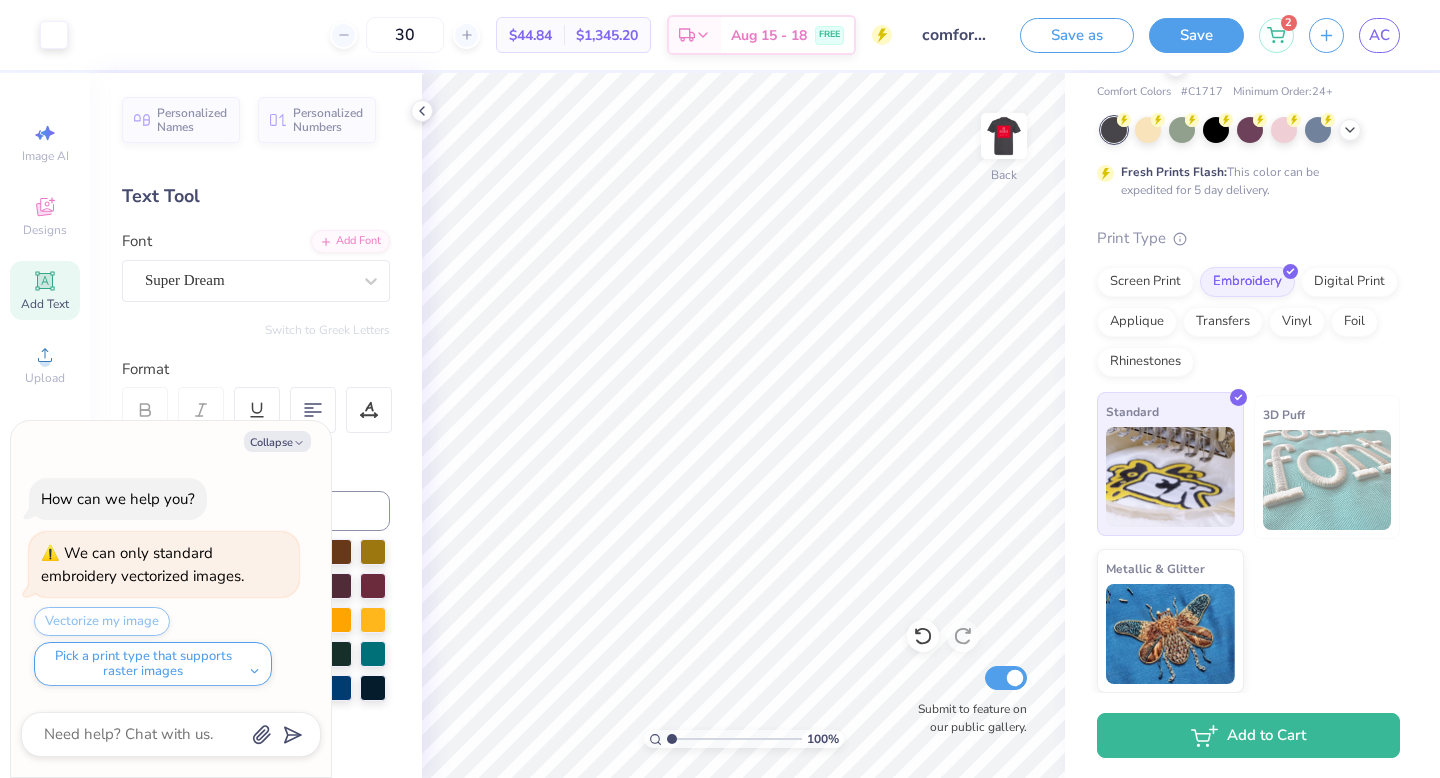 scroll, scrollTop: 0, scrollLeft: 0, axis: both 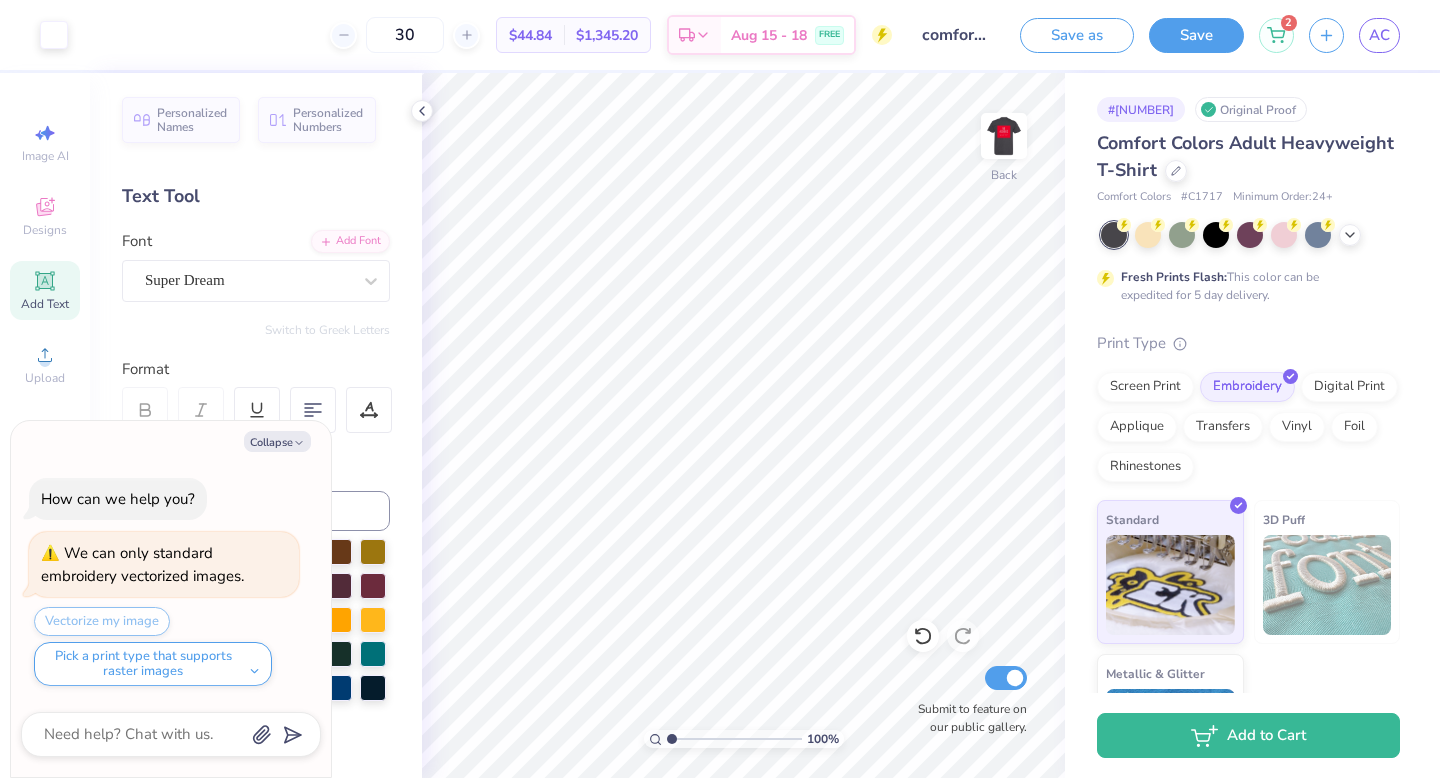 type on "30" 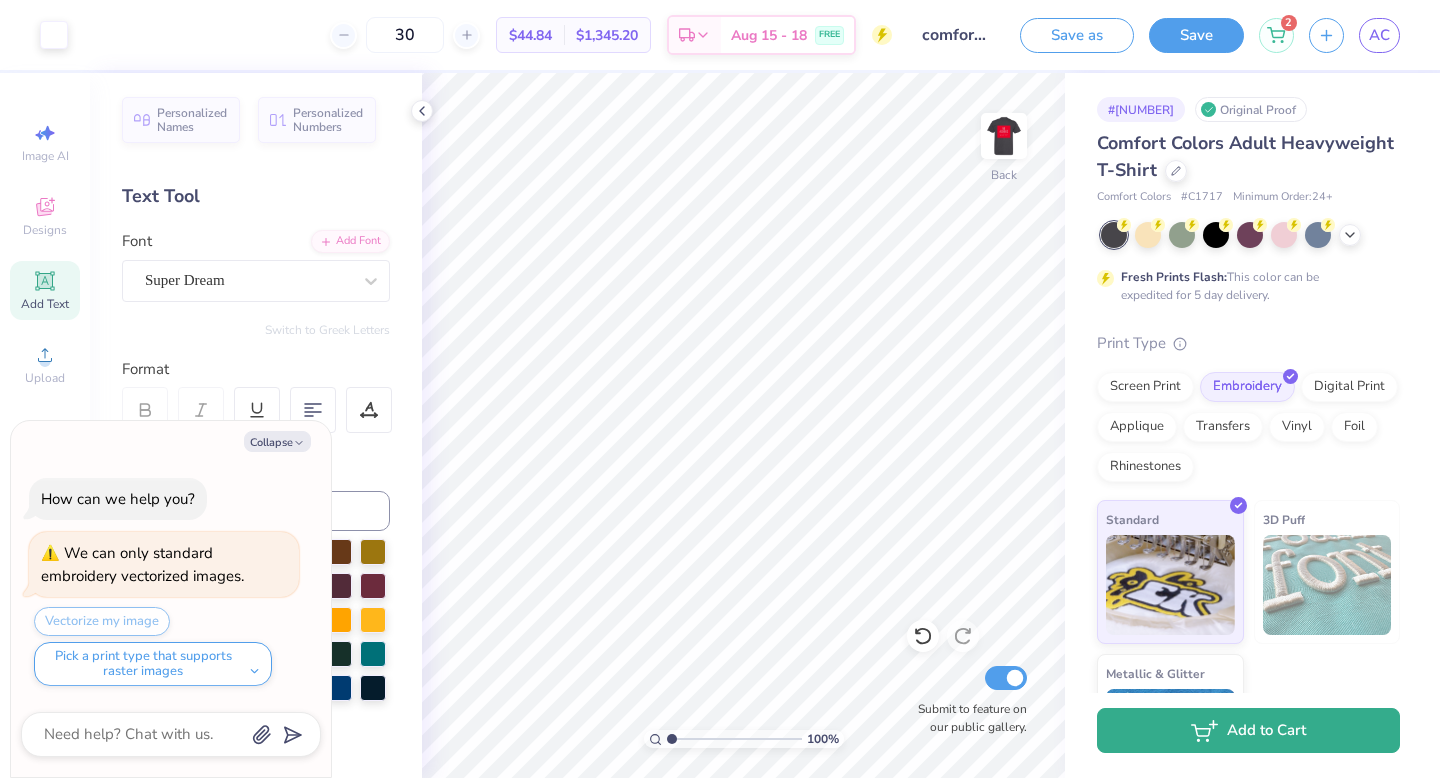 click on "Add to Cart" at bounding box center (1248, 730) 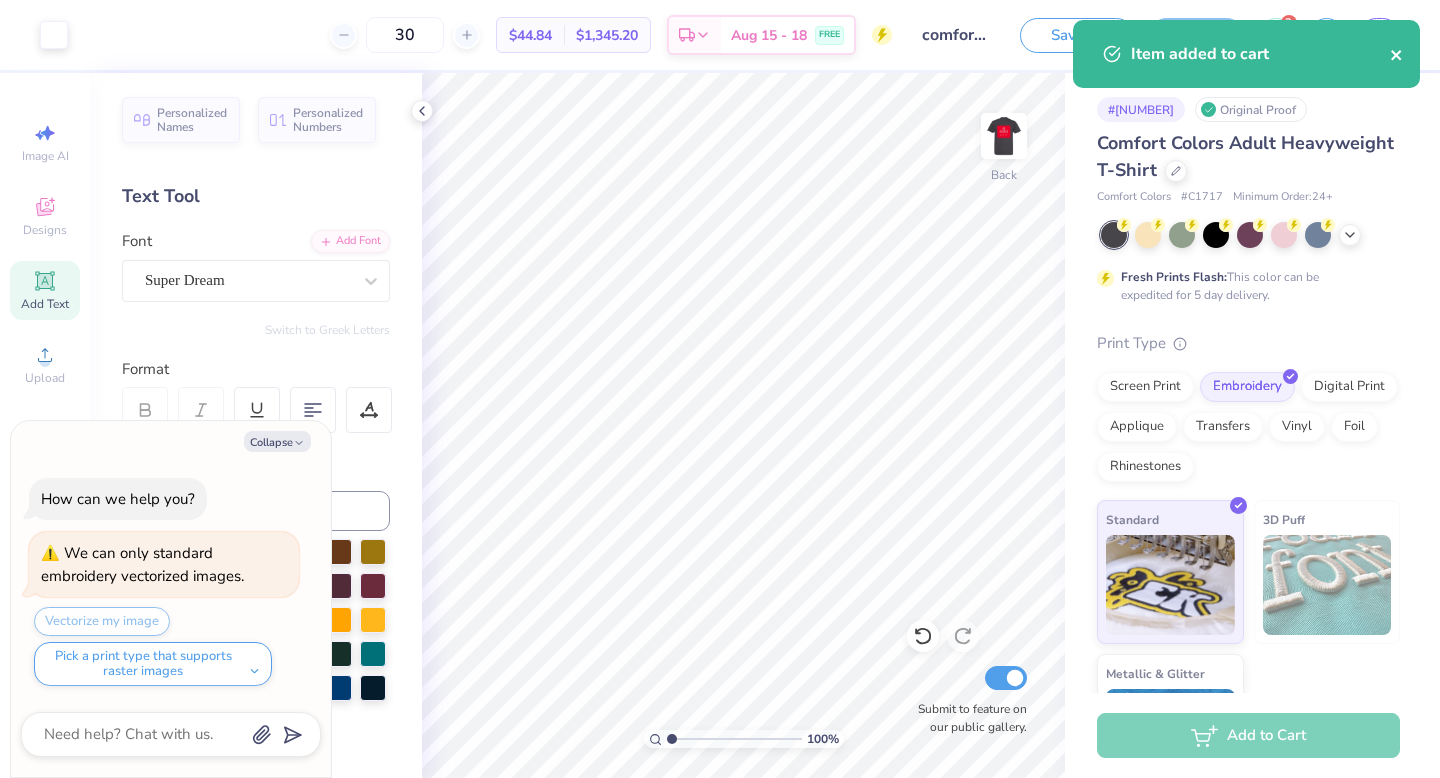 click 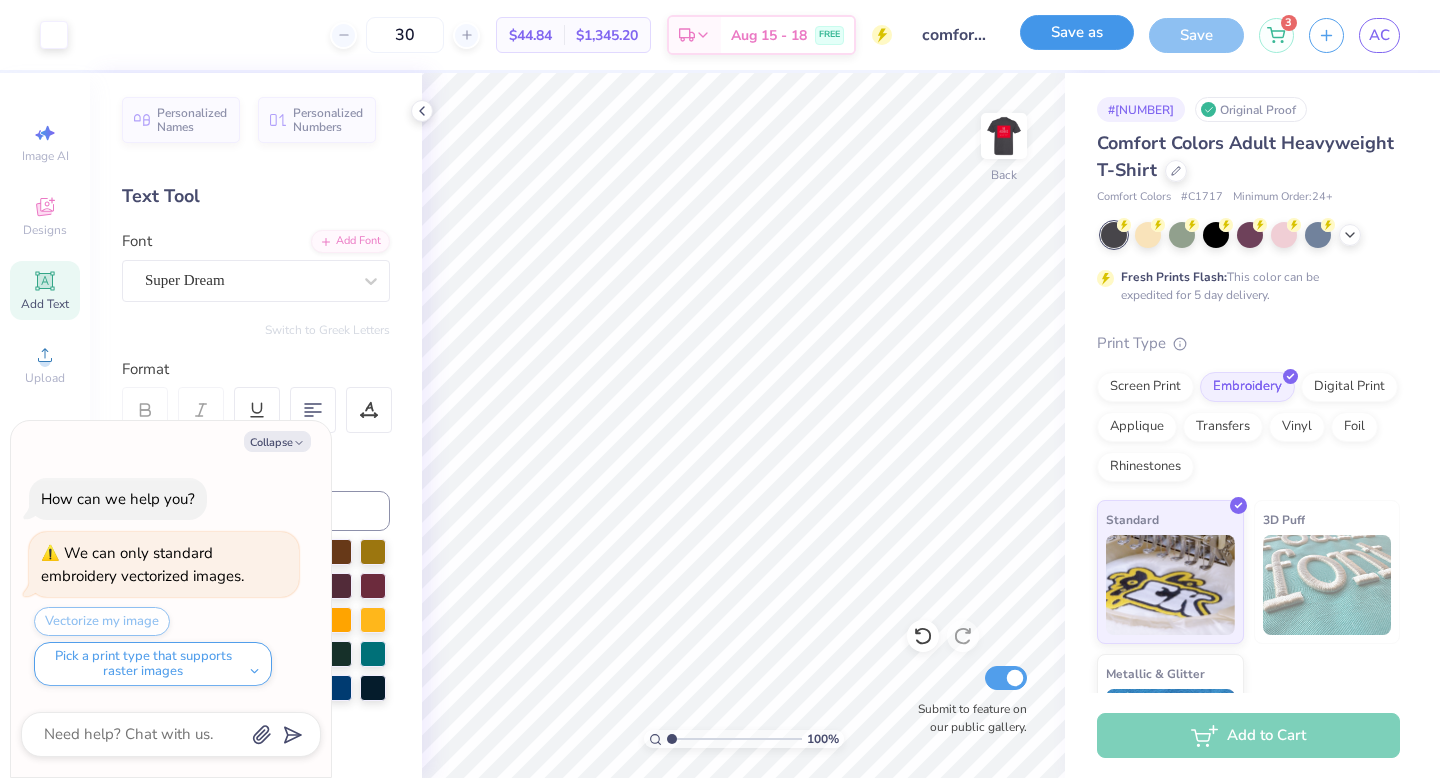 click on "Save as" at bounding box center (1077, 32) 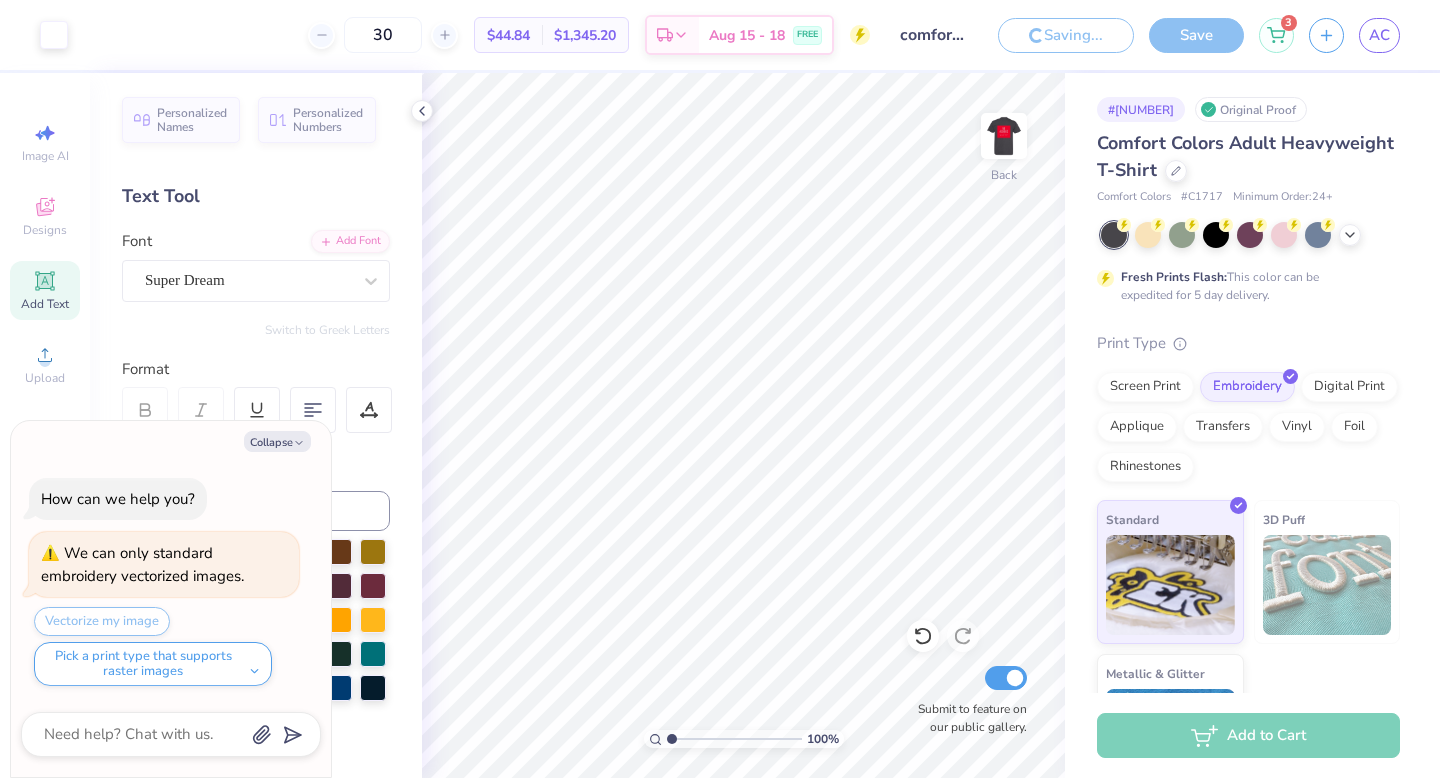 type on "x" 